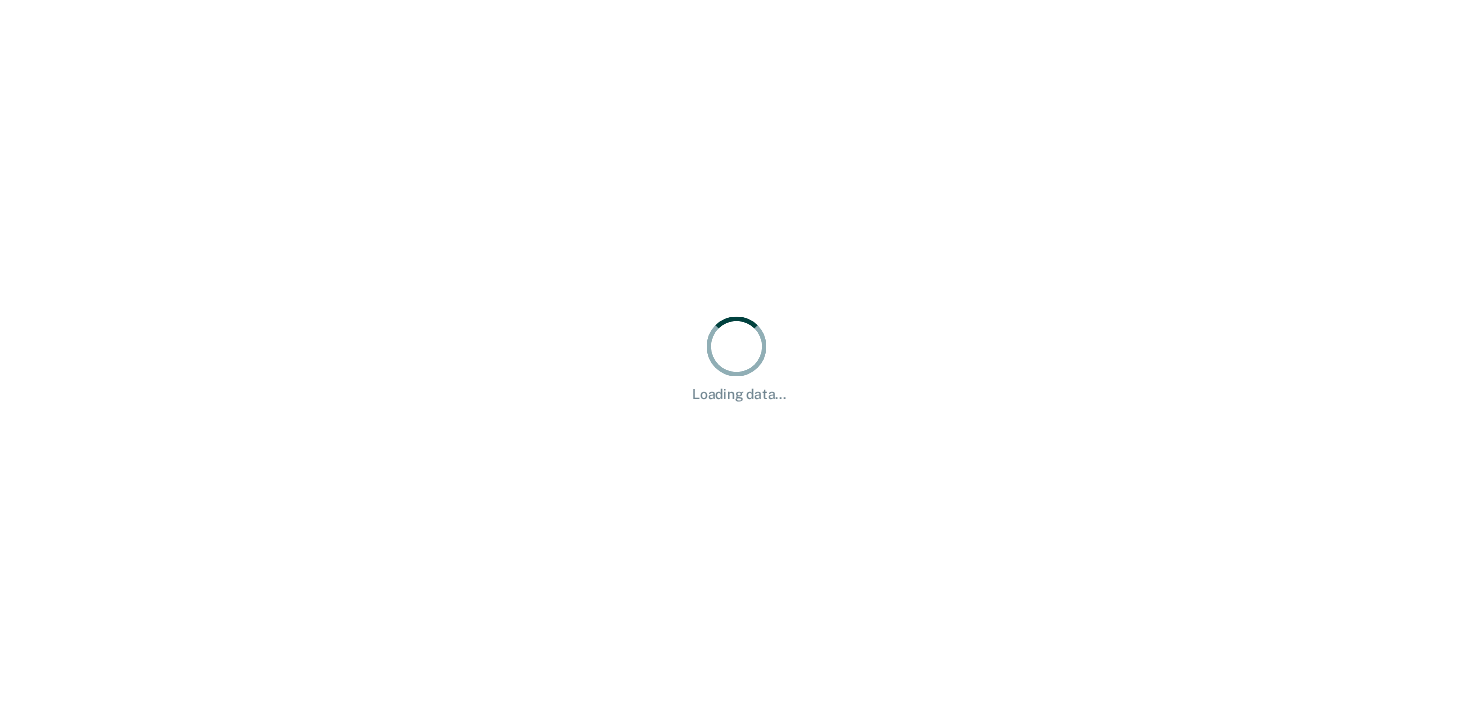 scroll, scrollTop: 0, scrollLeft: 0, axis: both 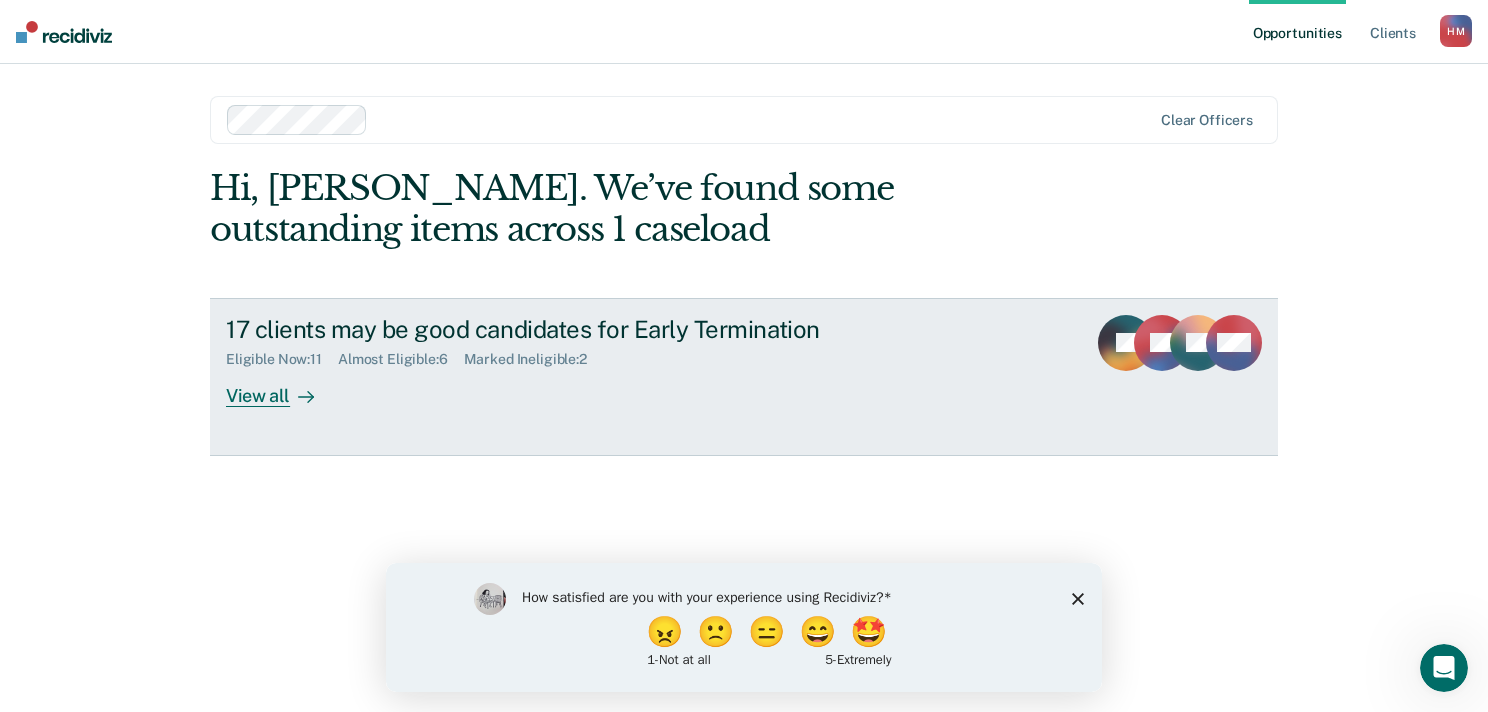 click on "17 clients may be  good candidates for Early Termination Eligible Now :  11 Almost Eligible :  6 Marked Ineligible :  2 View all   JR TD EP + 14" at bounding box center [744, 377] 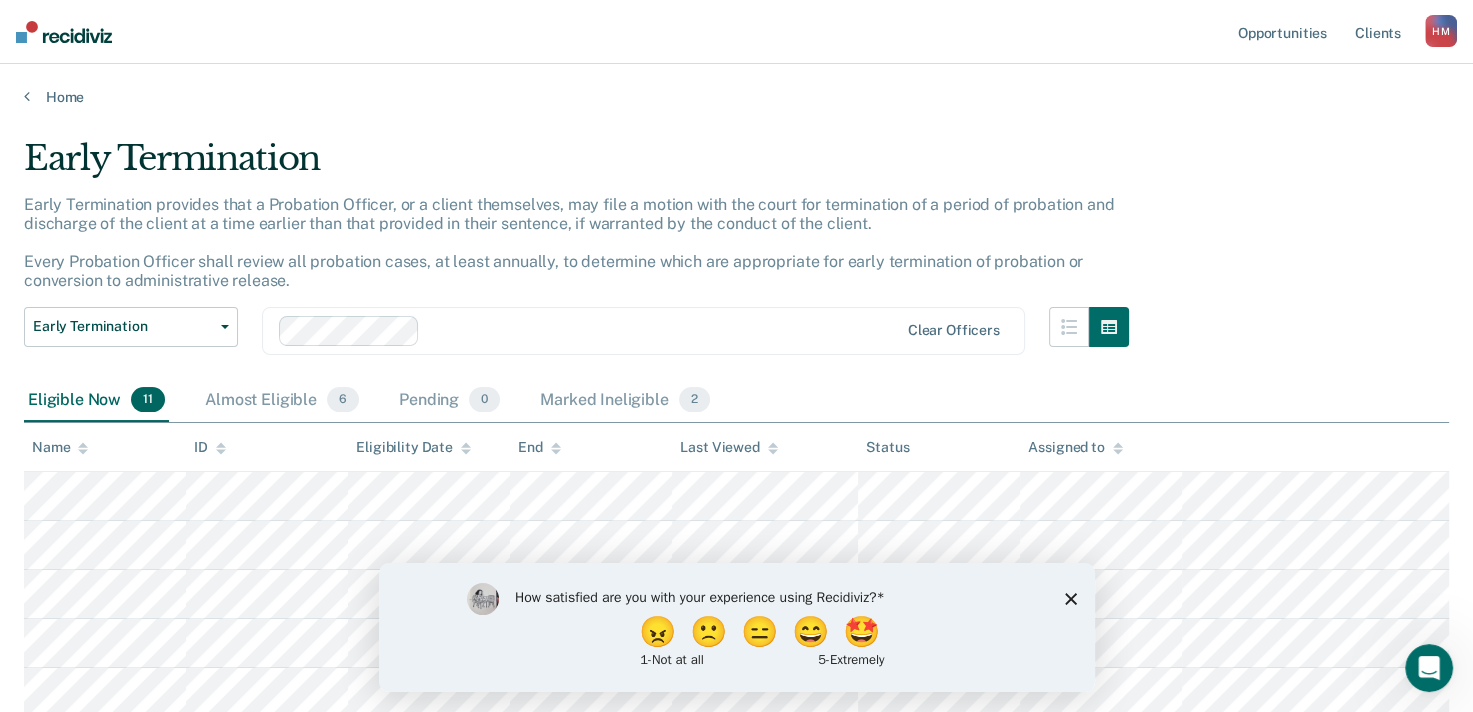 click 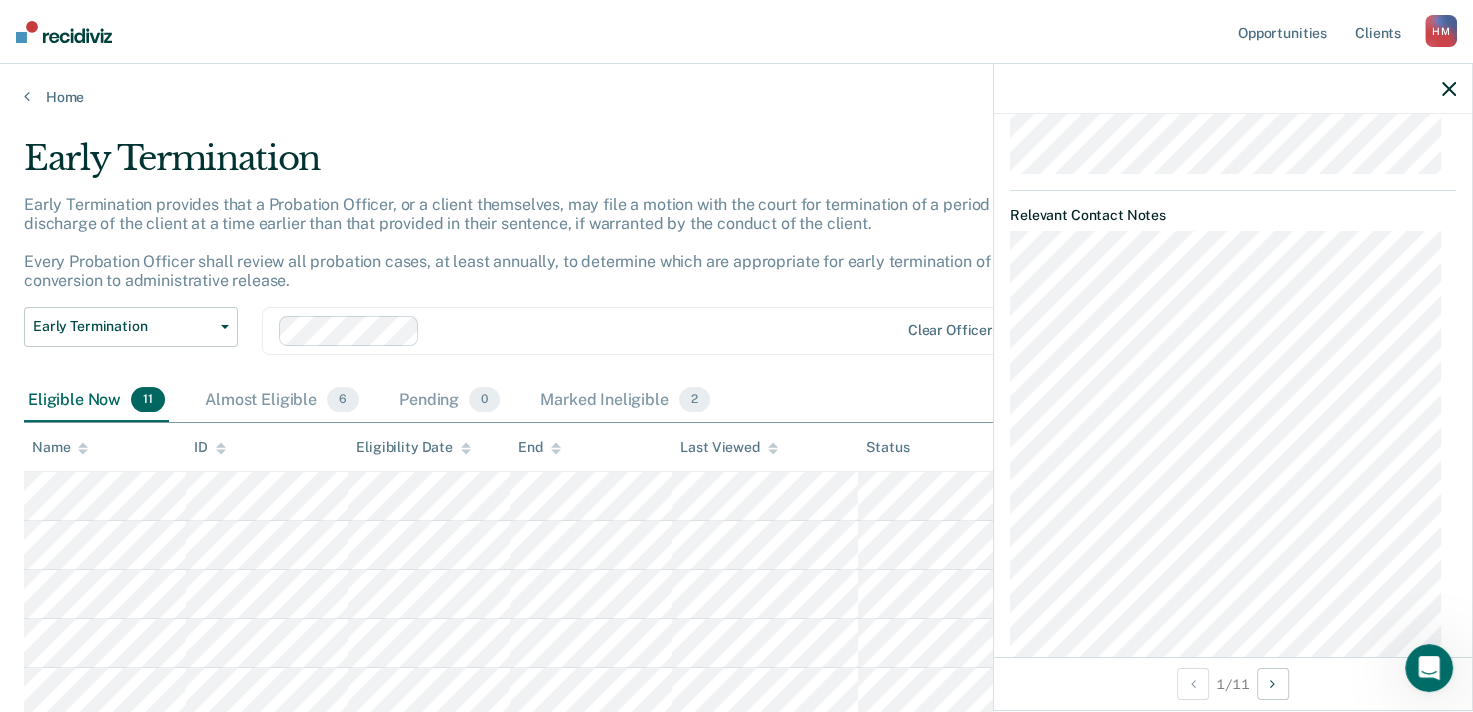 scroll, scrollTop: 0, scrollLeft: 0, axis: both 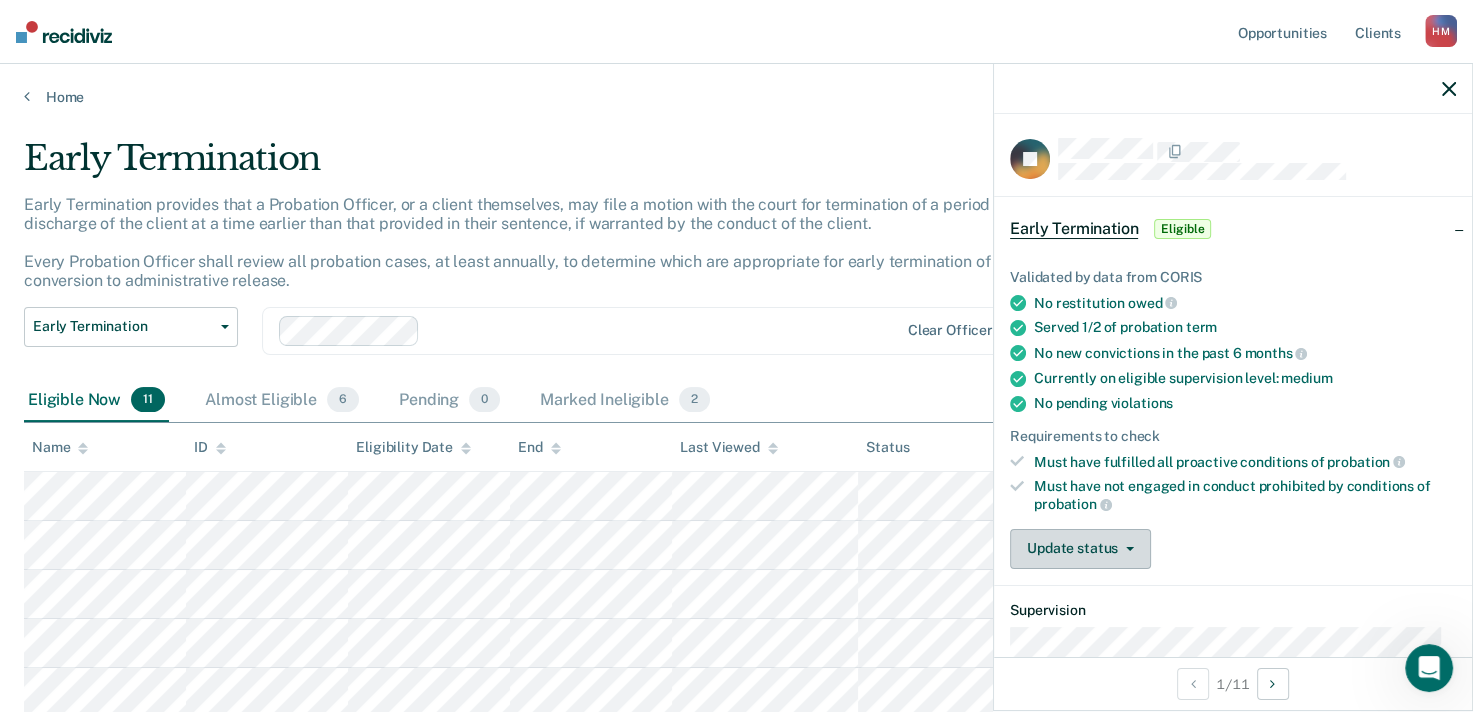 click on "Update status" at bounding box center (1080, 549) 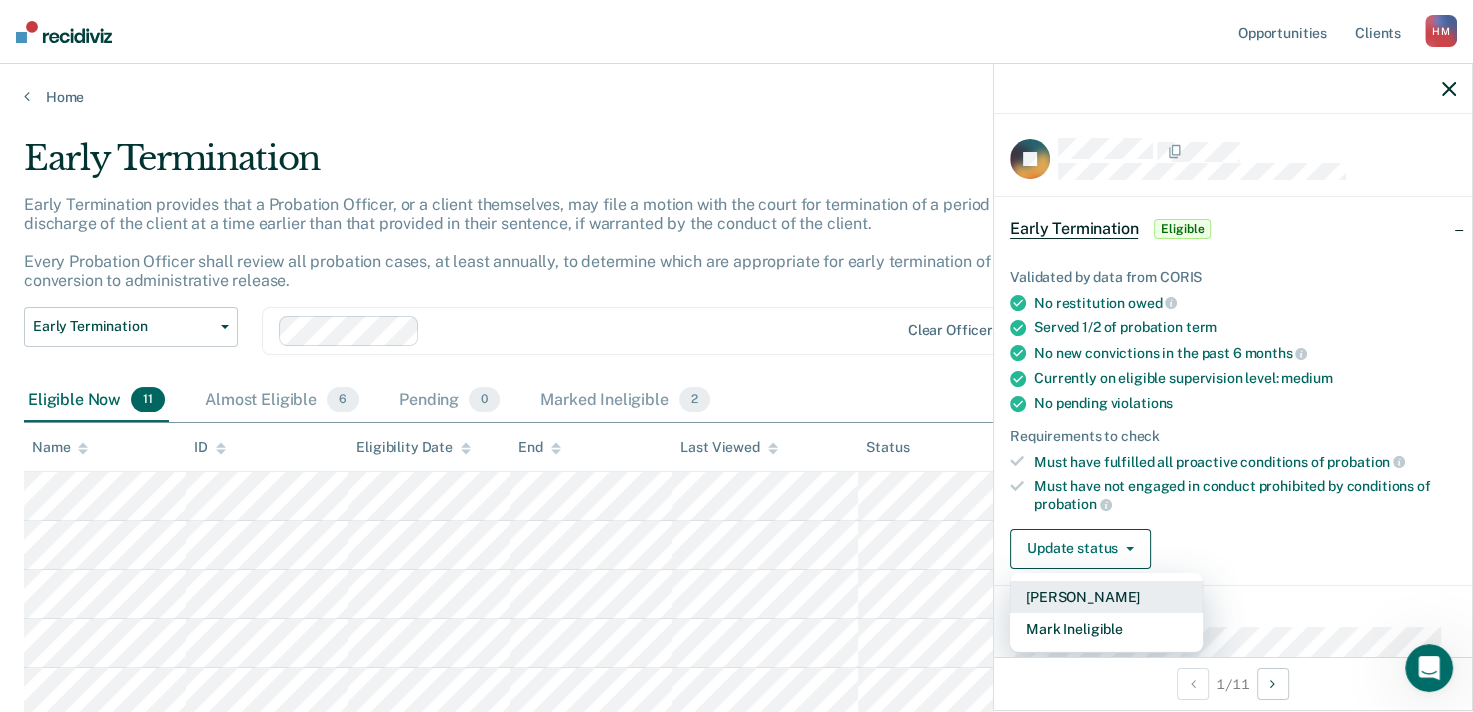 click on "[PERSON_NAME]" at bounding box center [1106, 597] 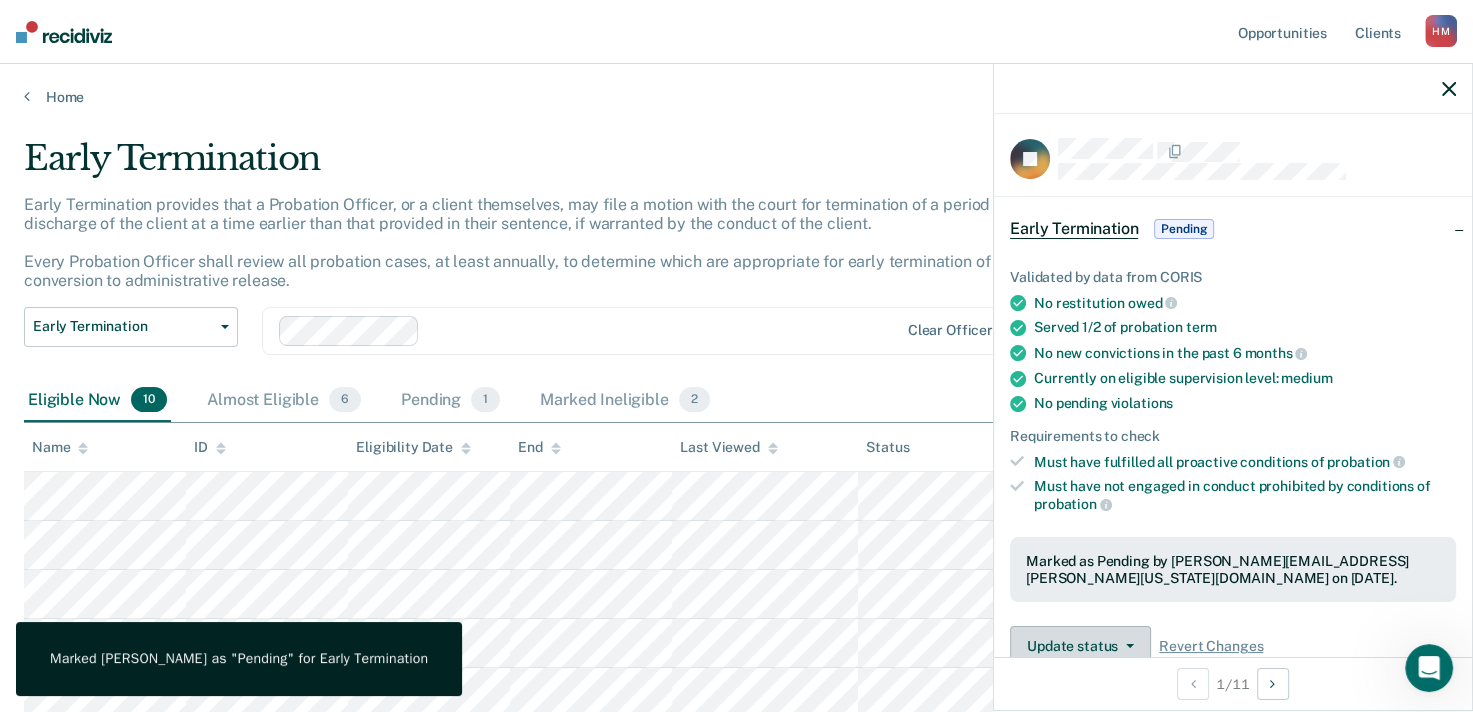 click at bounding box center (1126, 646) 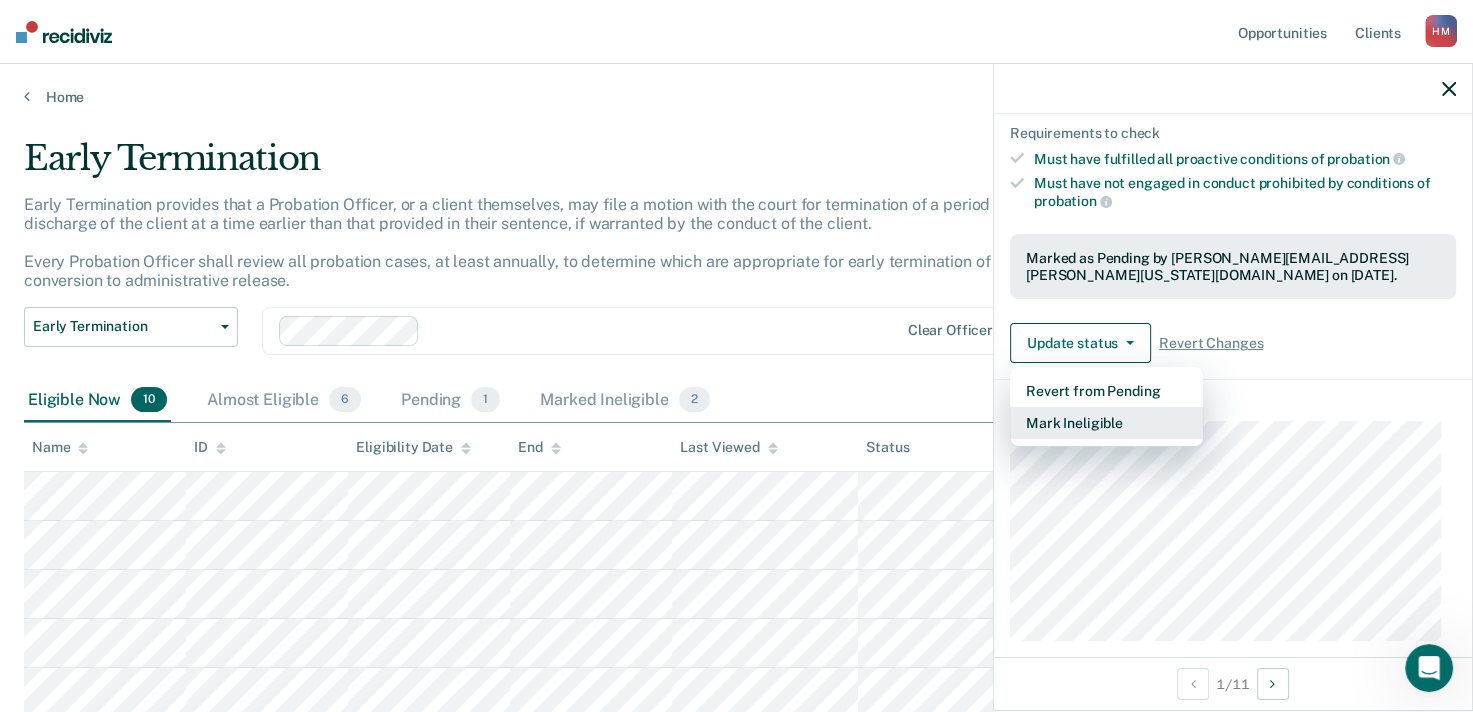 click on "Mark Ineligible" at bounding box center [1106, 423] 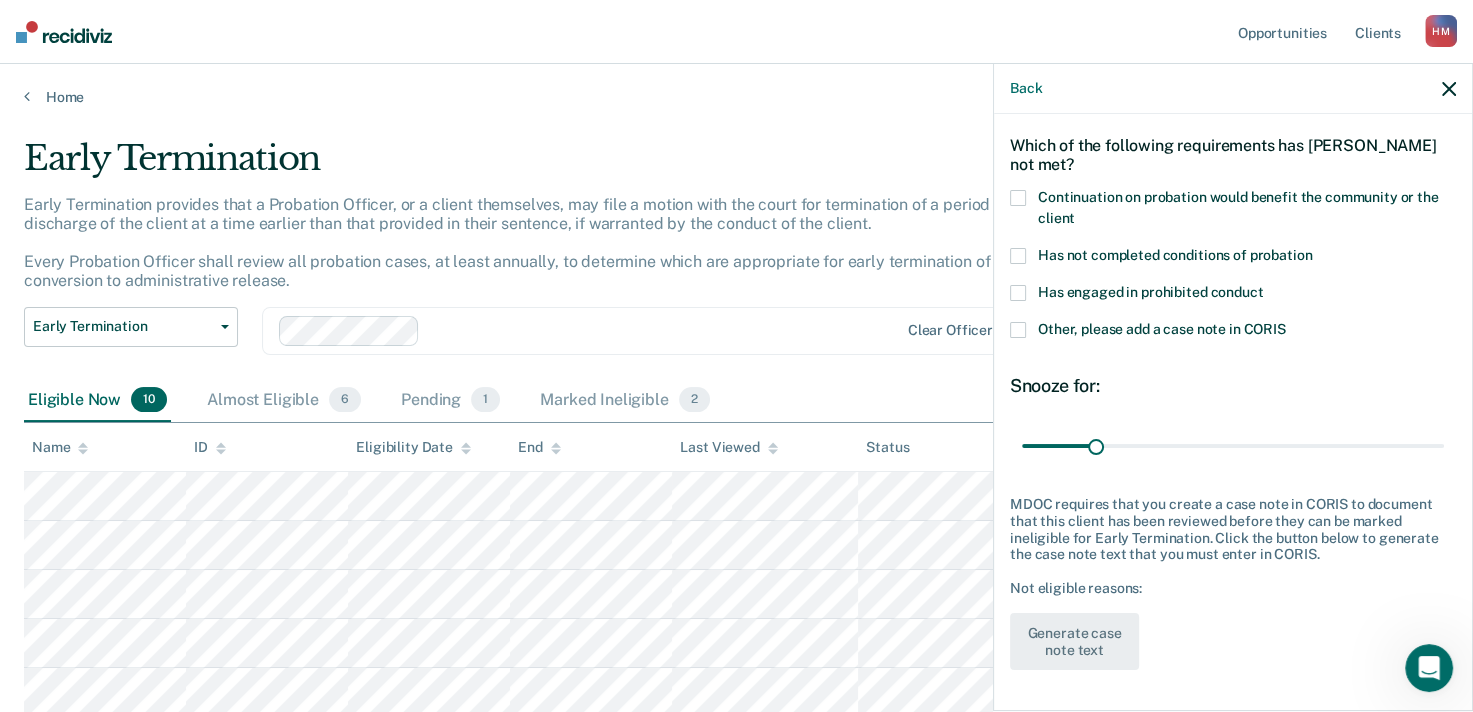 scroll, scrollTop: 72, scrollLeft: 0, axis: vertical 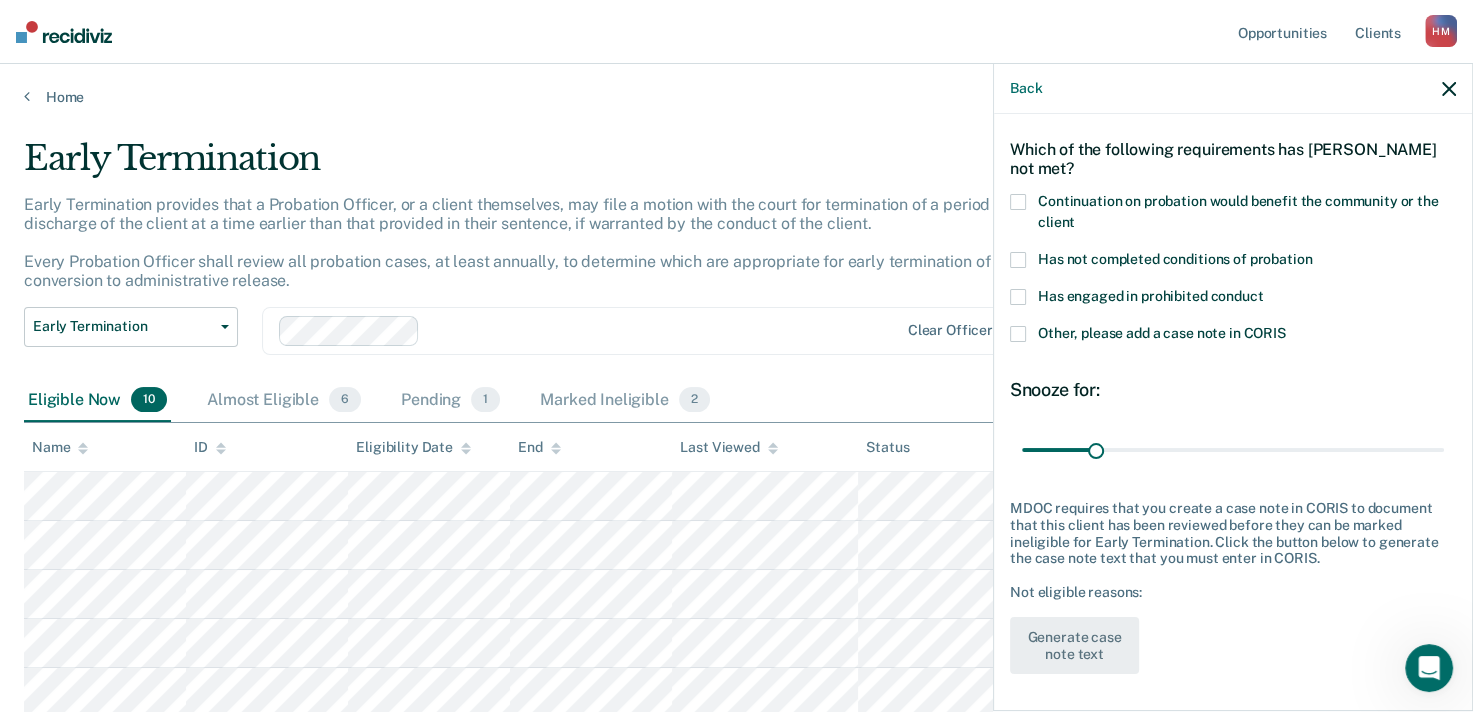 click at bounding box center [1018, 202] 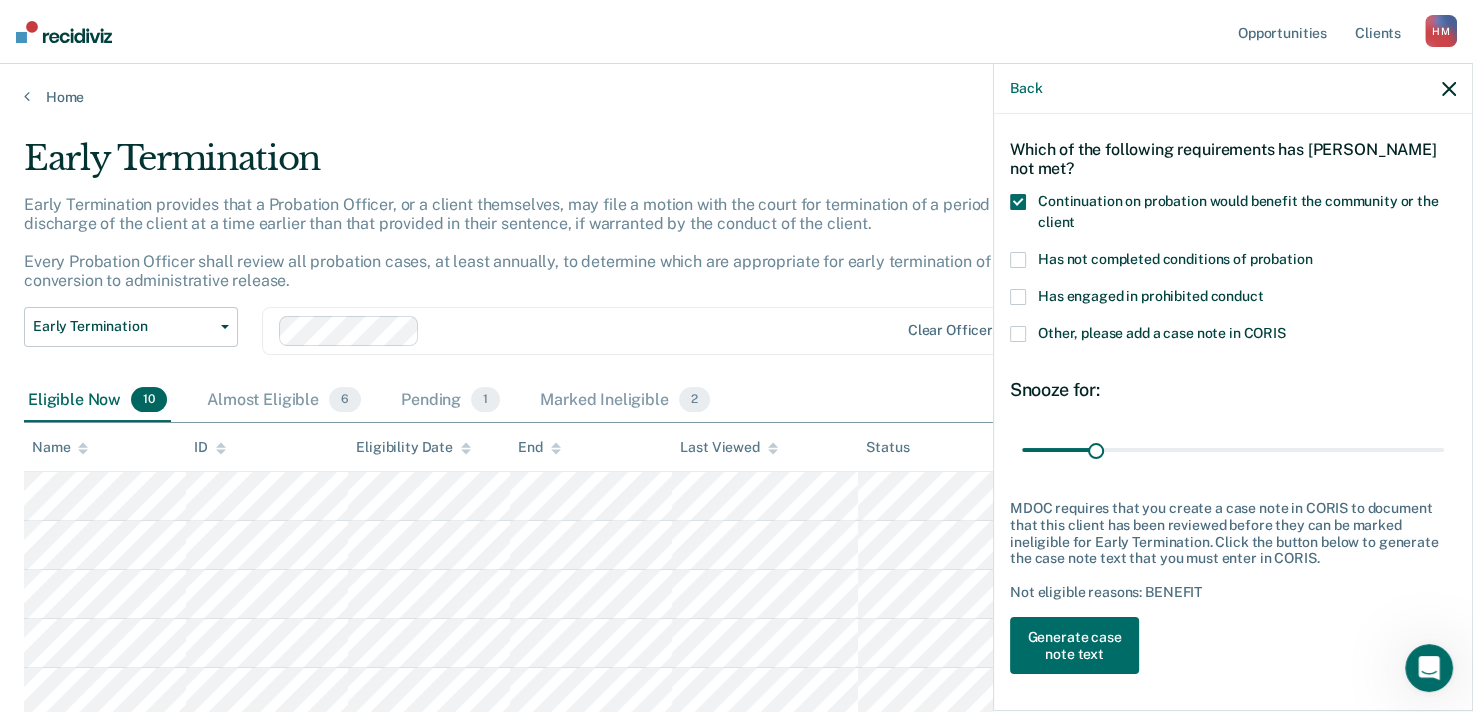 click at bounding box center [1018, 334] 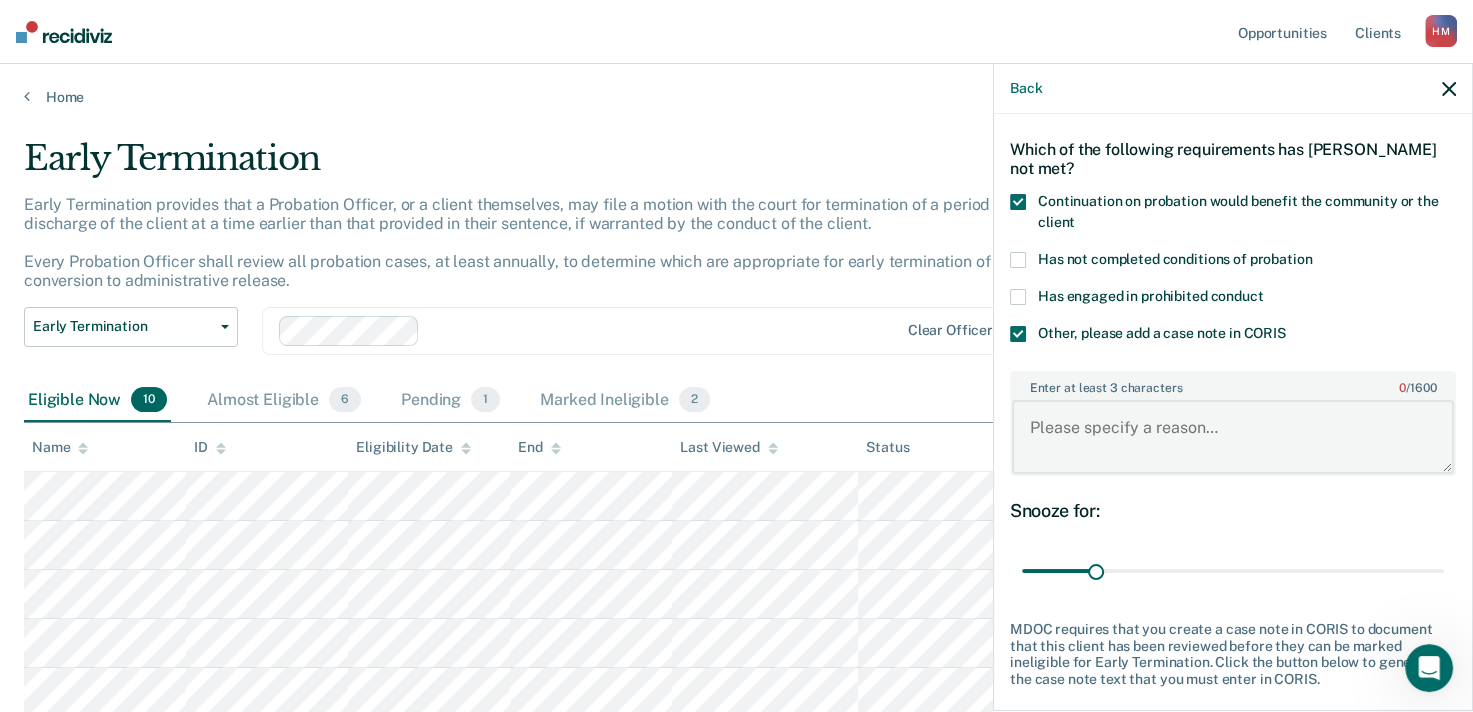 click on "Enter at least 3 characters 0  /  1600" at bounding box center [1233, 437] 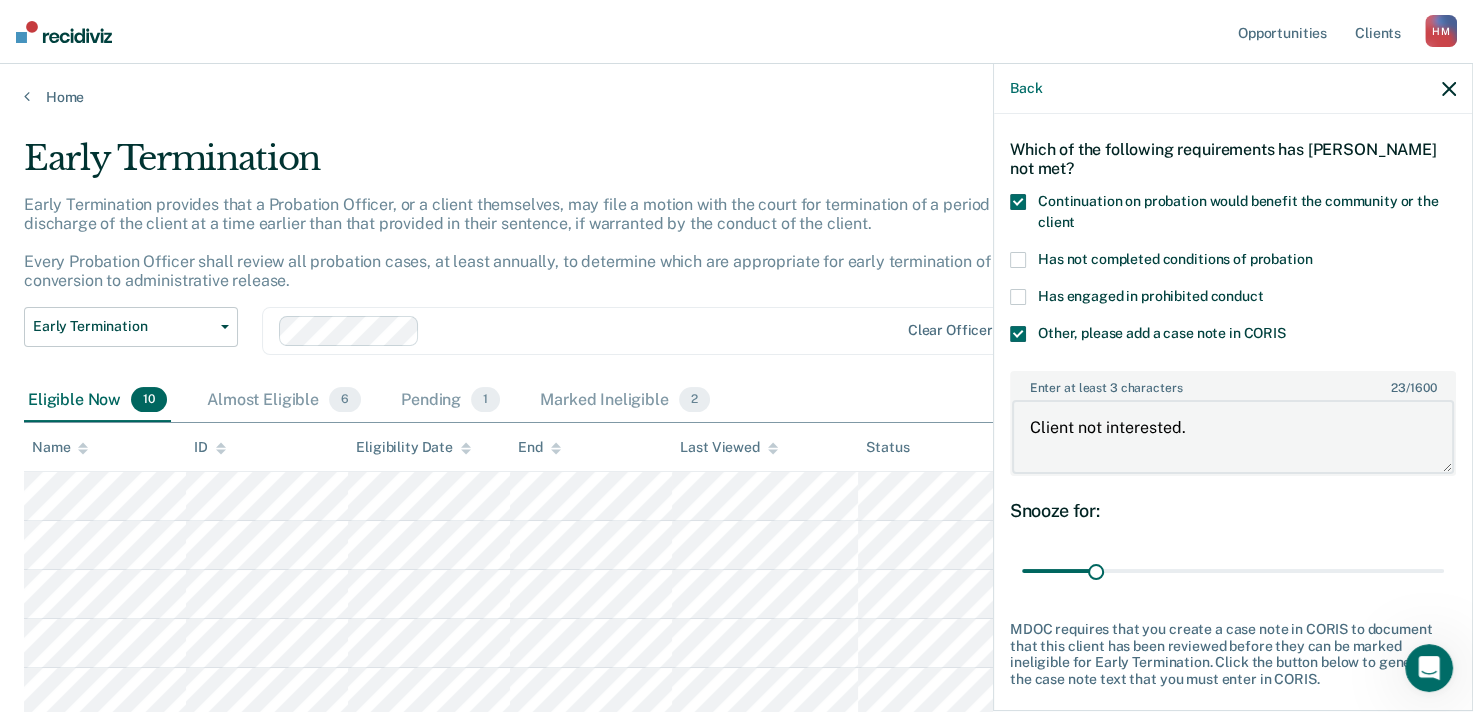 click on "Client not interested." at bounding box center (1233, 437) 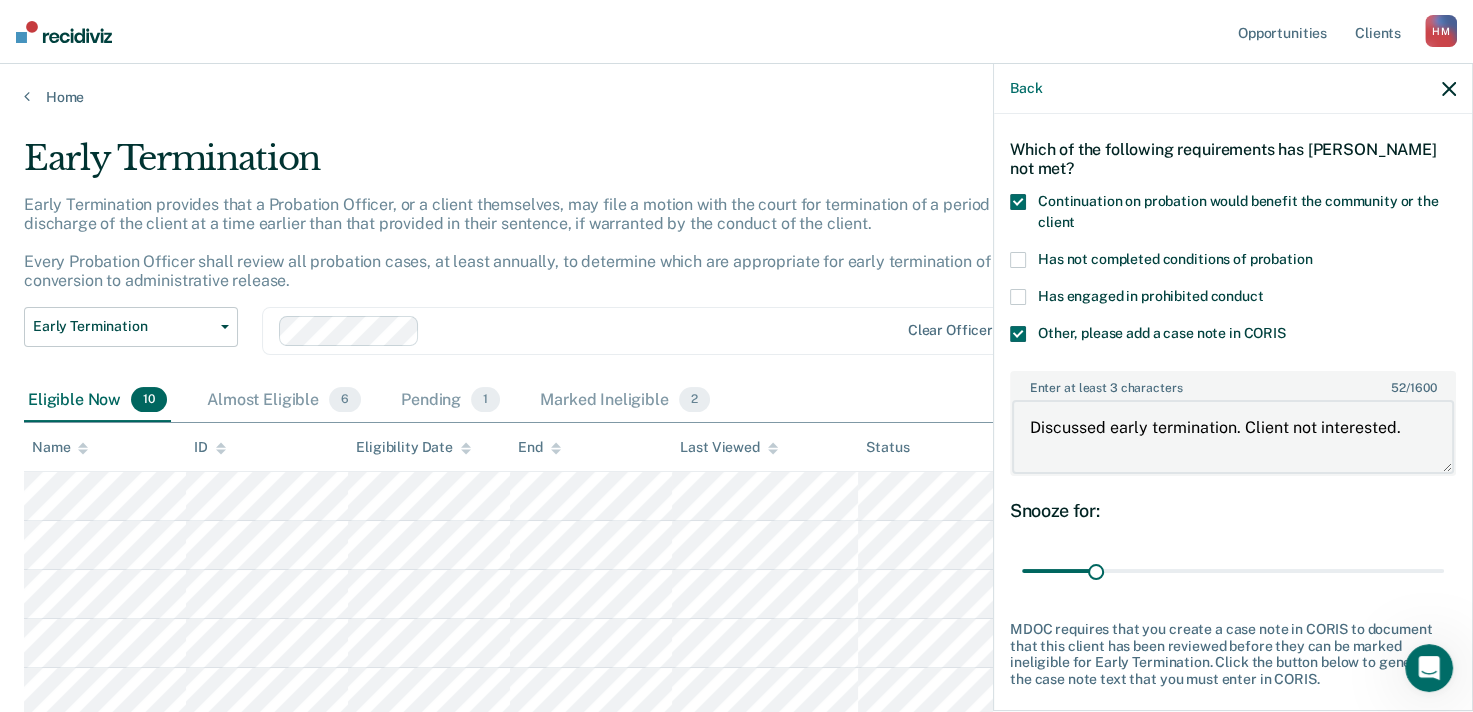 click on "Discussed early termination. Client not interested." at bounding box center (1233, 437) 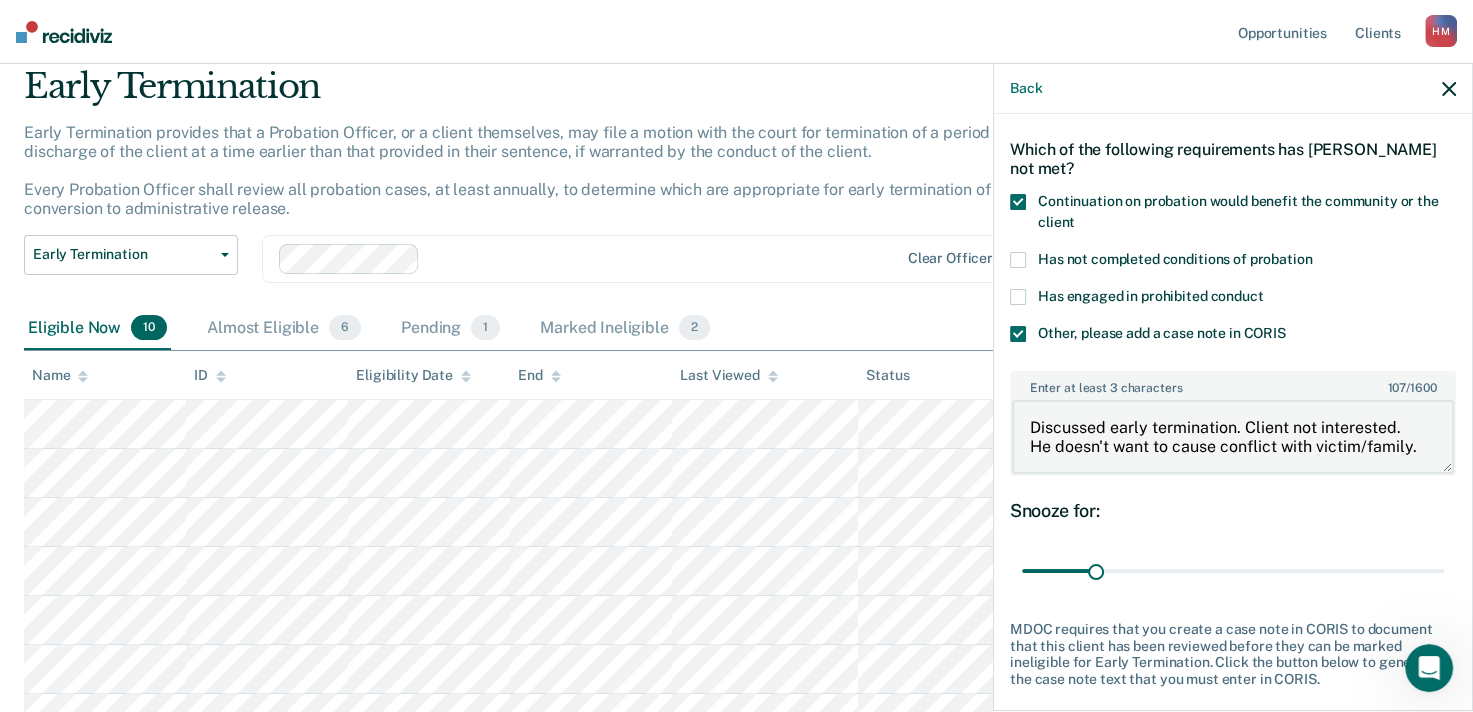 scroll, scrollTop: 80, scrollLeft: 0, axis: vertical 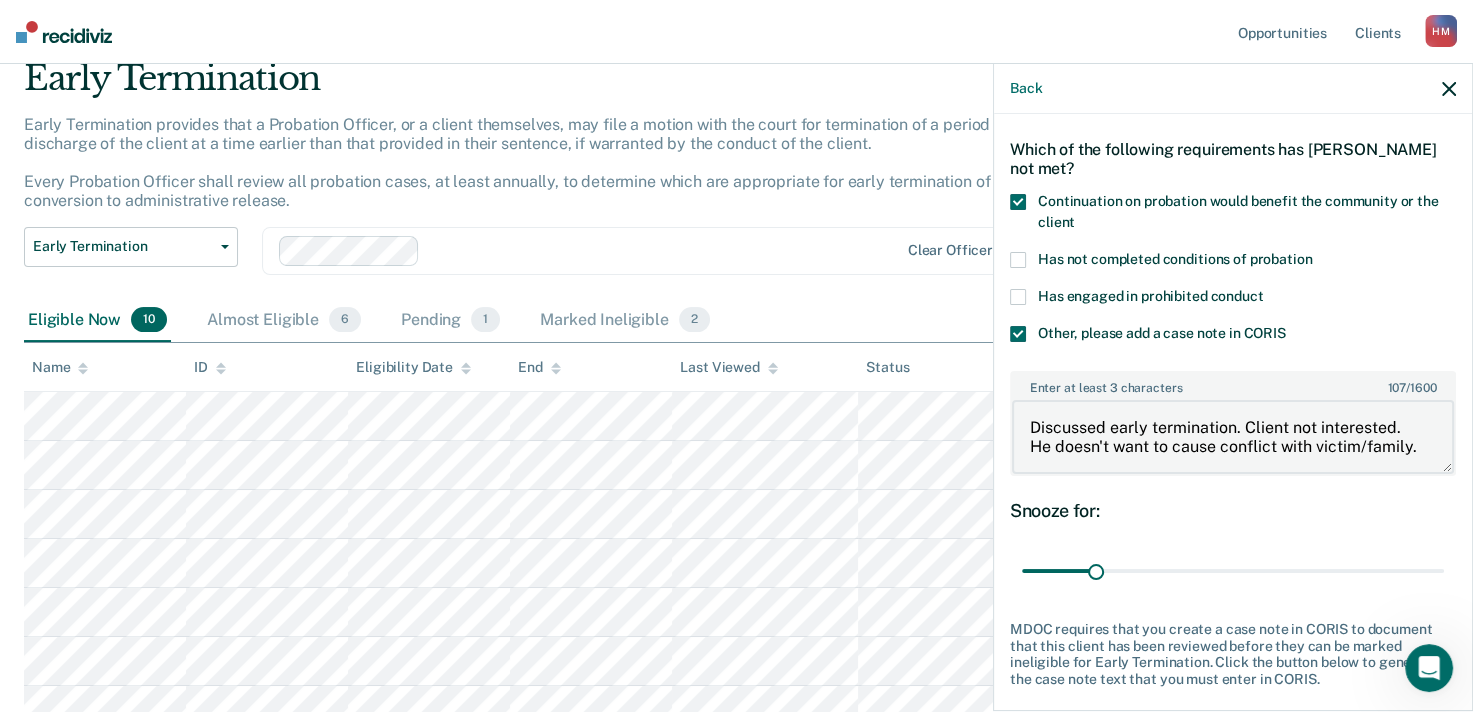 type on "Discussed early termination. Client not interested.
He doesn't want to cause conflict with victim/family." 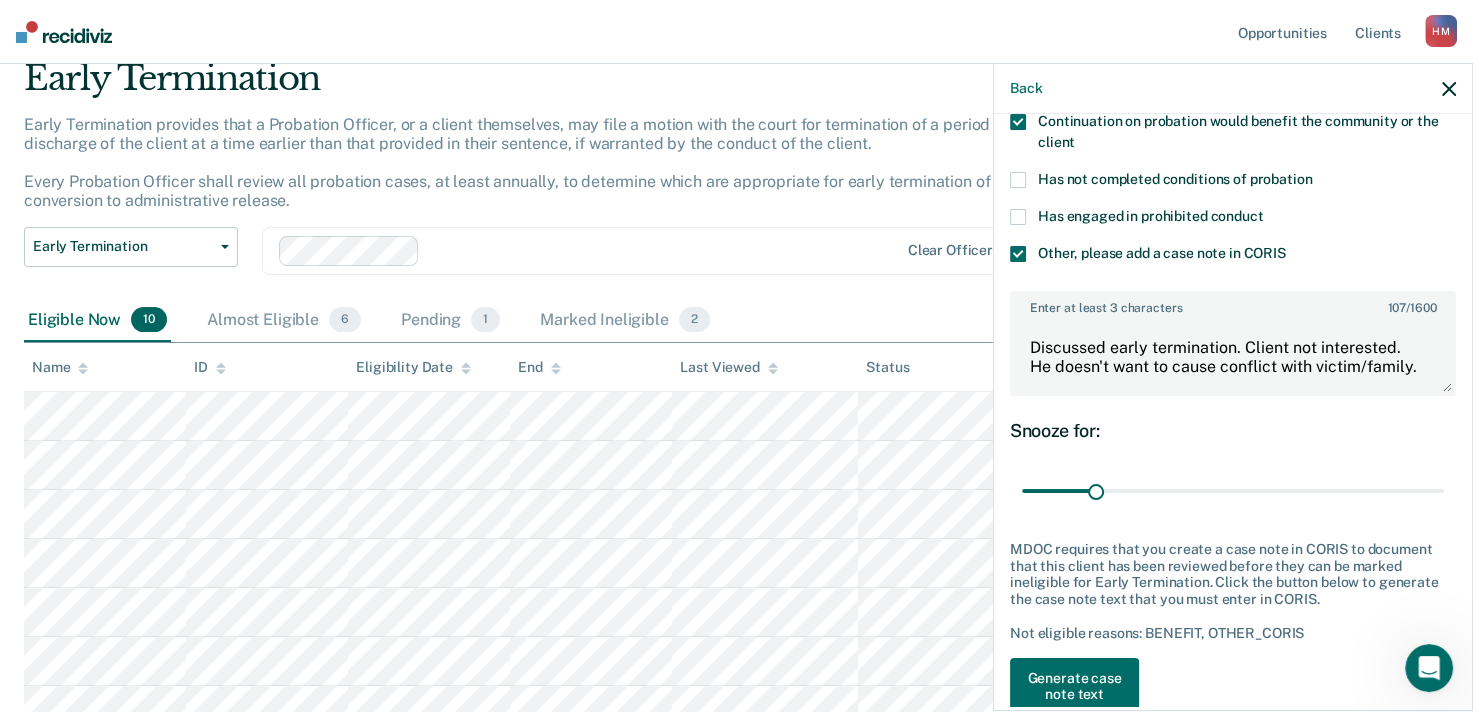 scroll, scrollTop: 153, scrollLeft: 0, axis: vertical 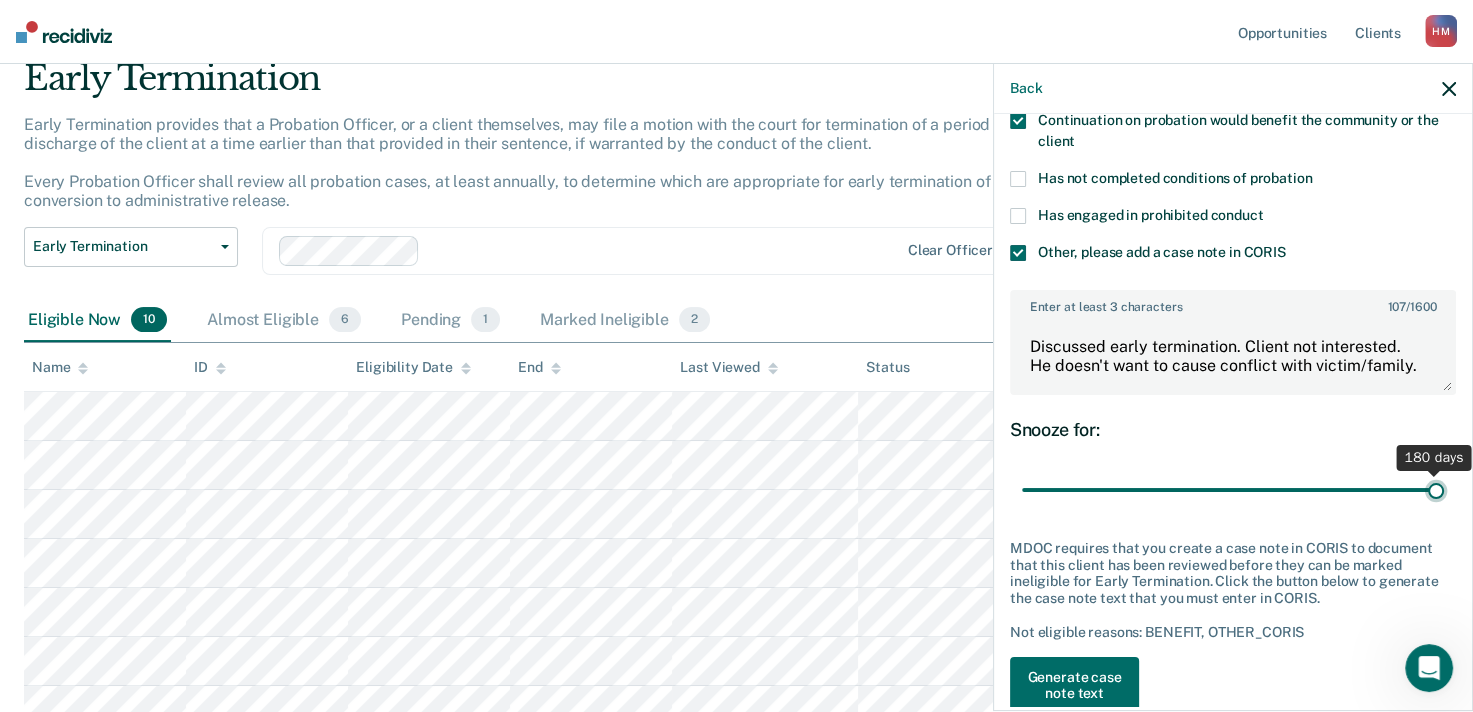 drag, startPoint x: 1093, startPoint y: 479, endPoint x: 1454, endPoint y: 501, distance: 361.66974 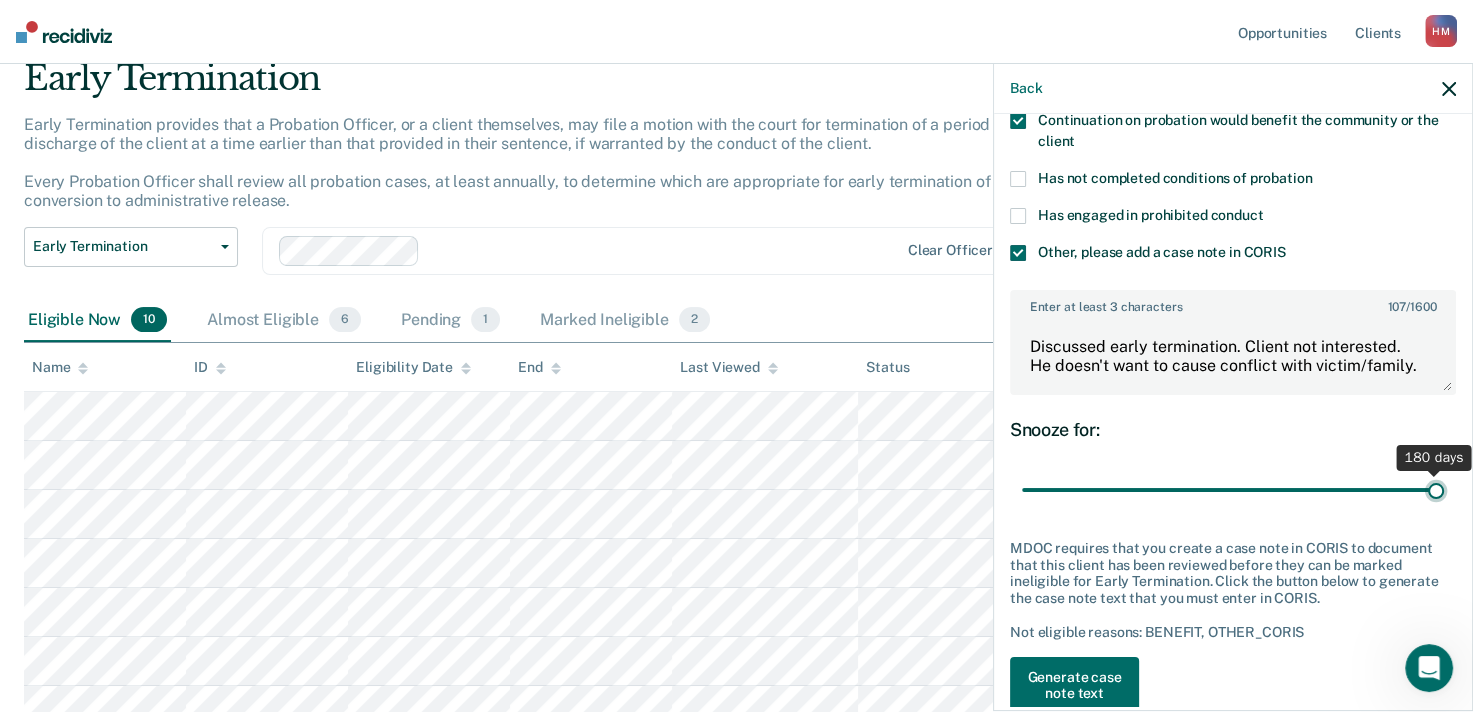 type on "180" 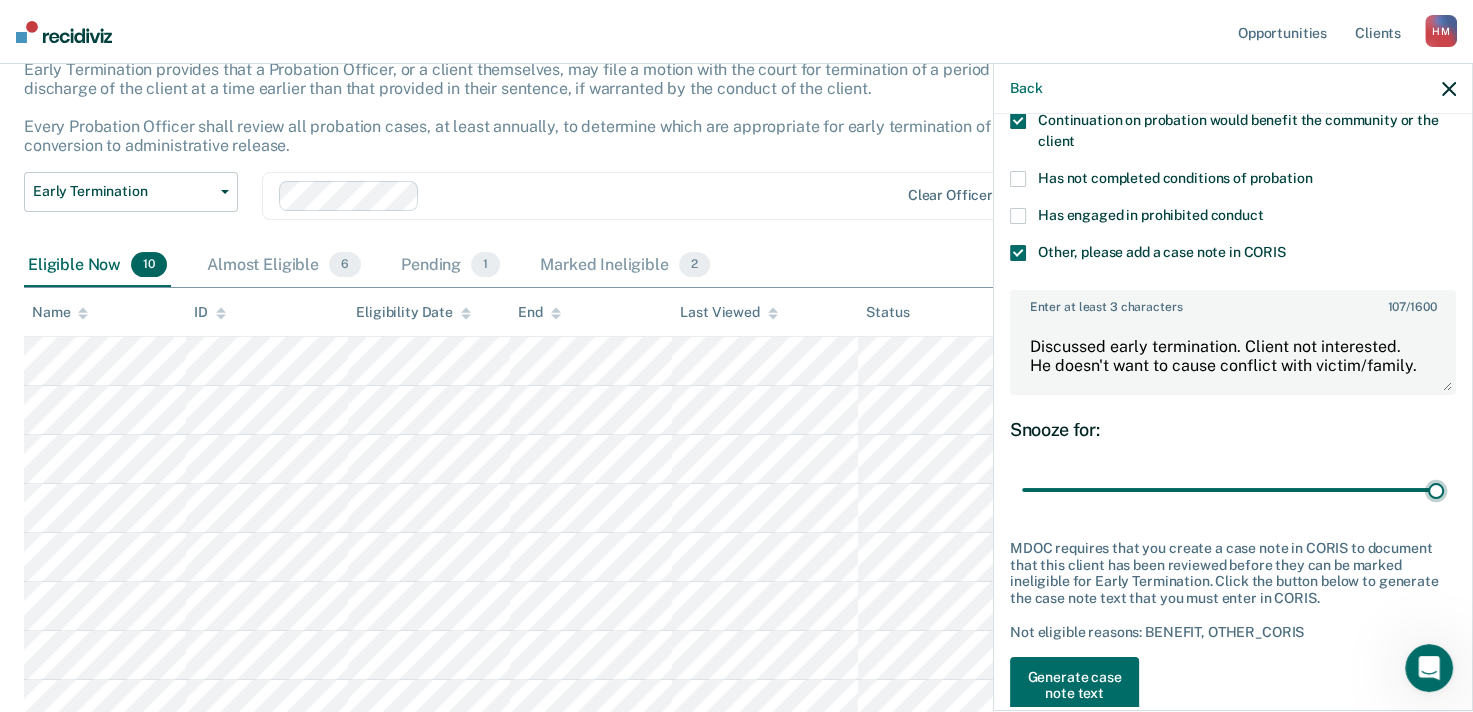 scroll, scrollTop: 153, scrollLeft: 0, axis: vertical 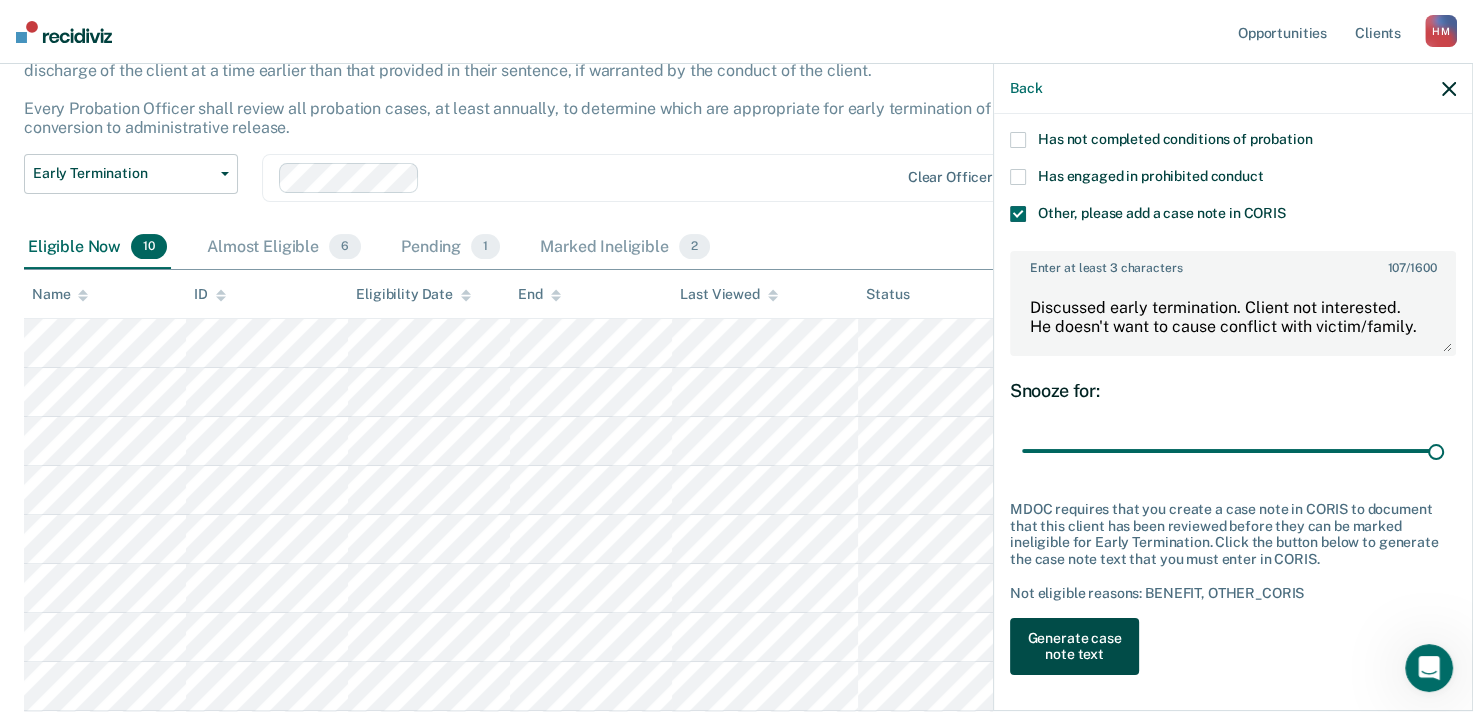 click on "Generate case note text" at bounding box center (1074, 647) 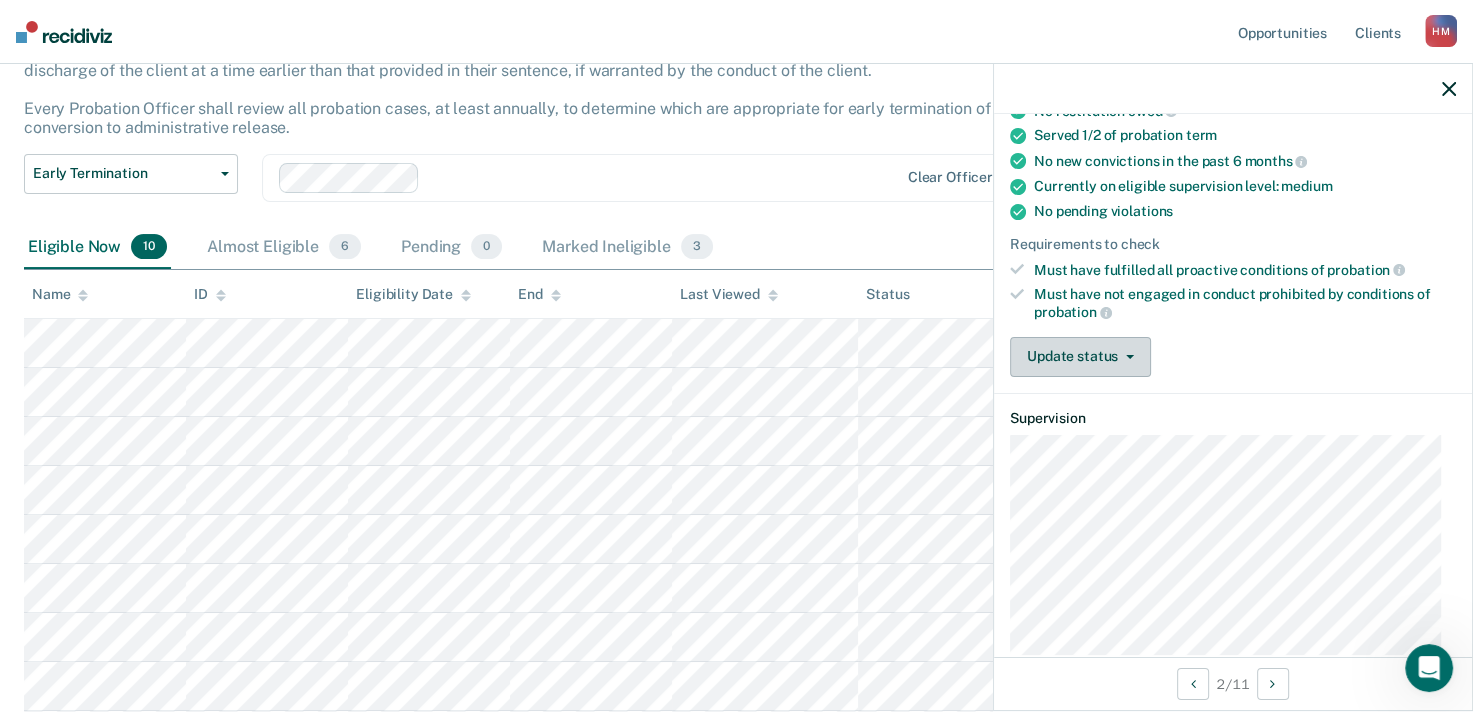 click on "Update status" at bounding box center (1080, 357) 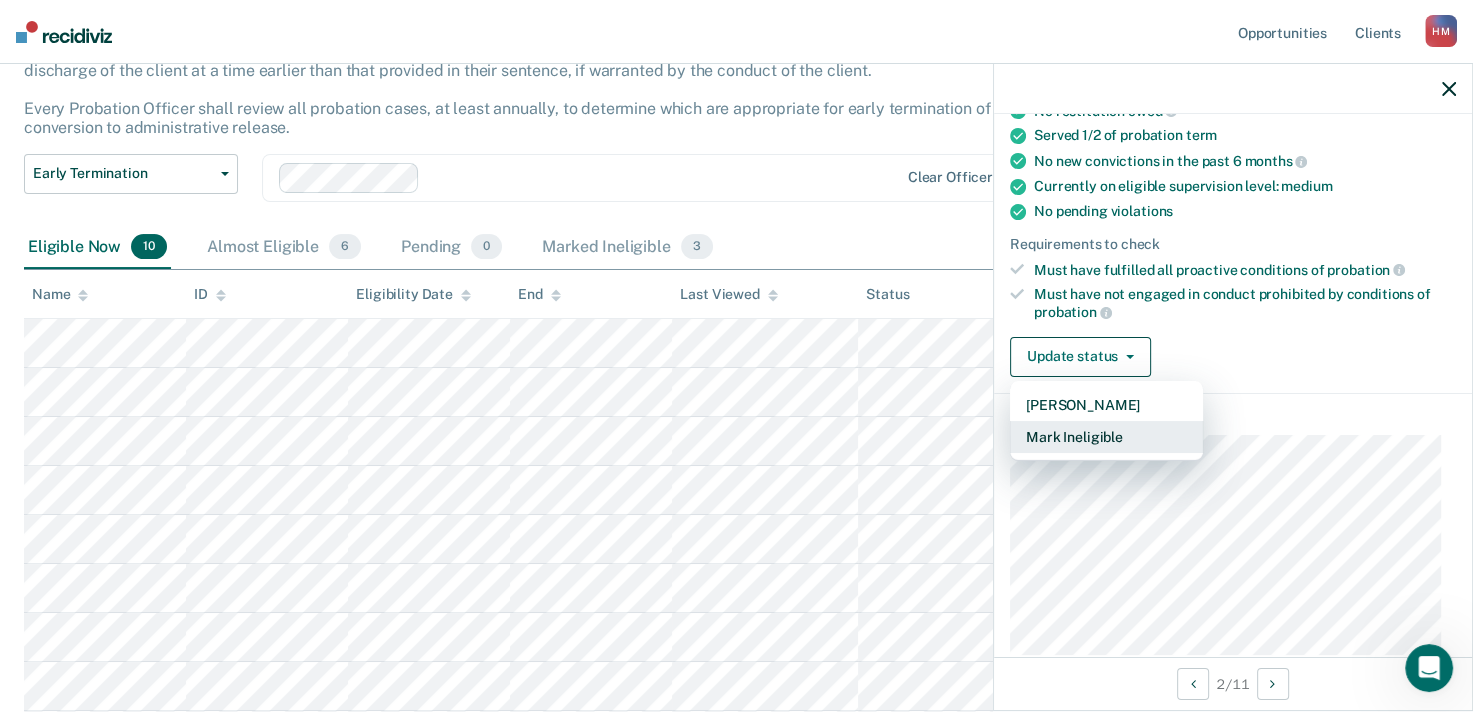 click on "Mark Ineligible" at bounding box center [1106, 437] 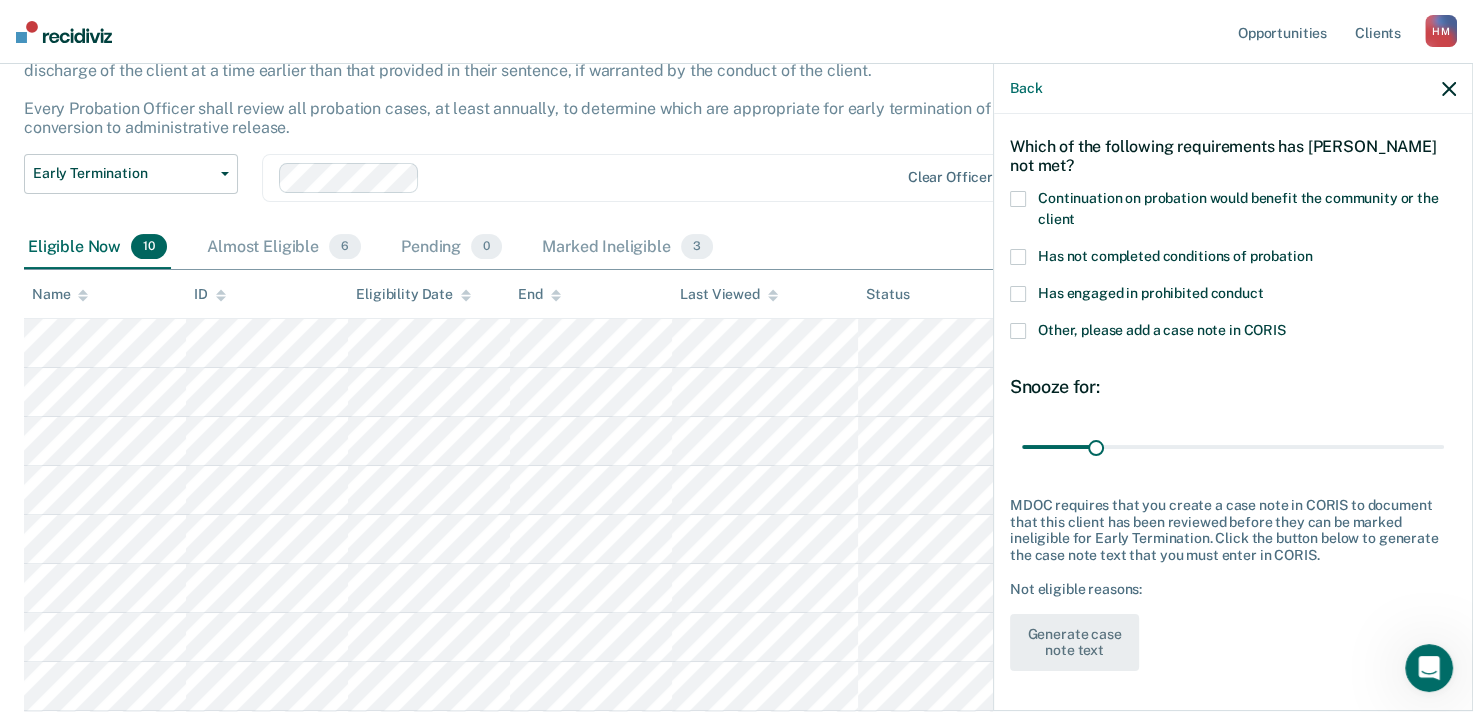 scroll, scrollTop: 72, scrollLeft: 0, axis: vertical 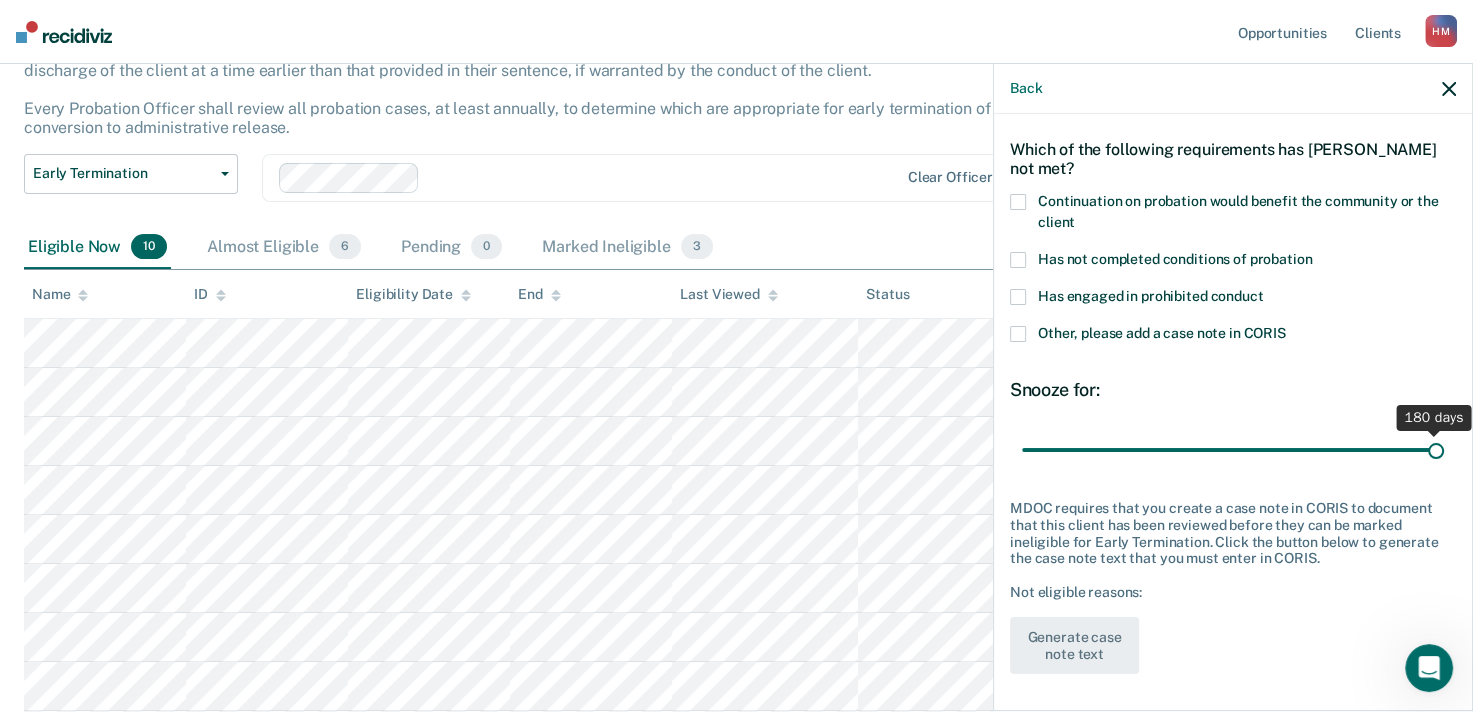 drag, startPoint x: 1097, startPoint y: 449, endPoint x: 1526, endPoint y: 416, distance: 430.26736 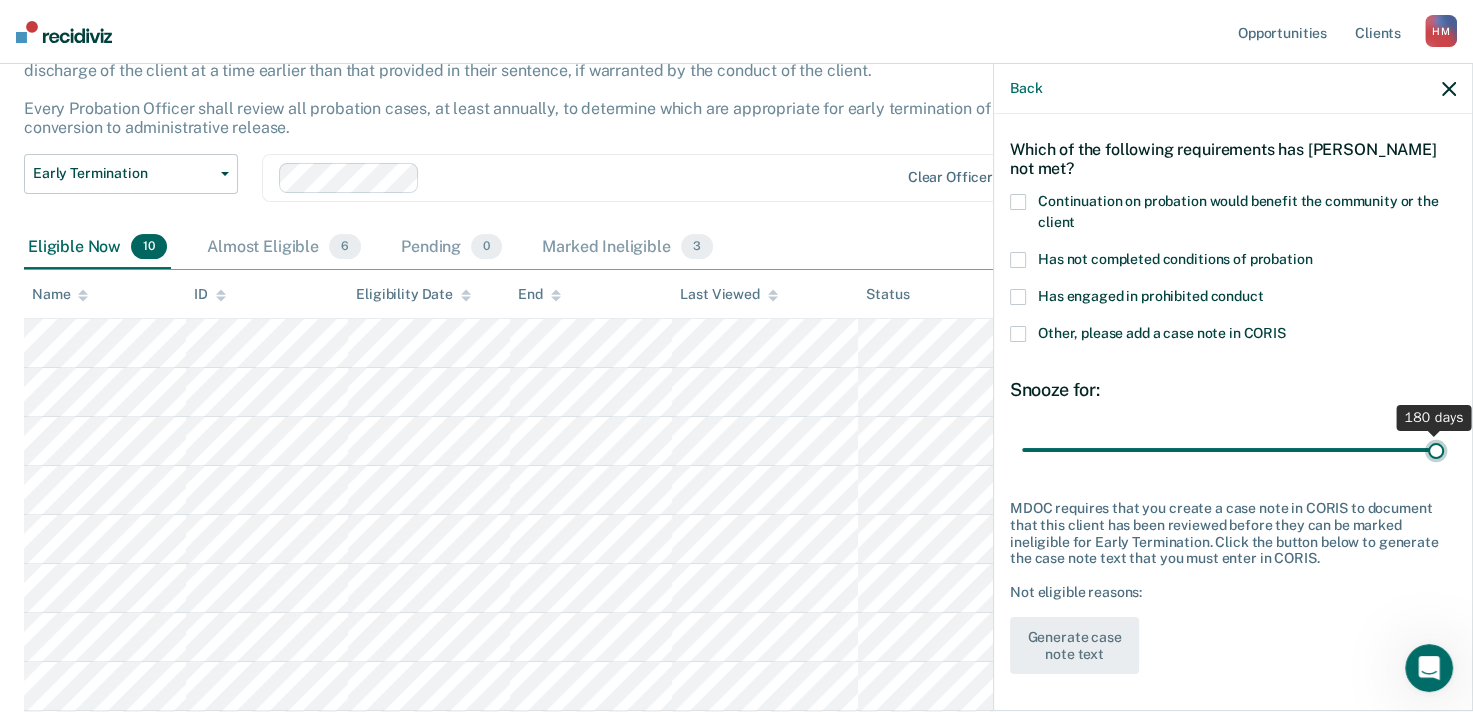 type on "180" 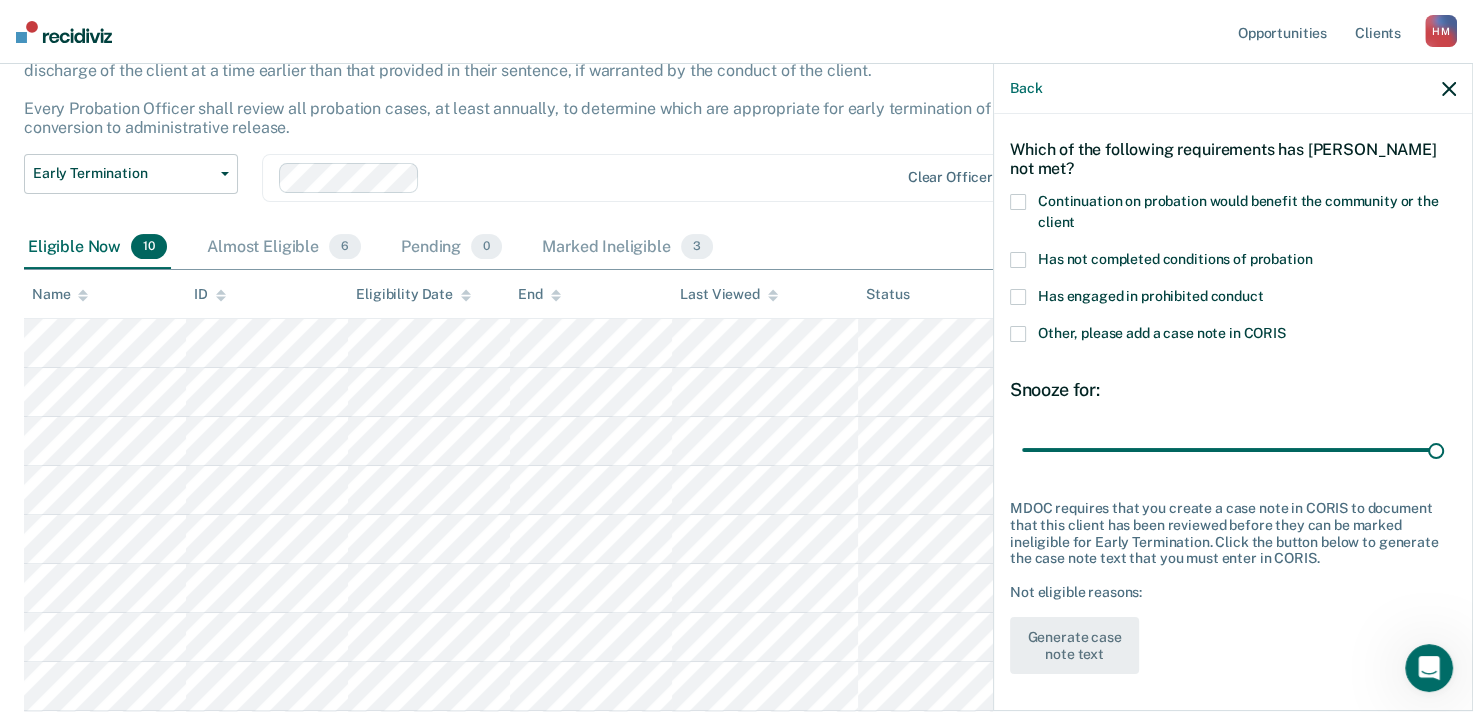 click at bounding box center [1018, 202] 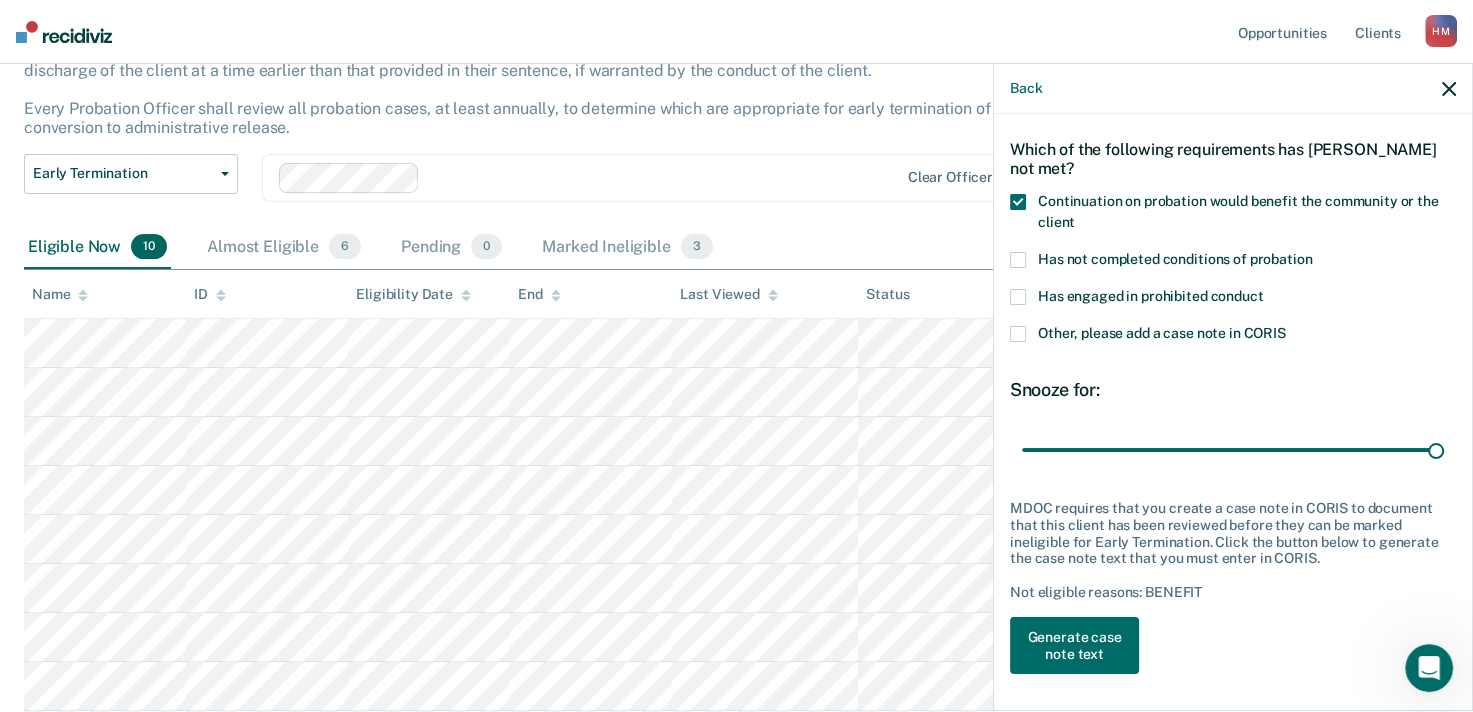 click on "Other, please add a case note in CORIS" at bounding box center (1233, 336) 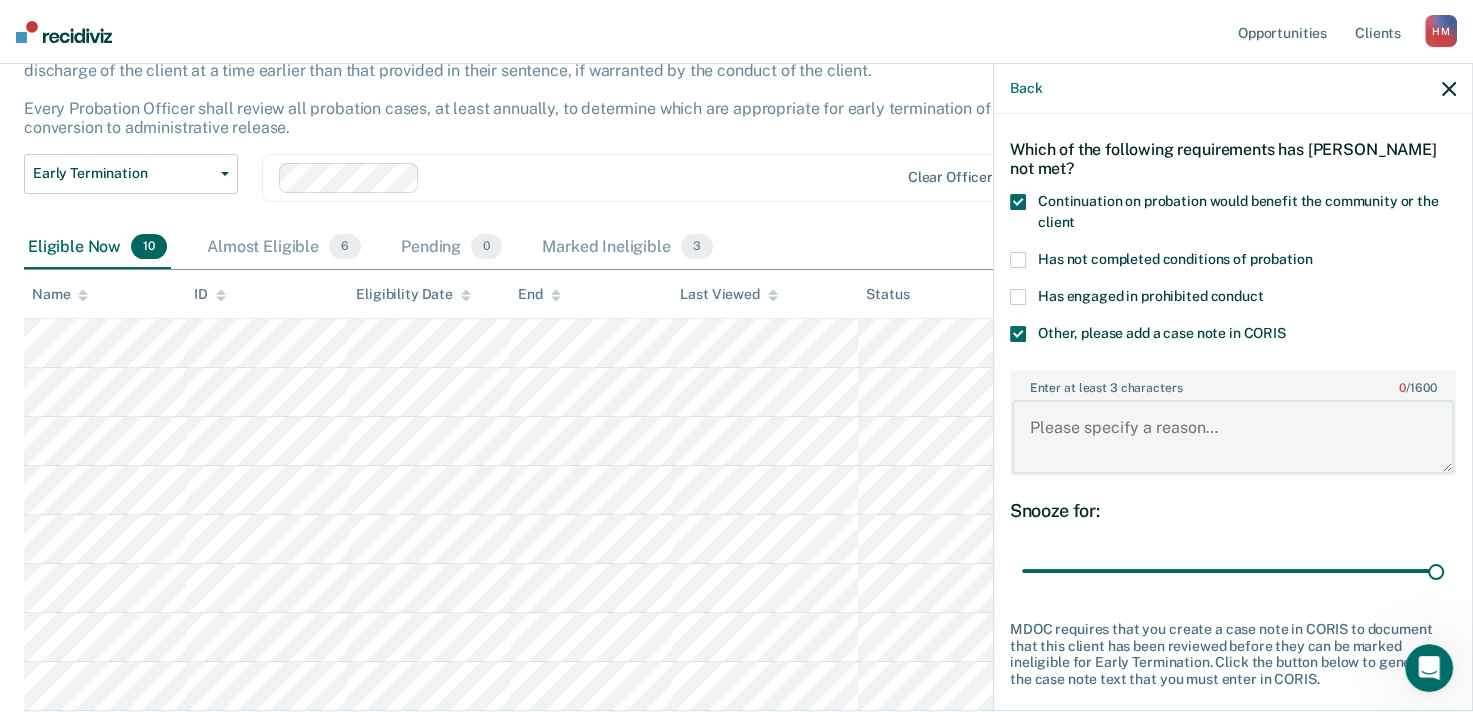 click on "Enter at least 3 characters 0  /  1600" at bounding box center [1233, 437] 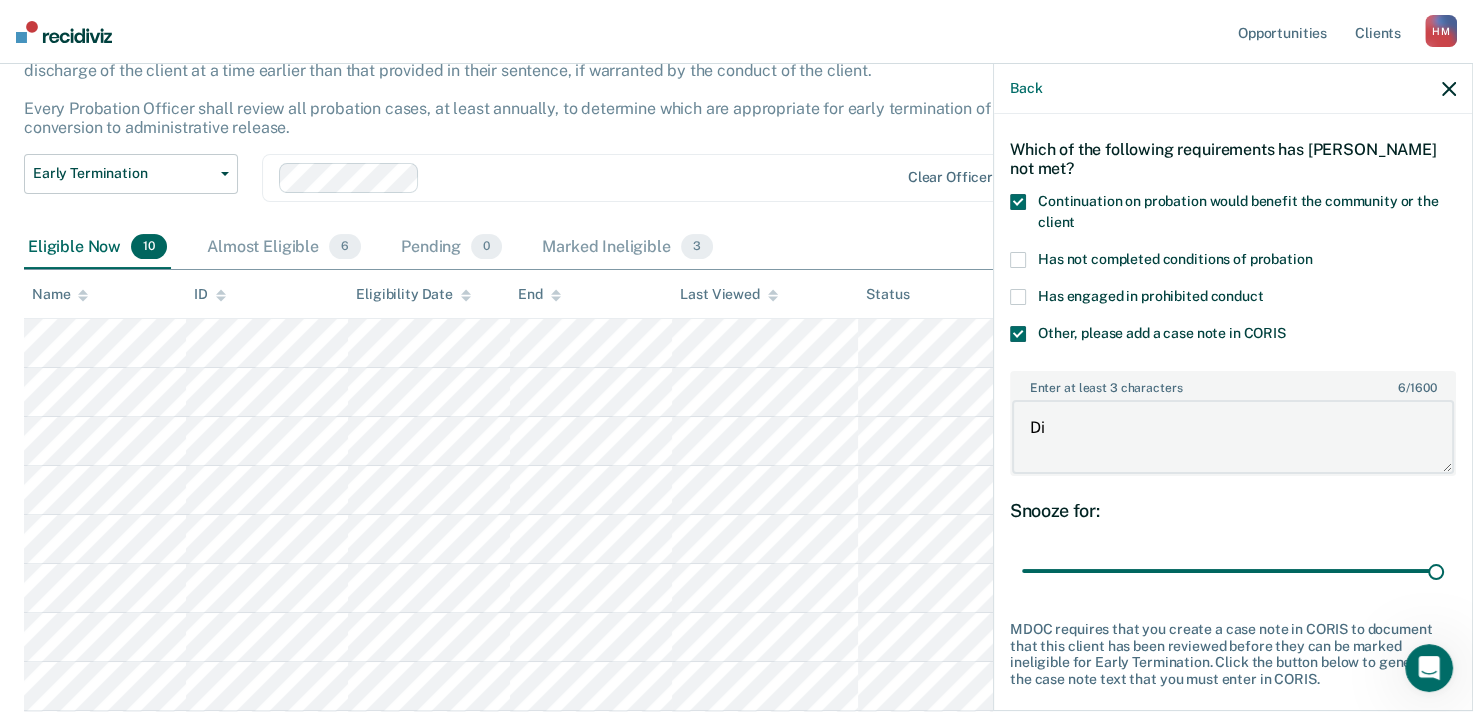 type on "D" 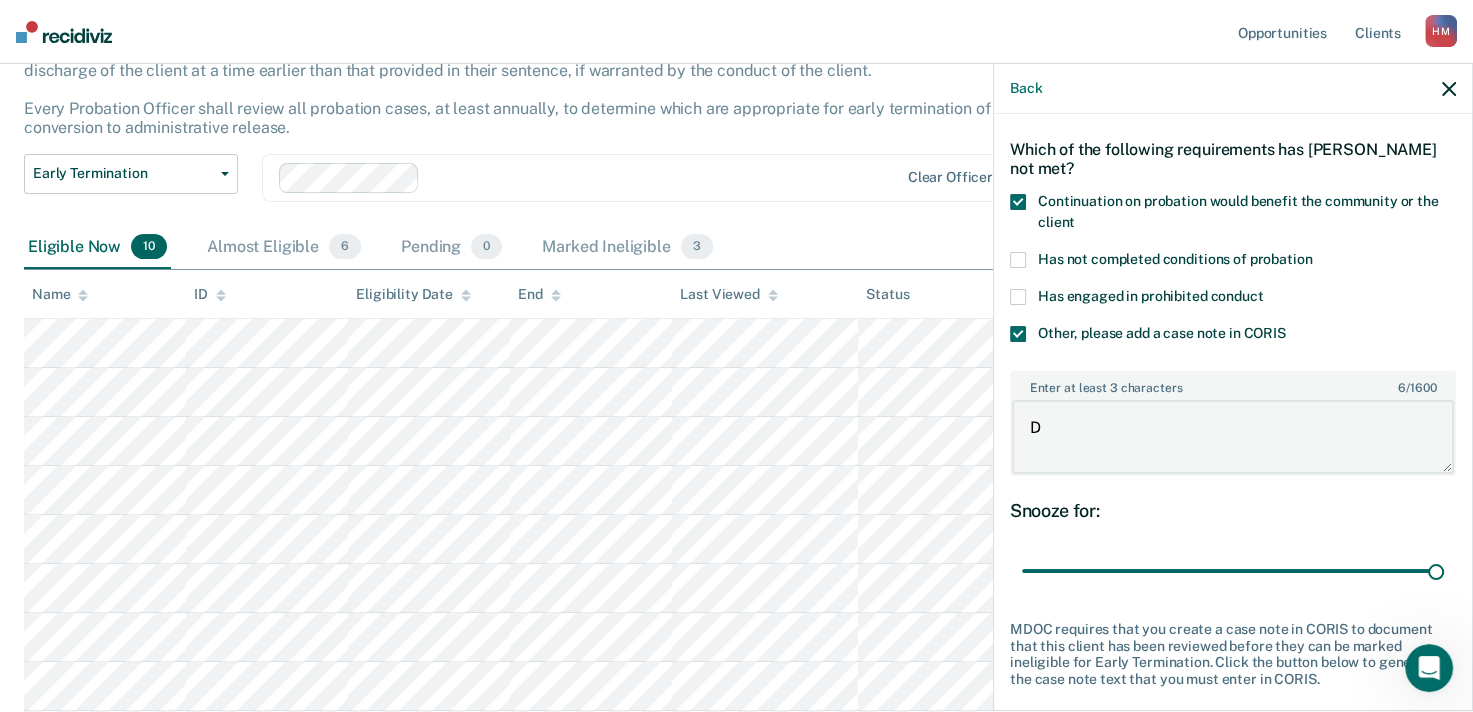 type 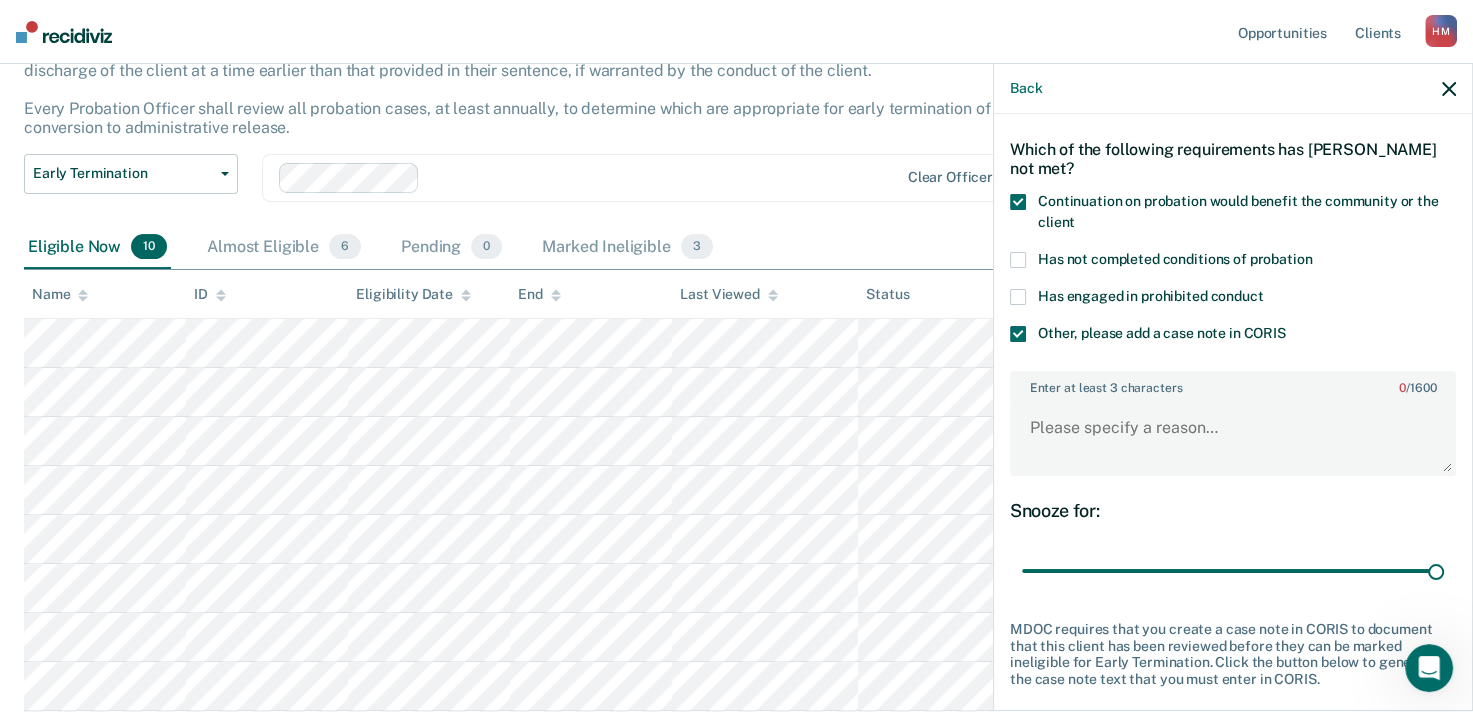 click on "Has engaged in prohibited conduct" at bounding box center [1233, 307] 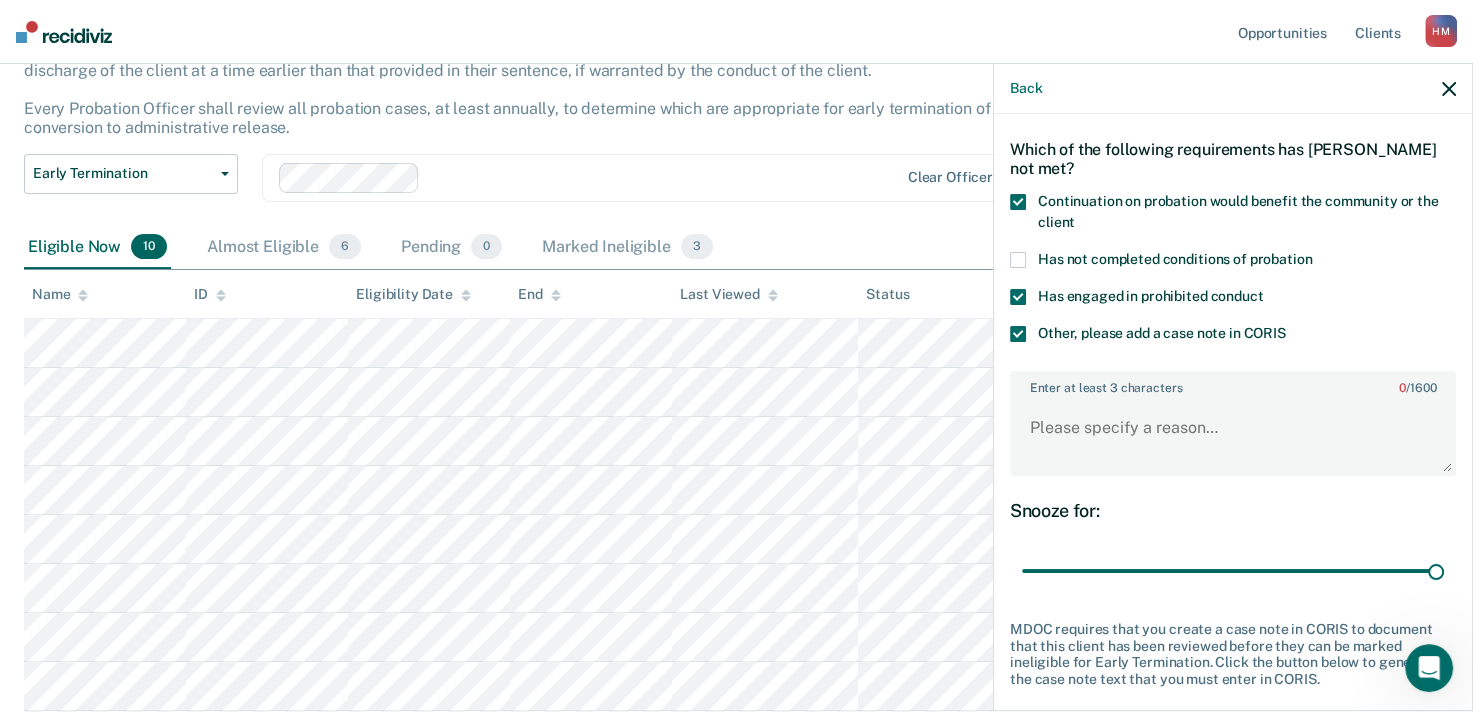 click at bounding box center [1018, 334] 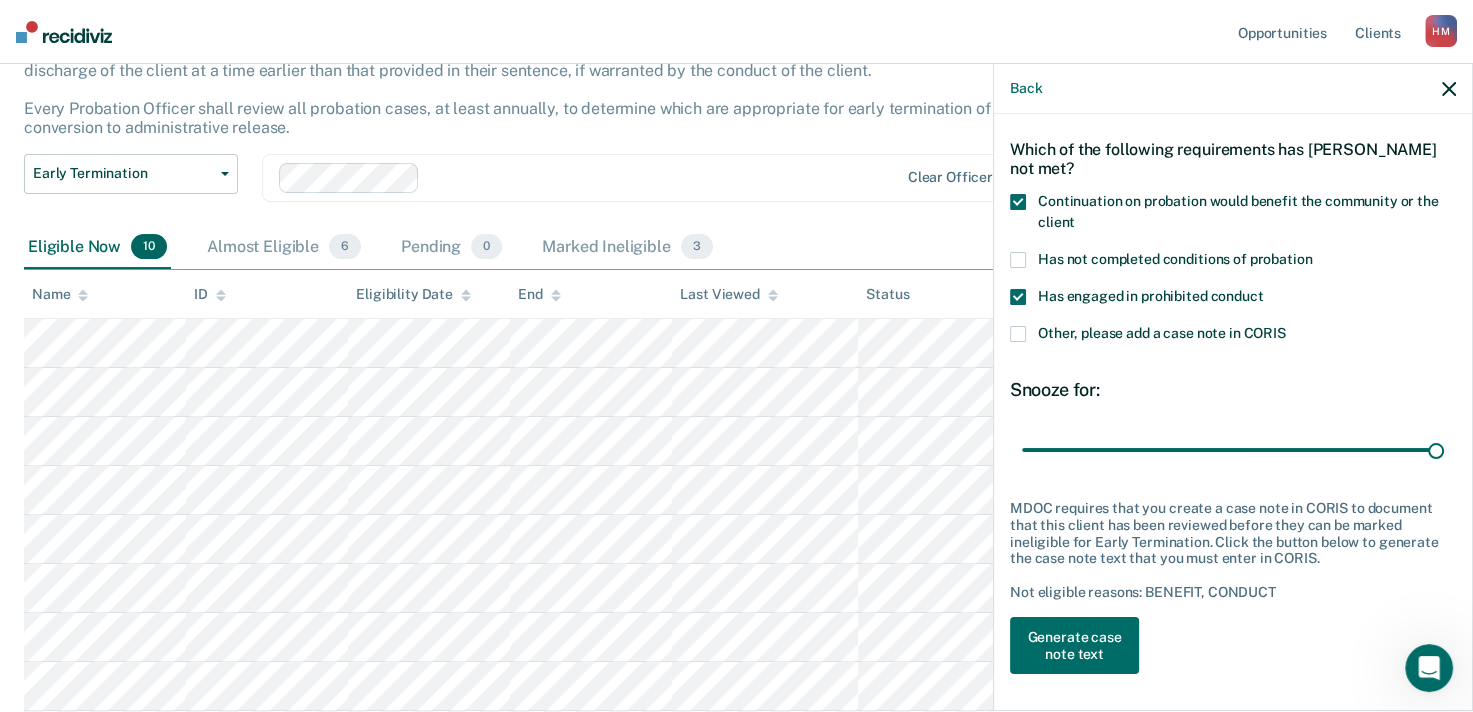 click at bounding box center [1018, 297] 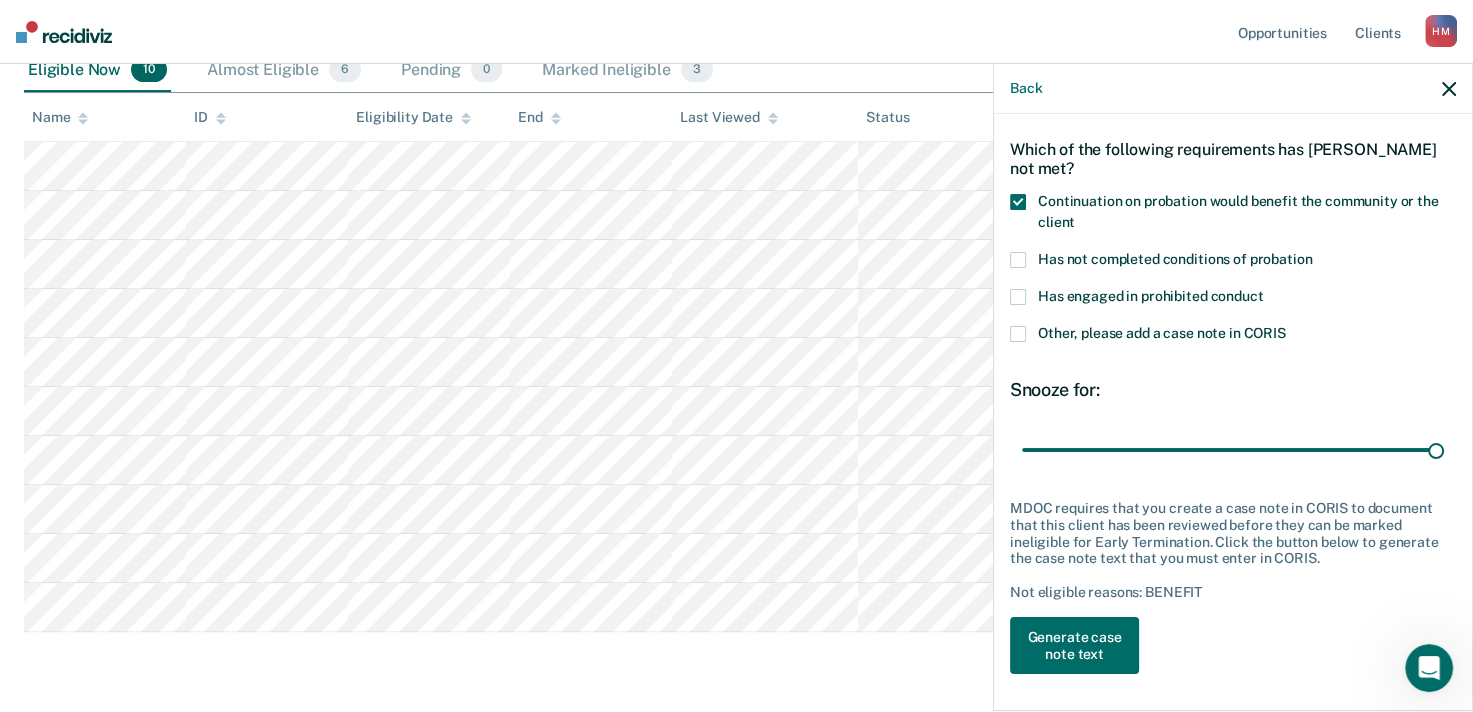 scroll, scrollTop: 392, scrollLeft: 0, axis: vertical 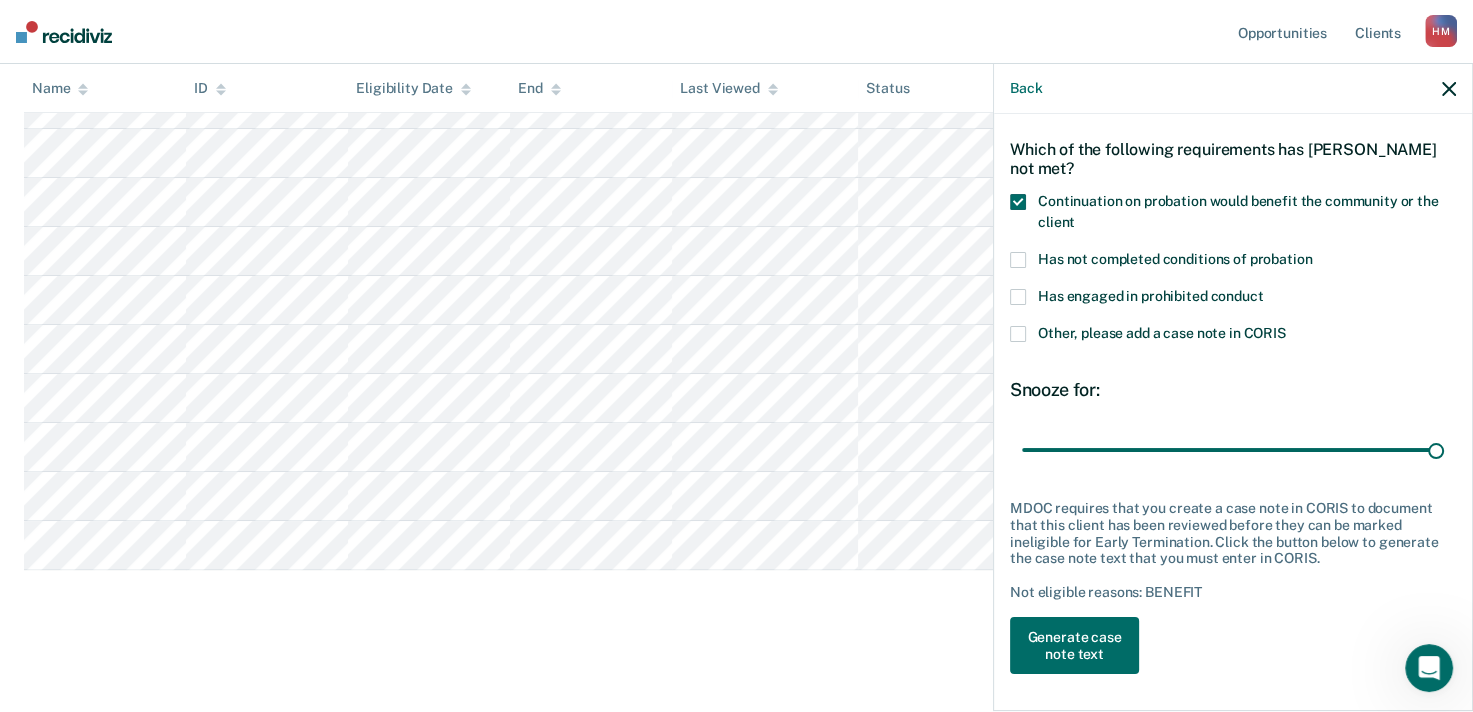 click at bounding box center [1018, 334] 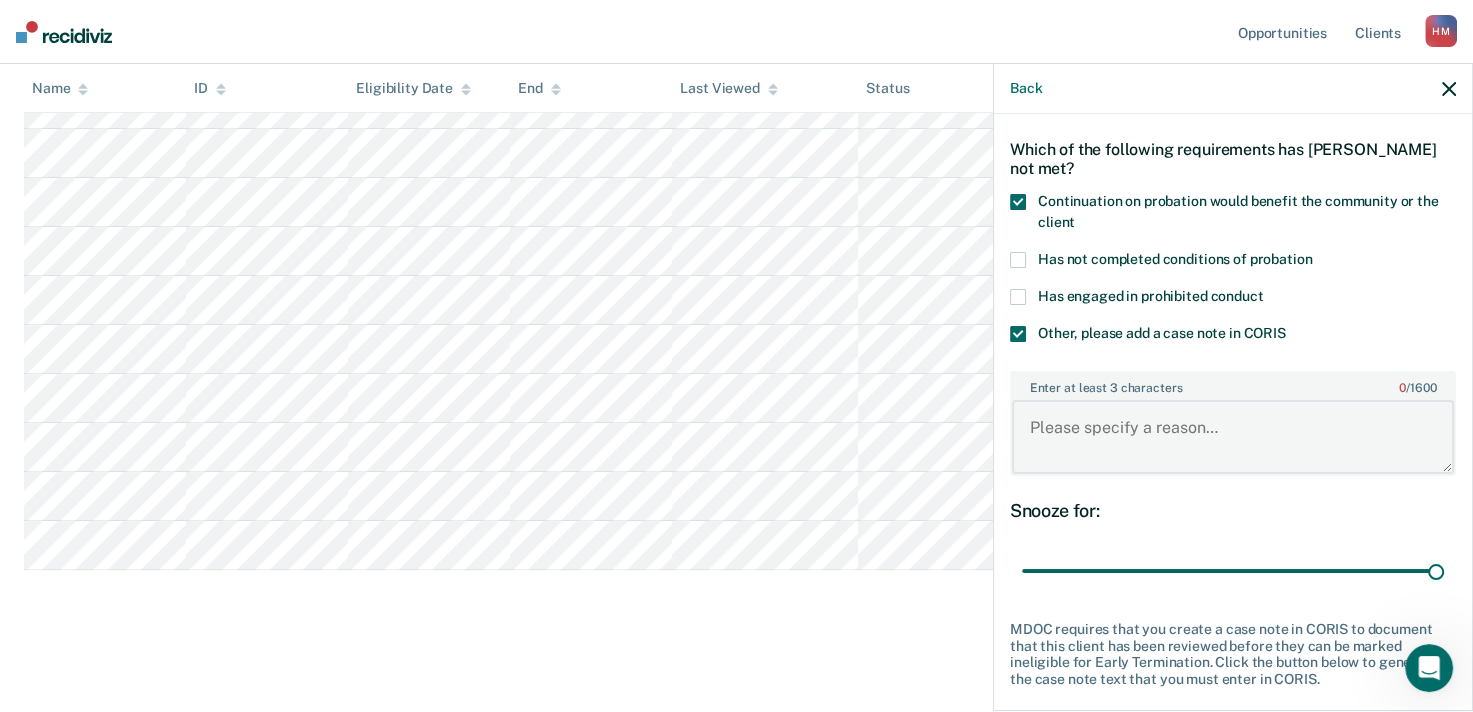 click on "Enter at least 3 characters 0  /  1600" at bounding box center (1233, 437) 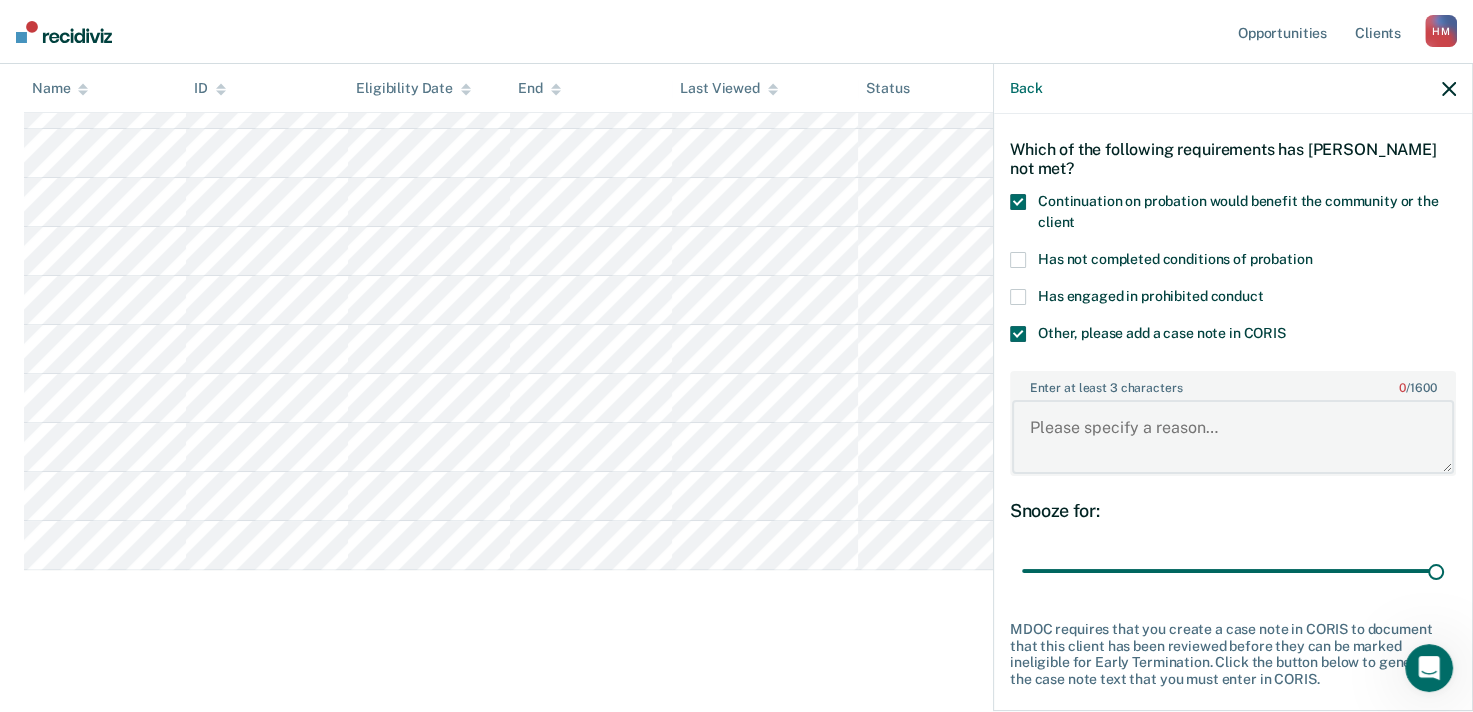 click on "Enter at least 3 characters 0  /  1600" at bounding box center (1233, 437) 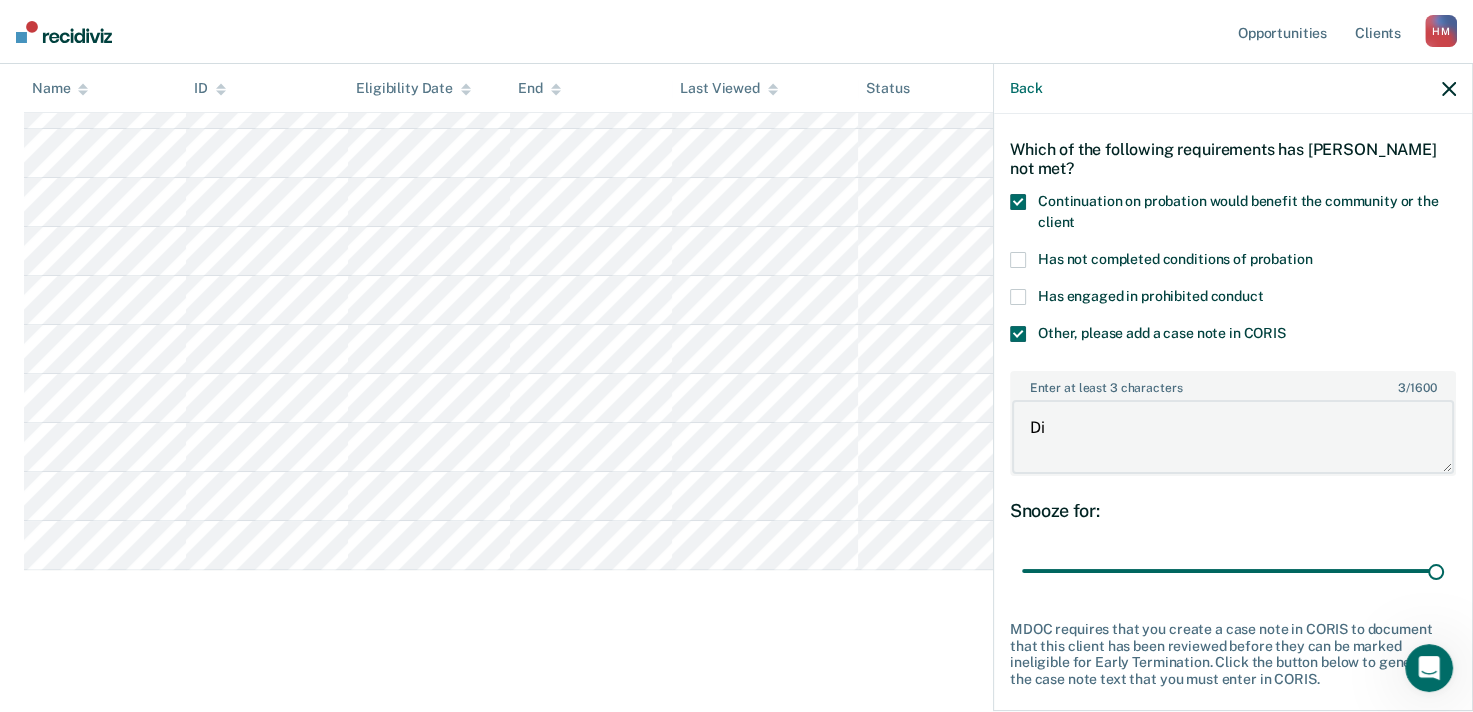type on "D" 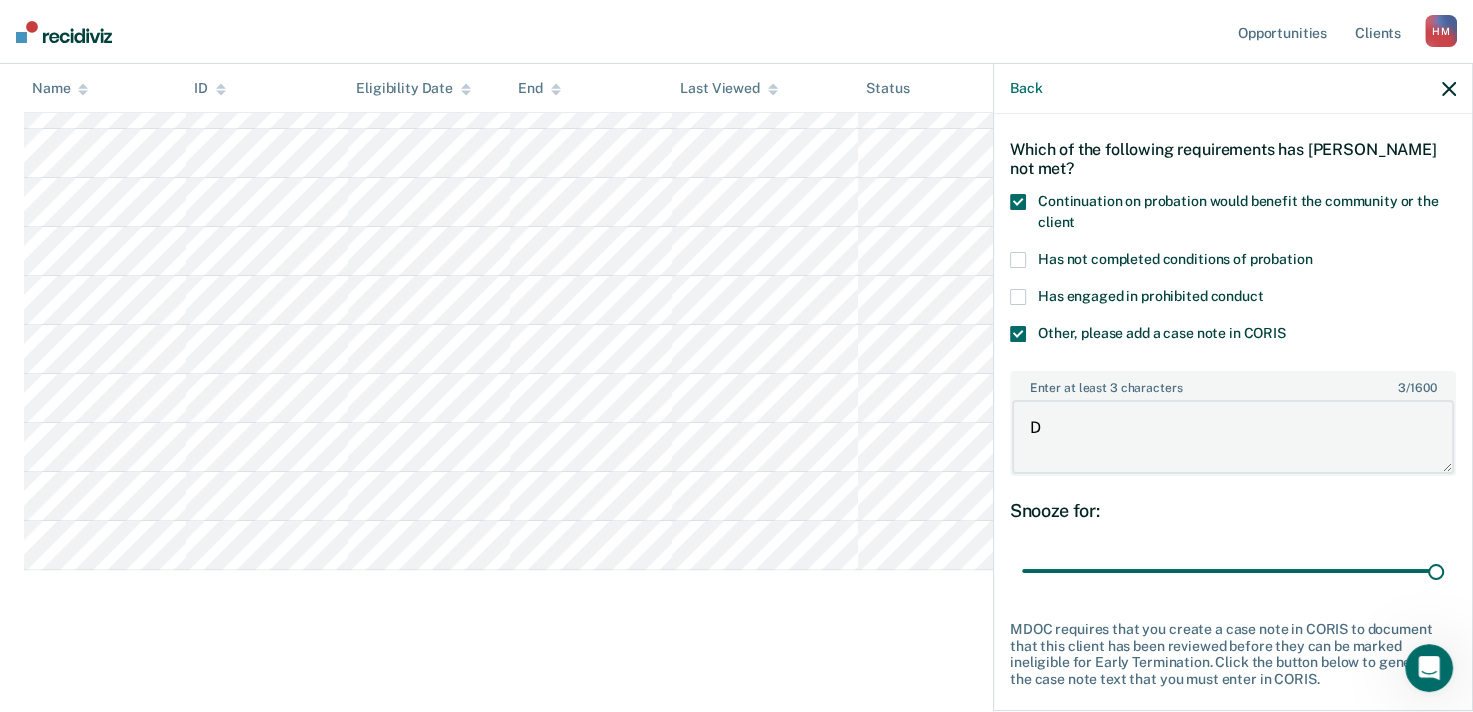 type 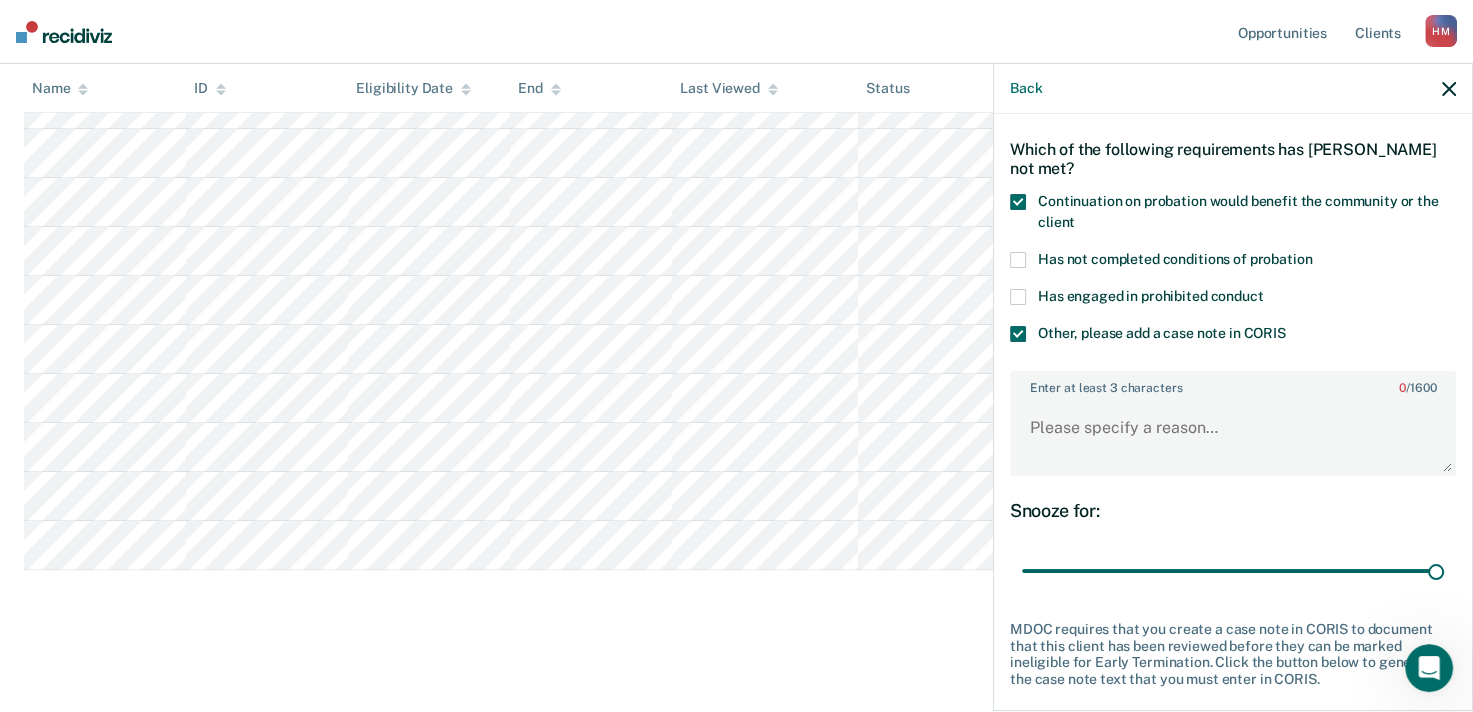click at bounding box center (1018, 334) 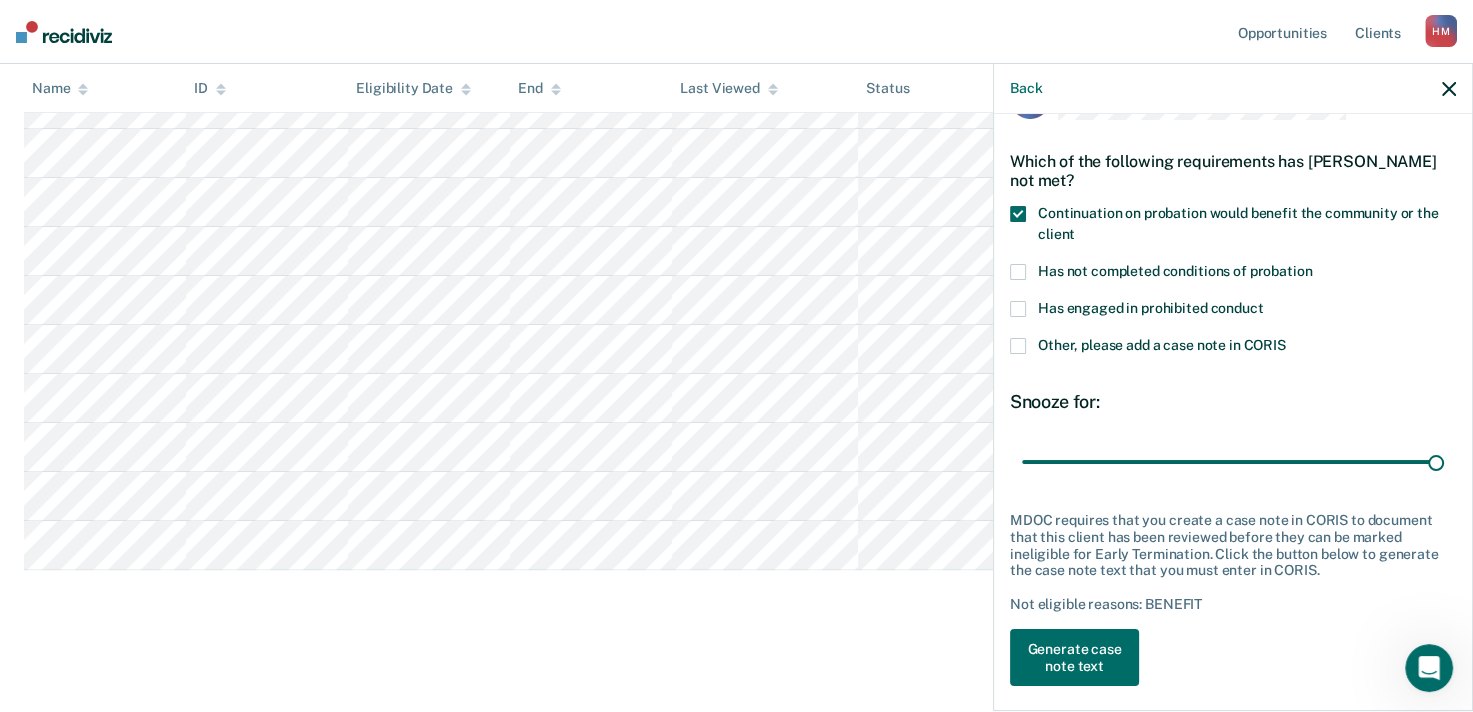 scroll, scrollTop: 72, scrollLeft: 0, axis: vertical 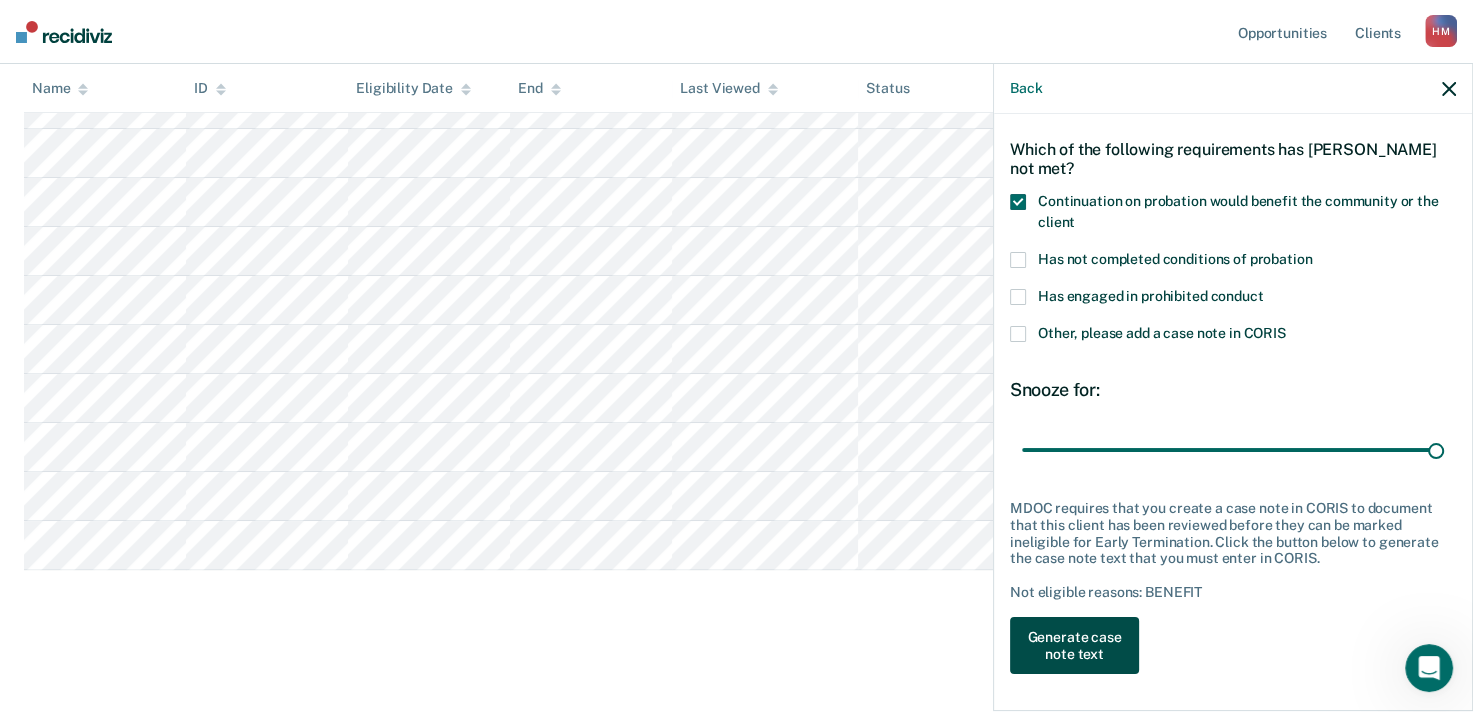 click on "Generate case note text" at bounding box center (1074, 646) 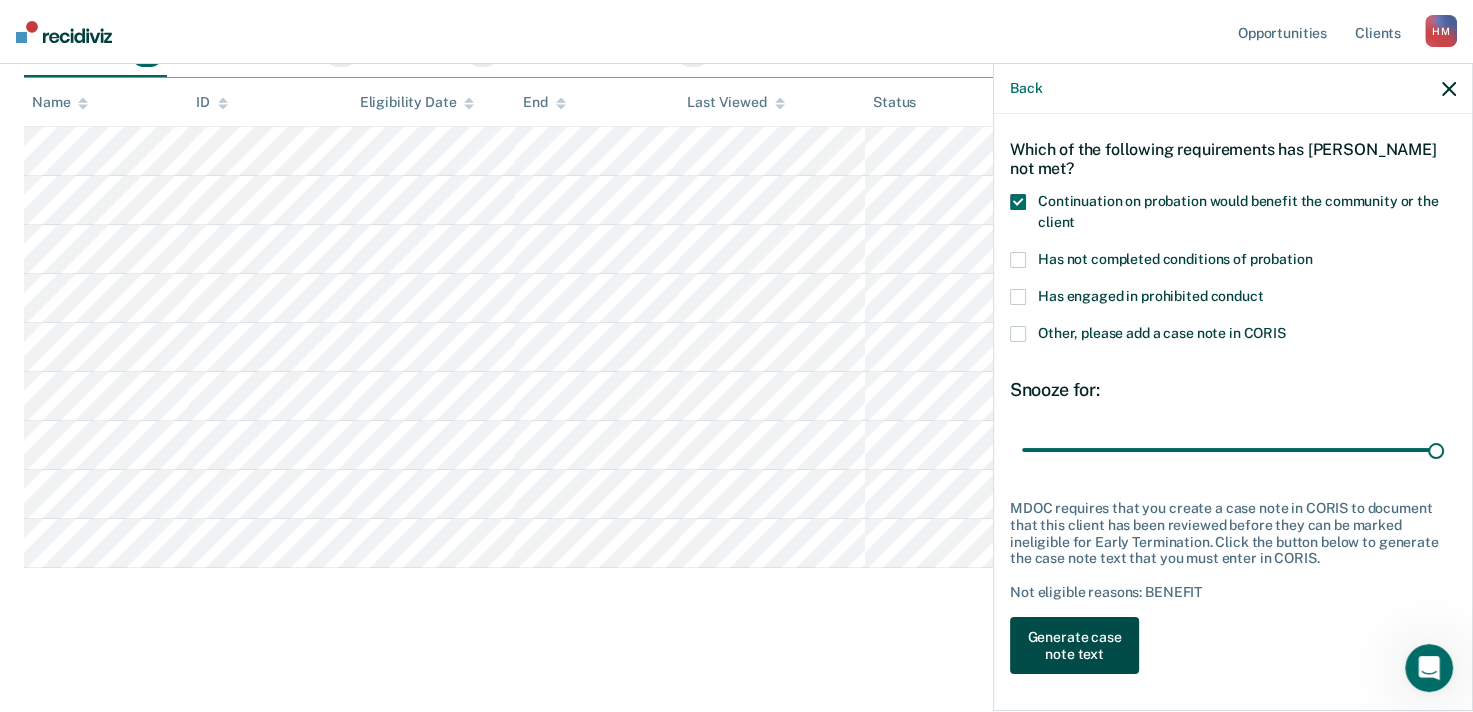 scroll, scrollTop: 344, scrollLeft: 0, axis: vertical 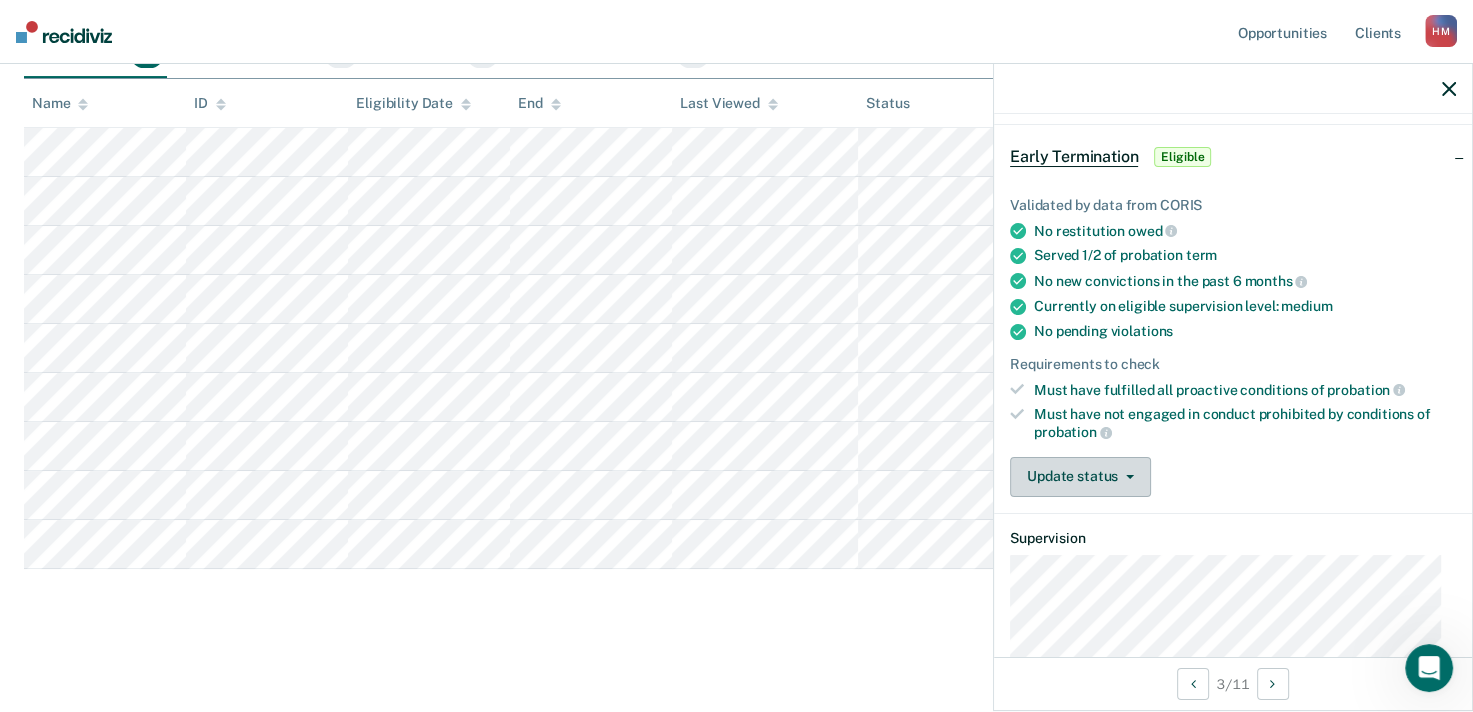 click on "Update status" at bounding box center [1080, 477] 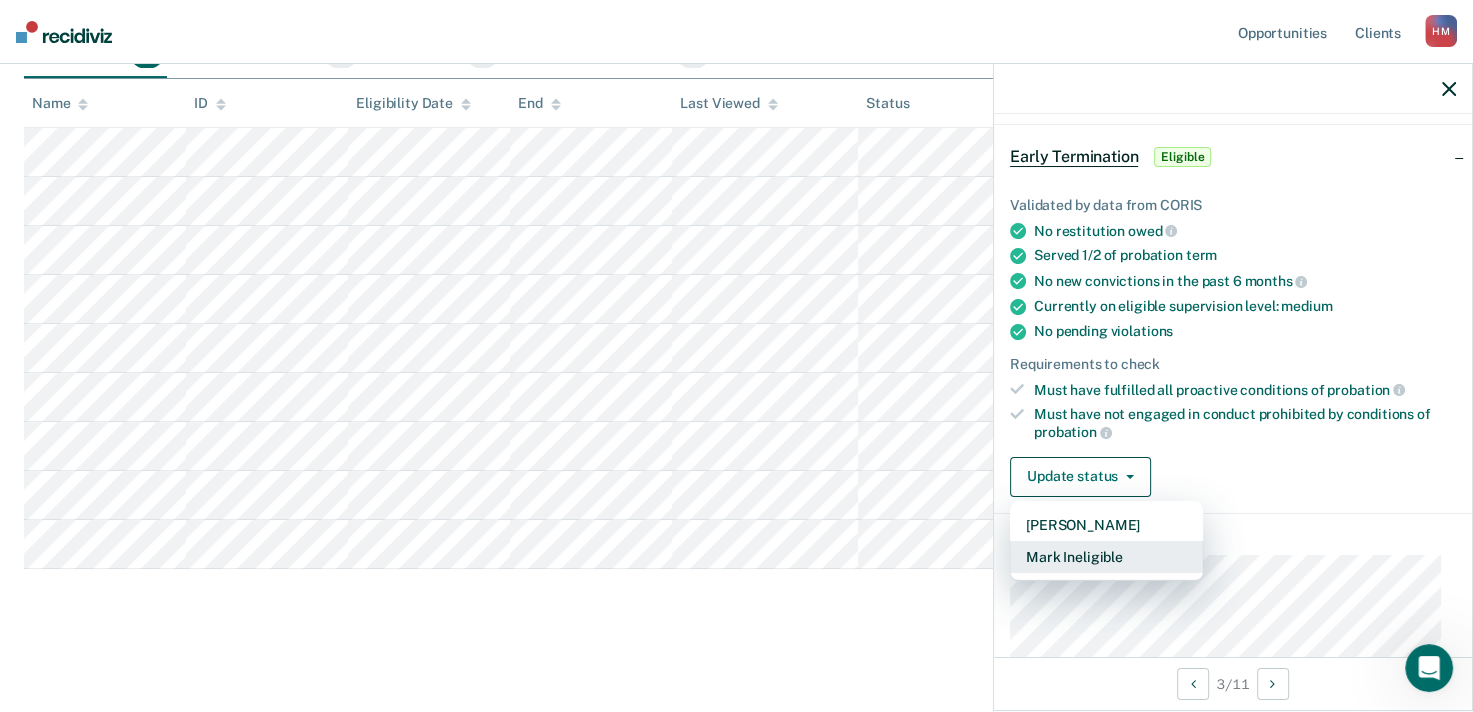 click on "Mark Ineligible" at bounding box center (1106, 557) 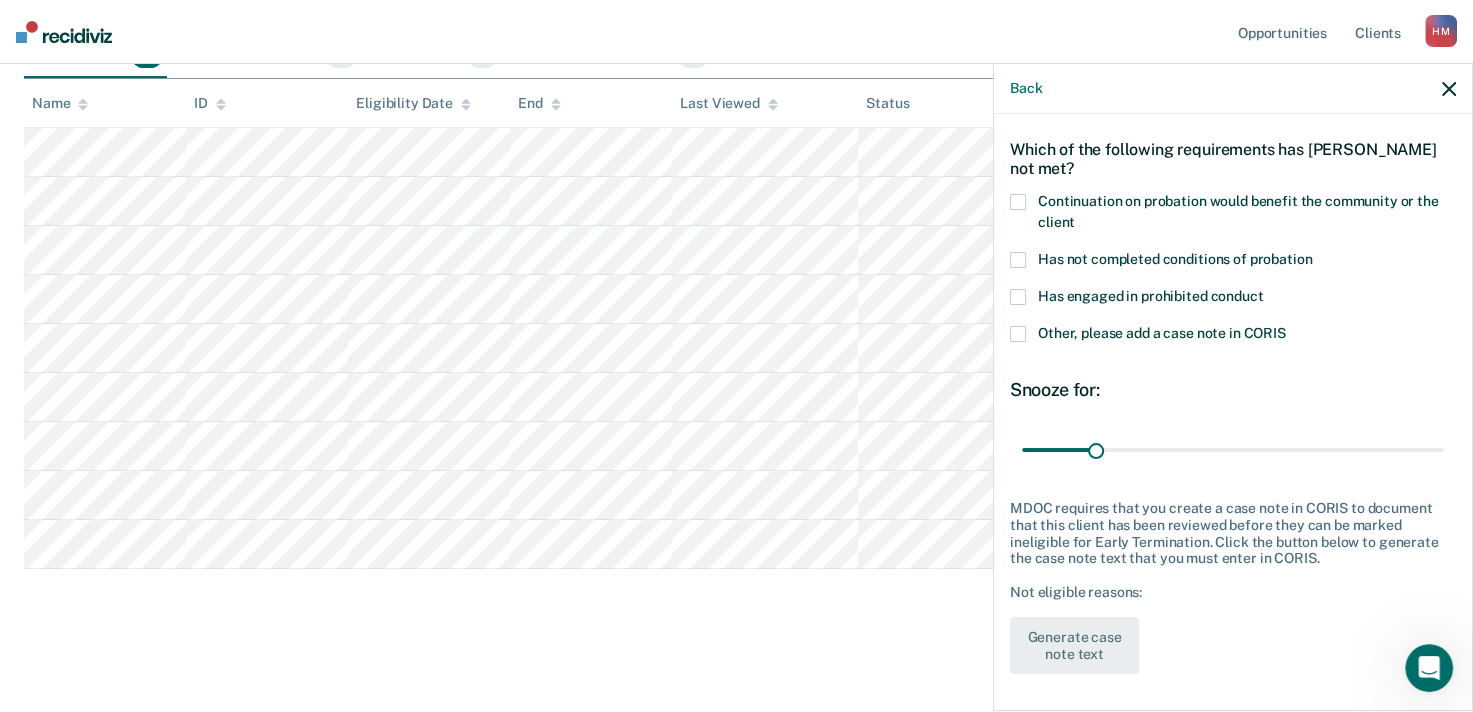click at bounding box center (1018, 202) 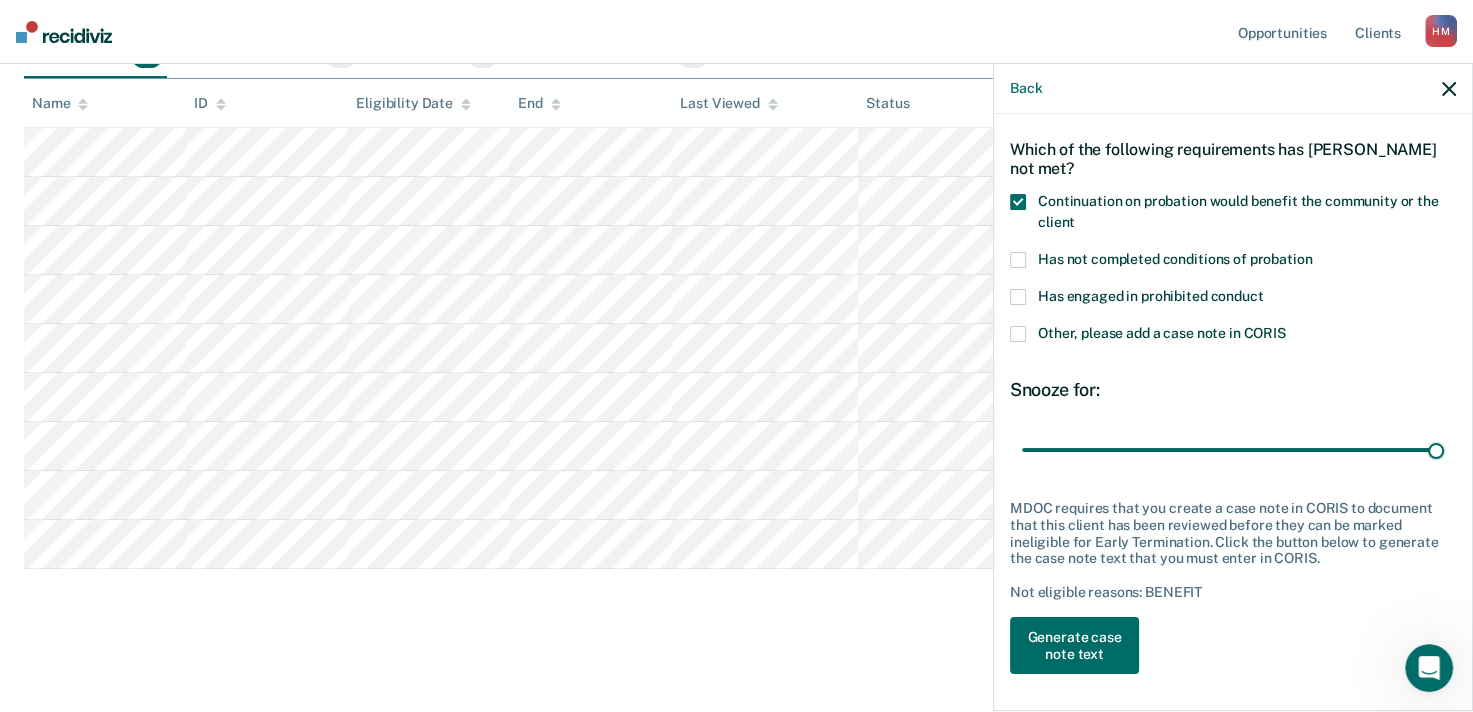 drag, startPoint x: 1094, startPoint y: 450, endPoint x: 1471, endPoint y: 467, distance: 377.3831 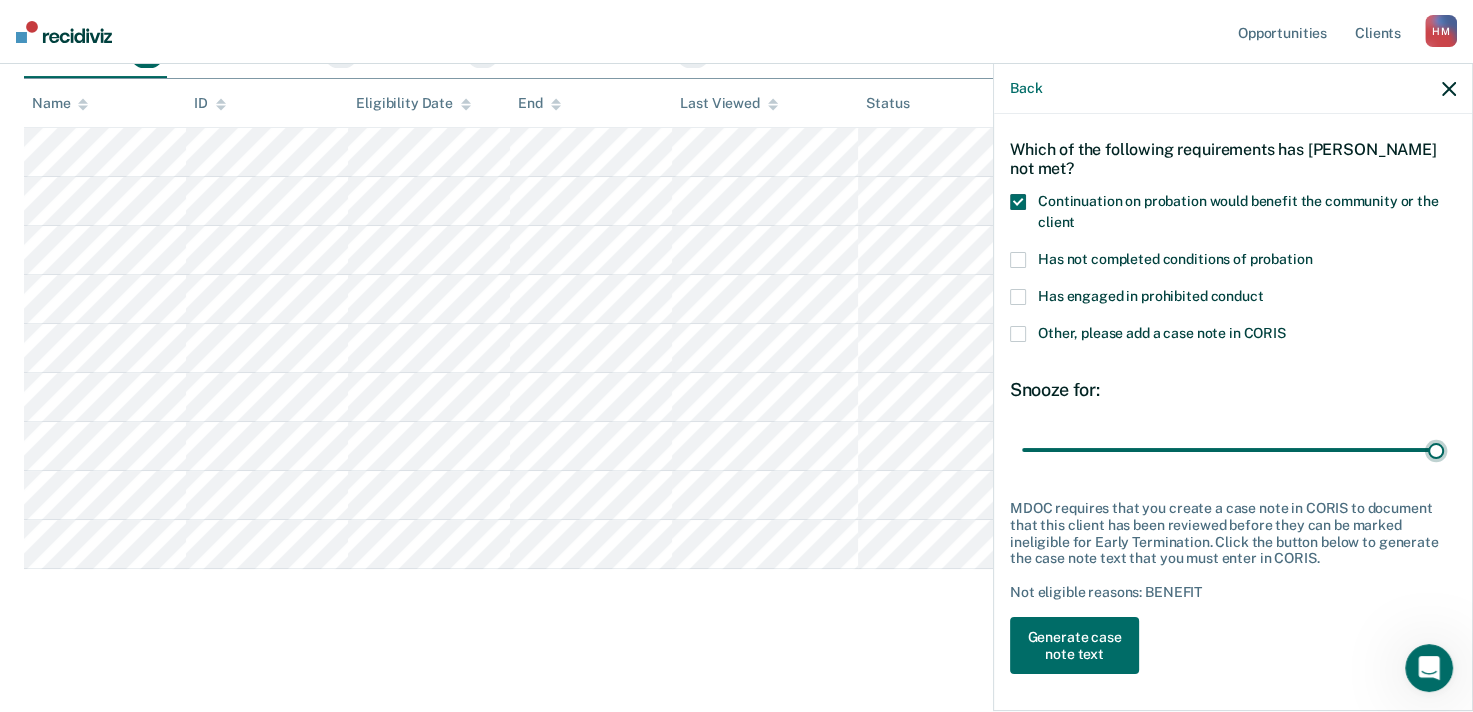 type on "180" 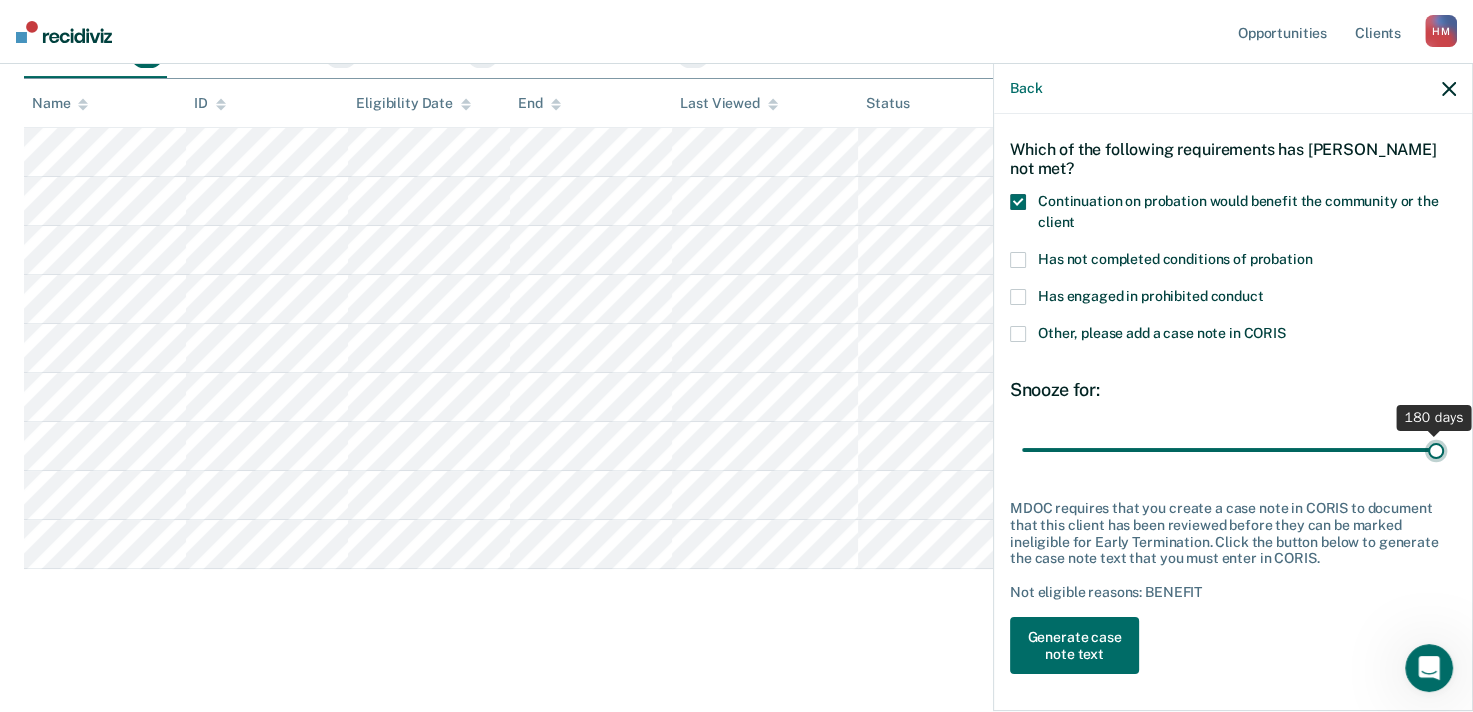 click at bounding box center [1233, 450] 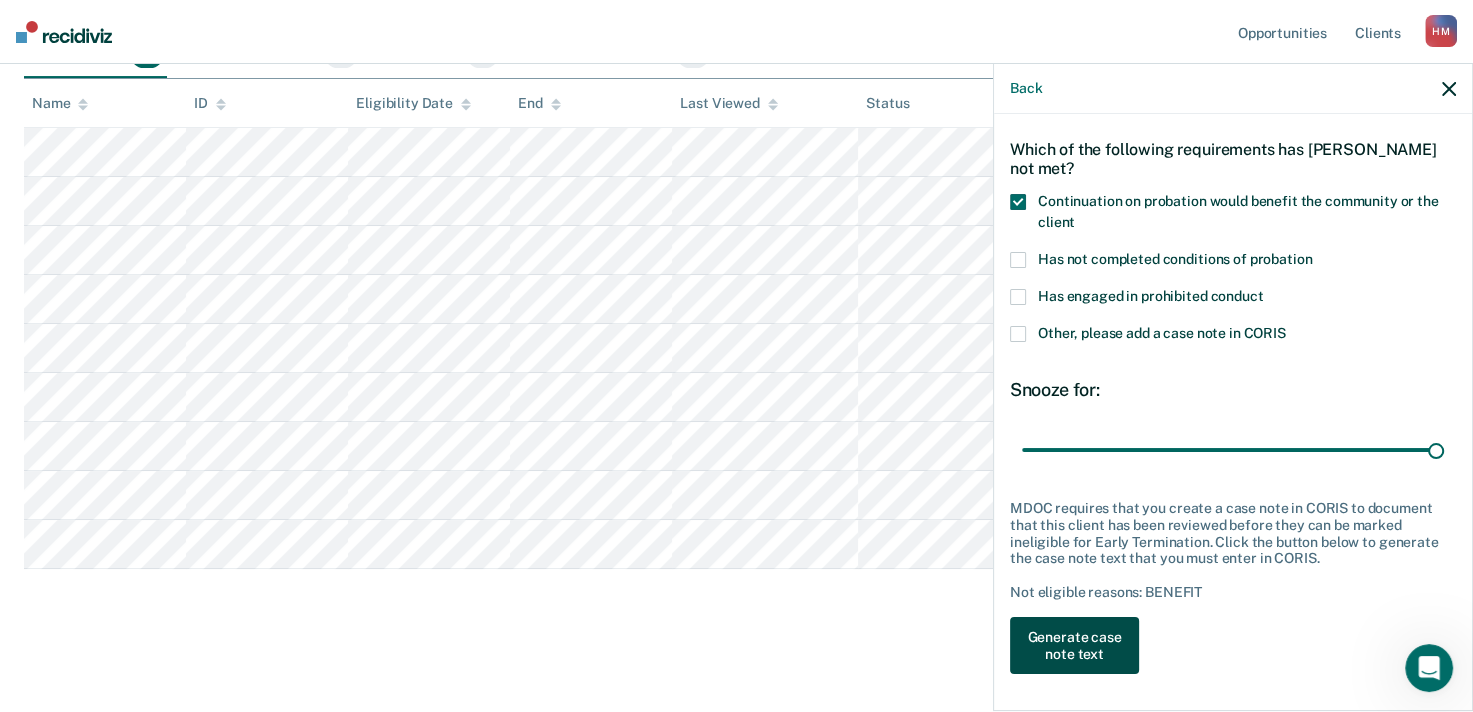 click on "Generate case note text" at bounding box center [1074, 646] 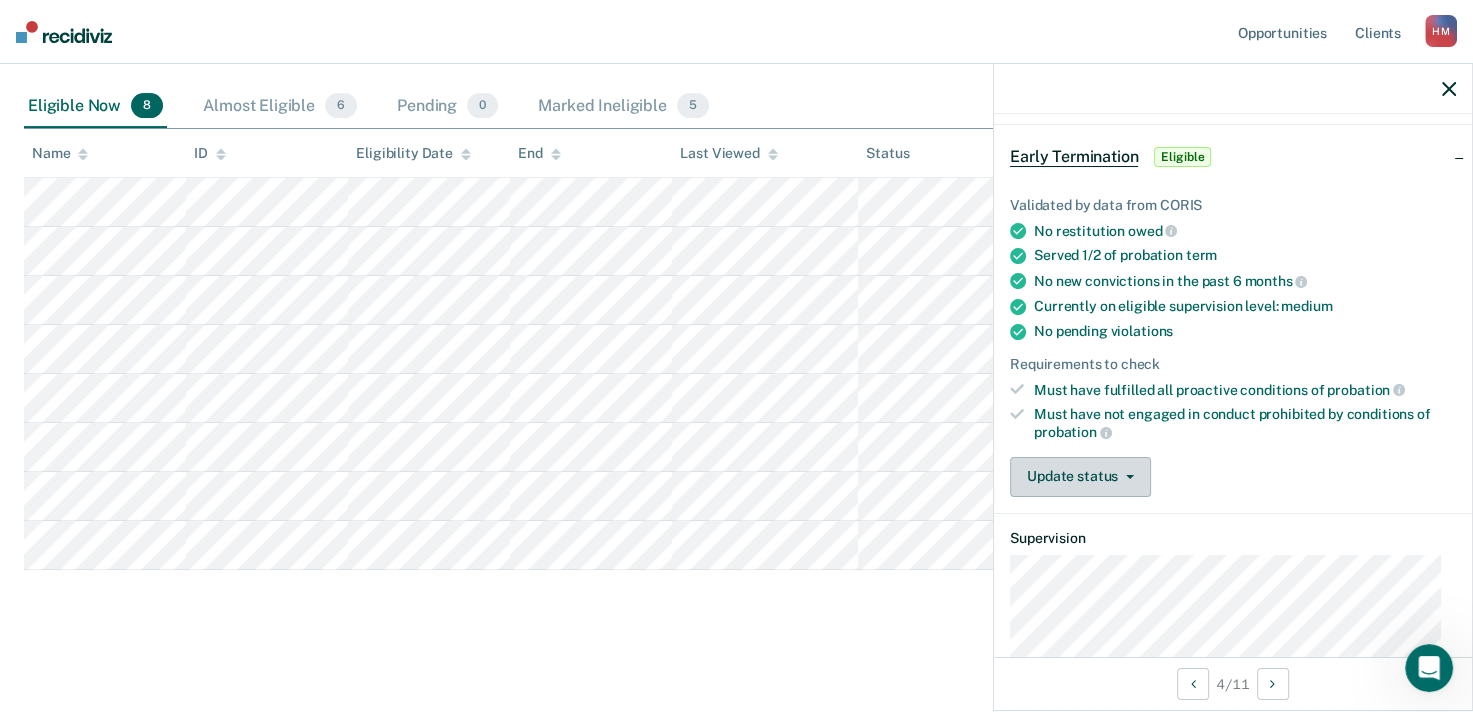 click on "Update status" at bounding box center [1080, 477] 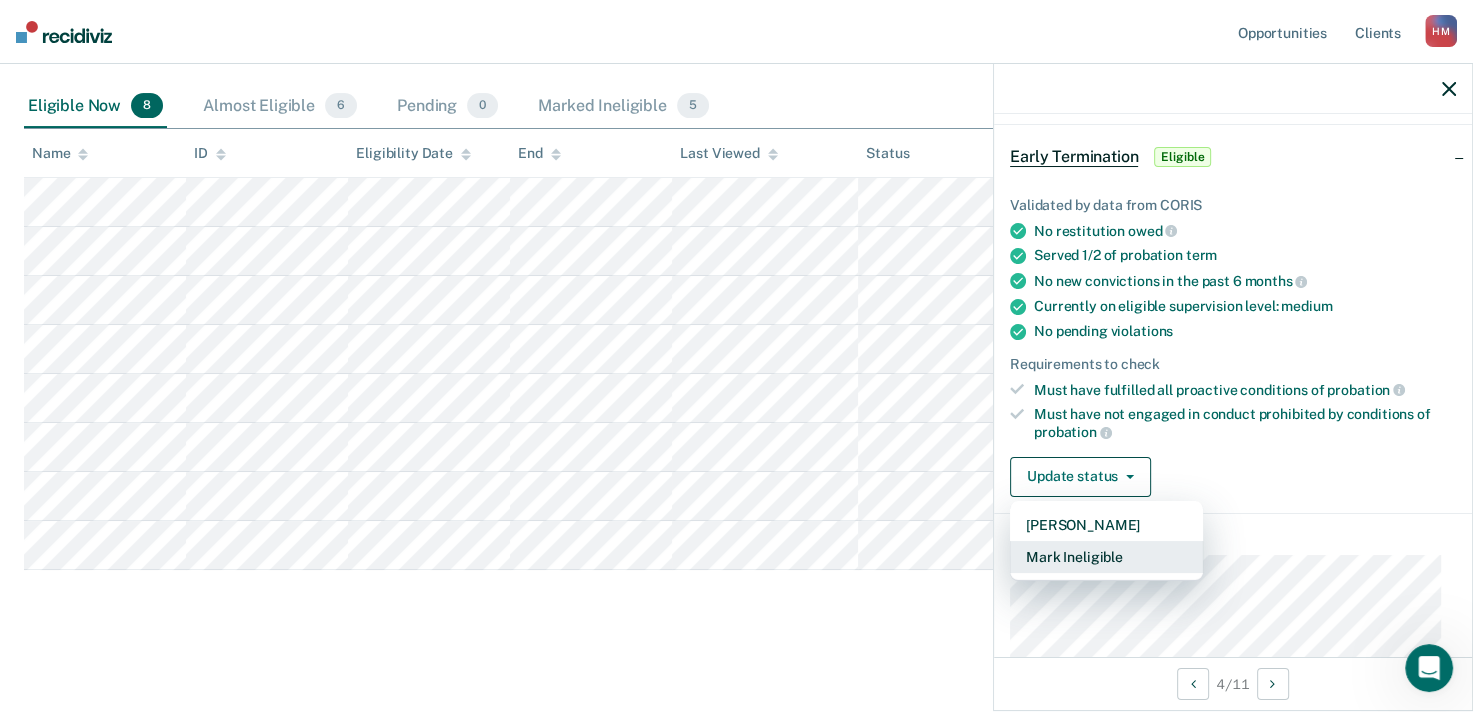 click on "Mark Ineligible" at bounding box center (1106, 557) 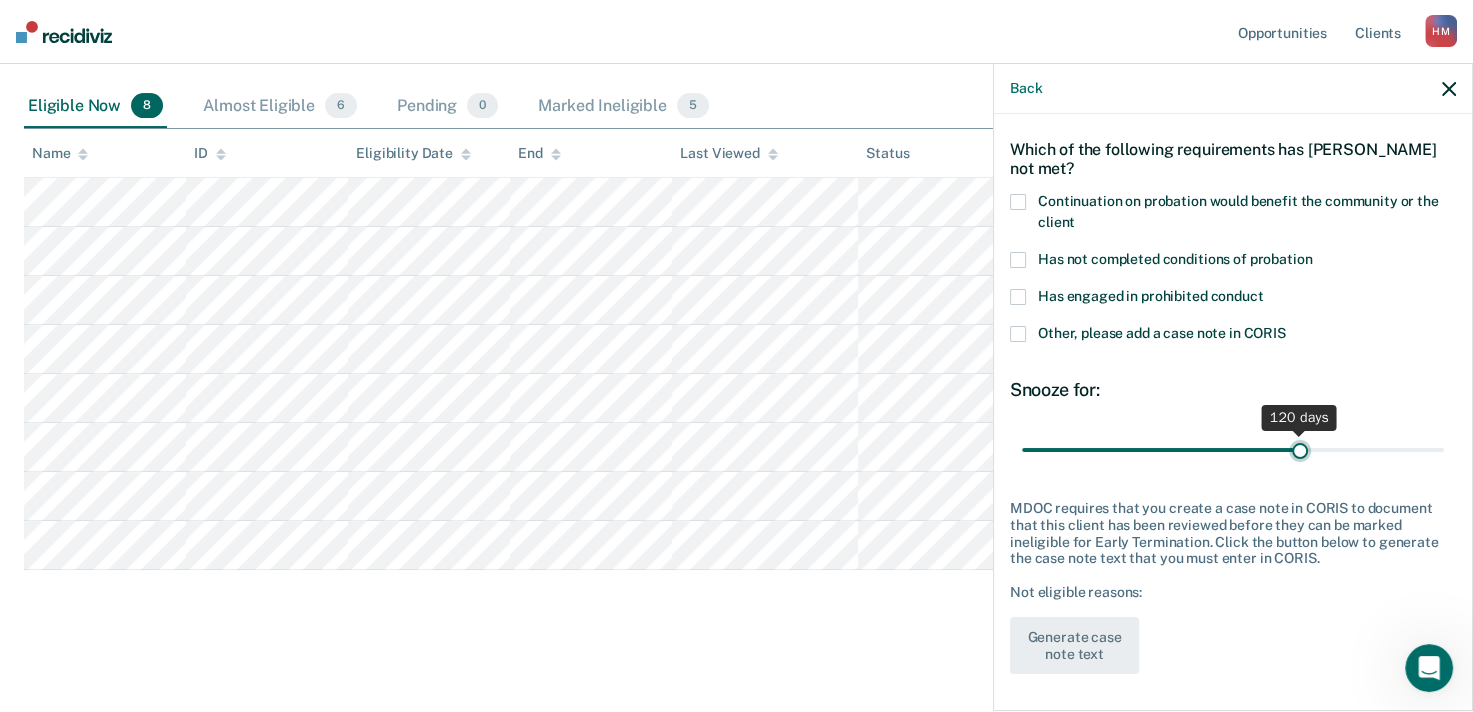 drag, startPoint x: 1091, startPoint y: 446, endPoint x: 1289, endPoint y: 467, distance: 199.11052 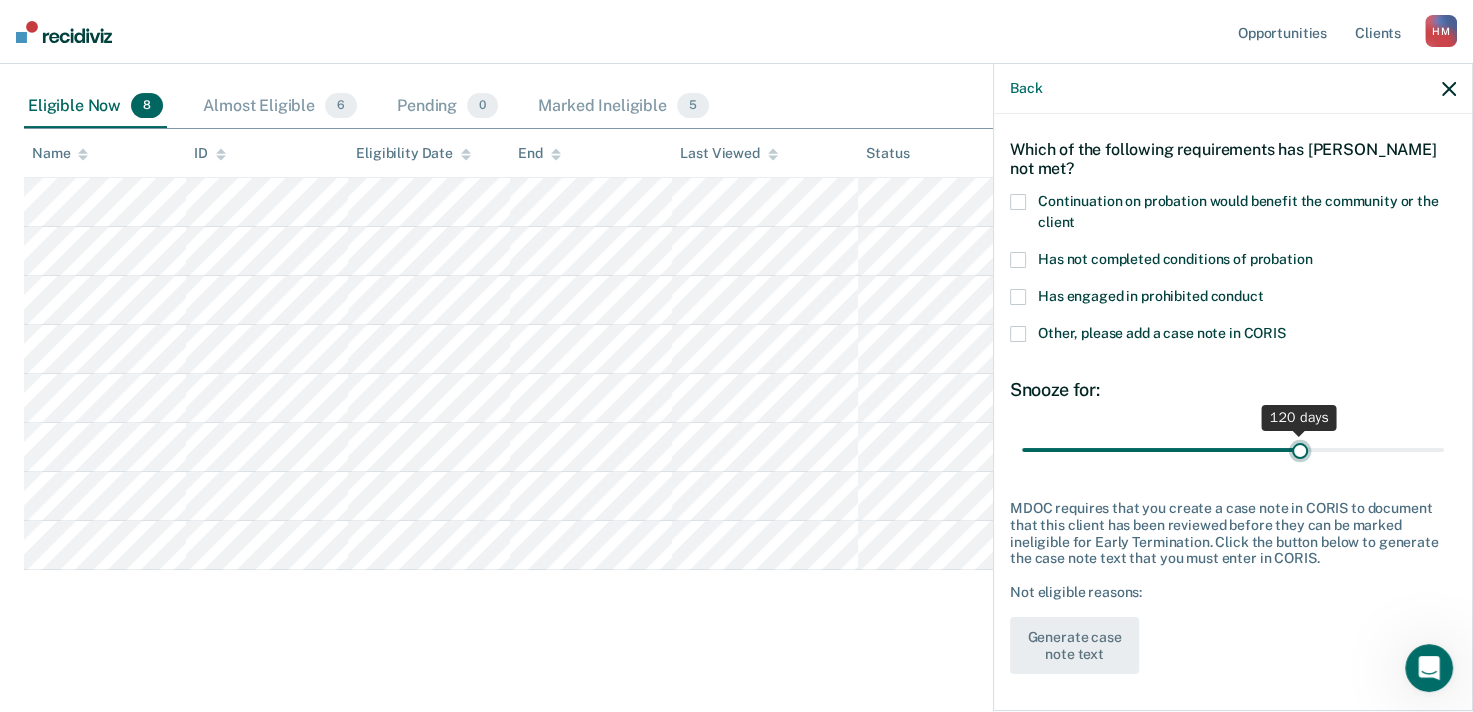 type on "120" 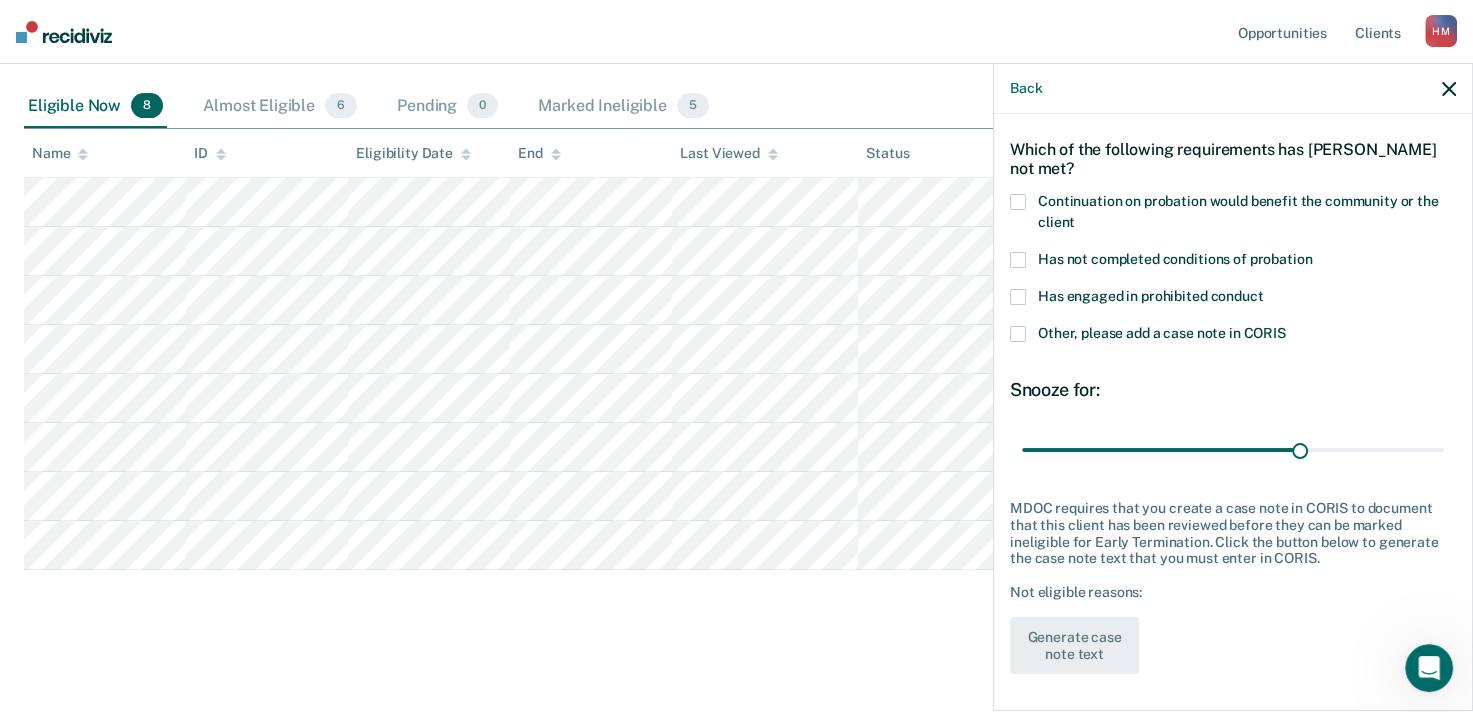 click at bounding box center [1018, 260] 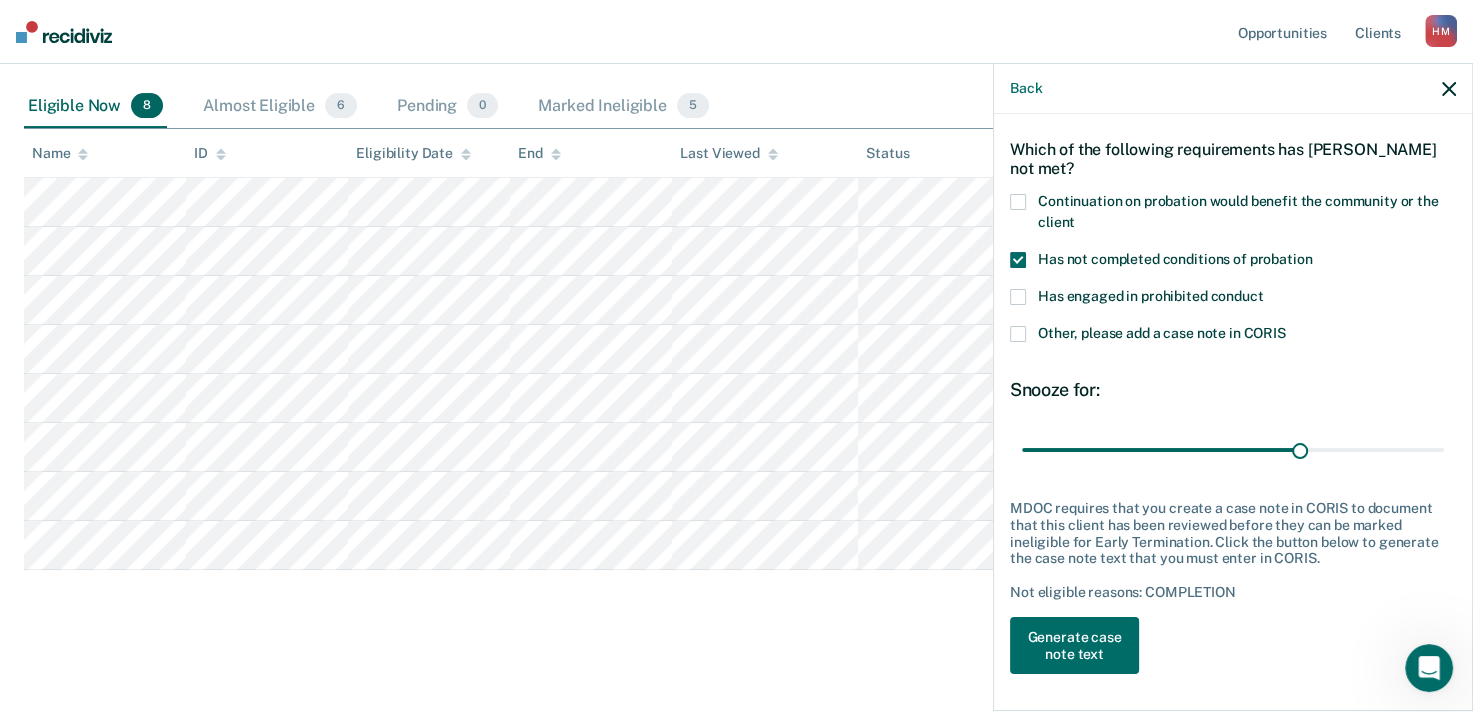 click at bounding box center (1018, 202) 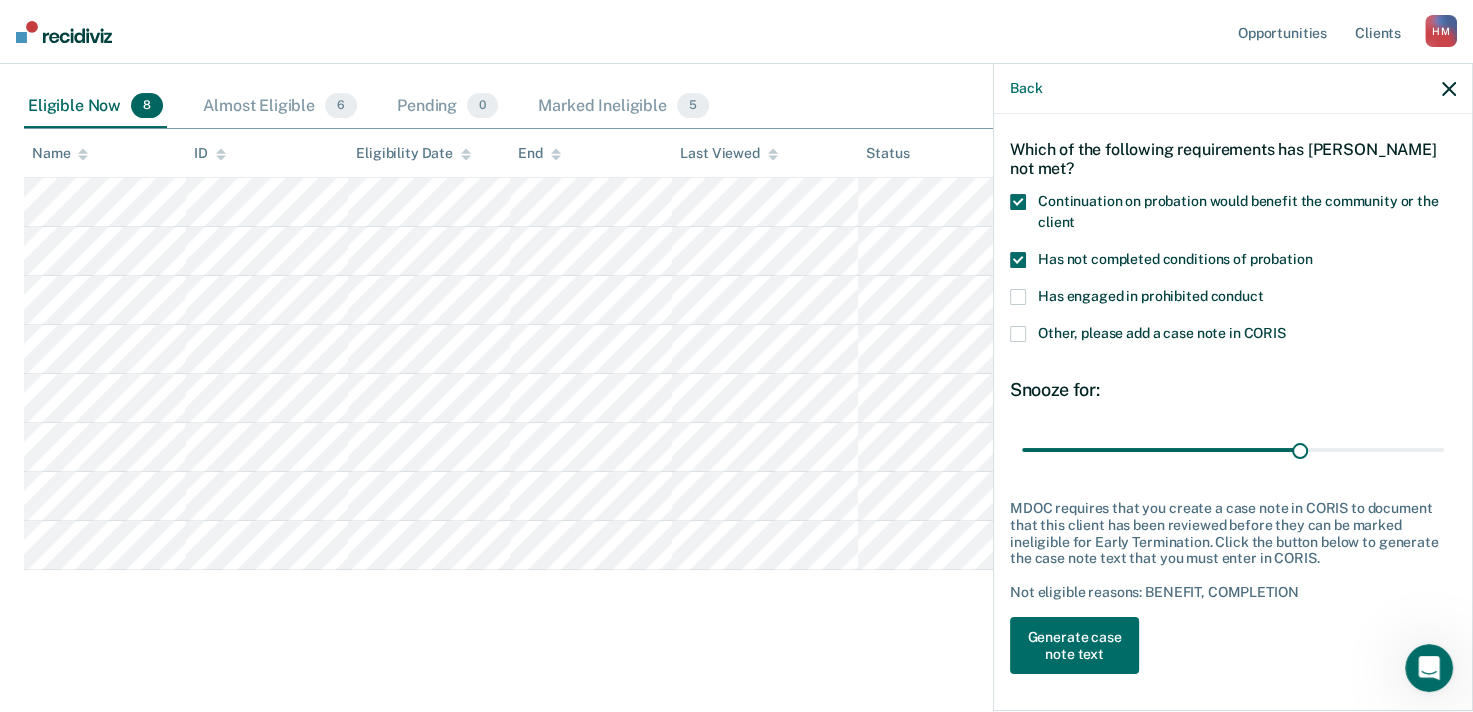 click at bounding box center [1018, 202] 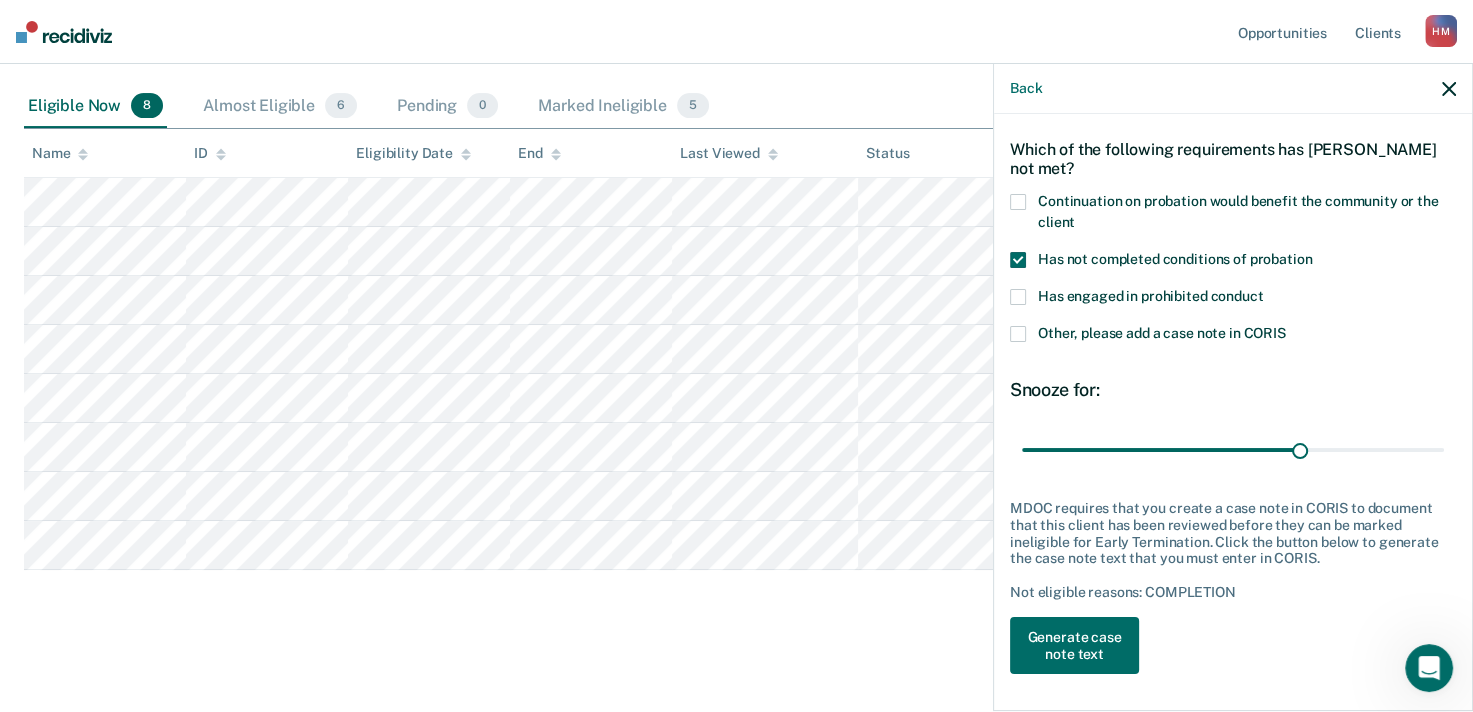click at bounding box center (1018, 334) 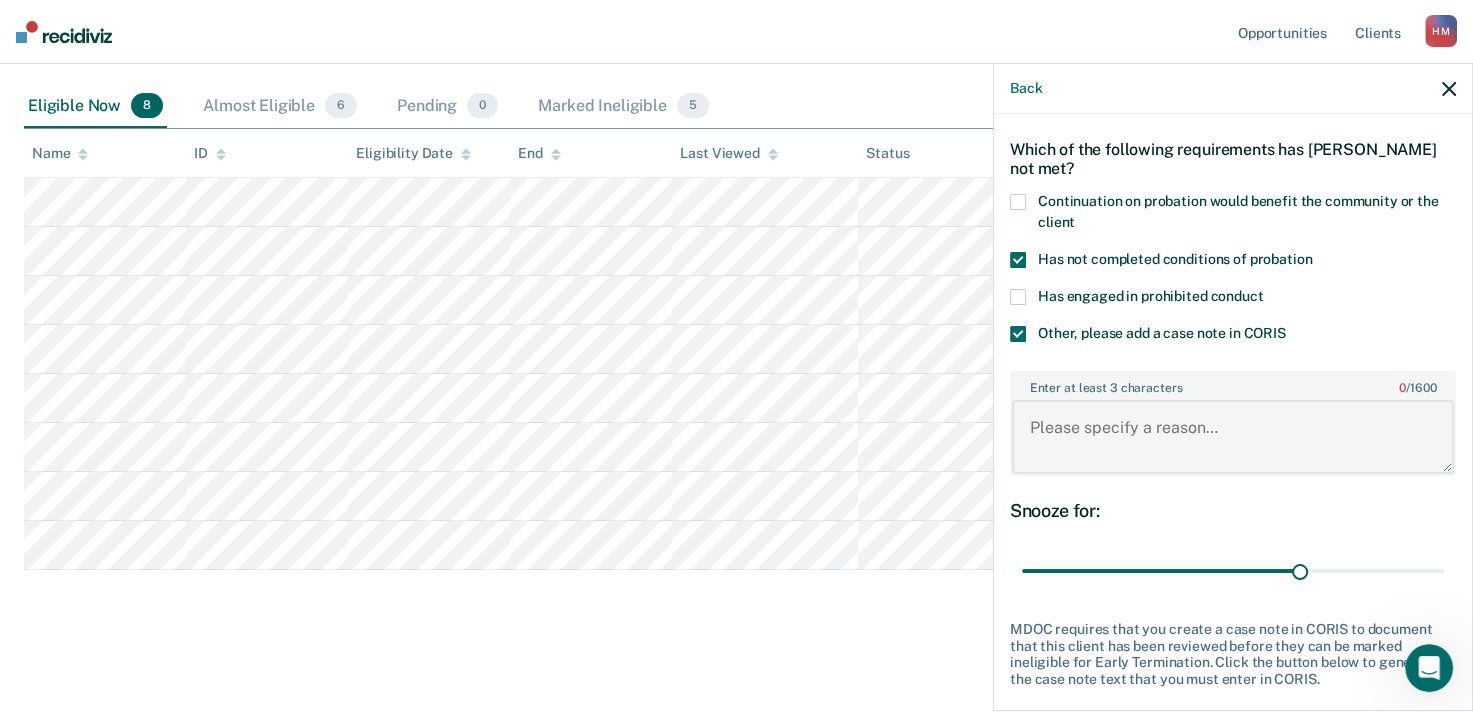 click on "Enter at least 3 characters 0  /  1600" at bounding box center [1233, 437] 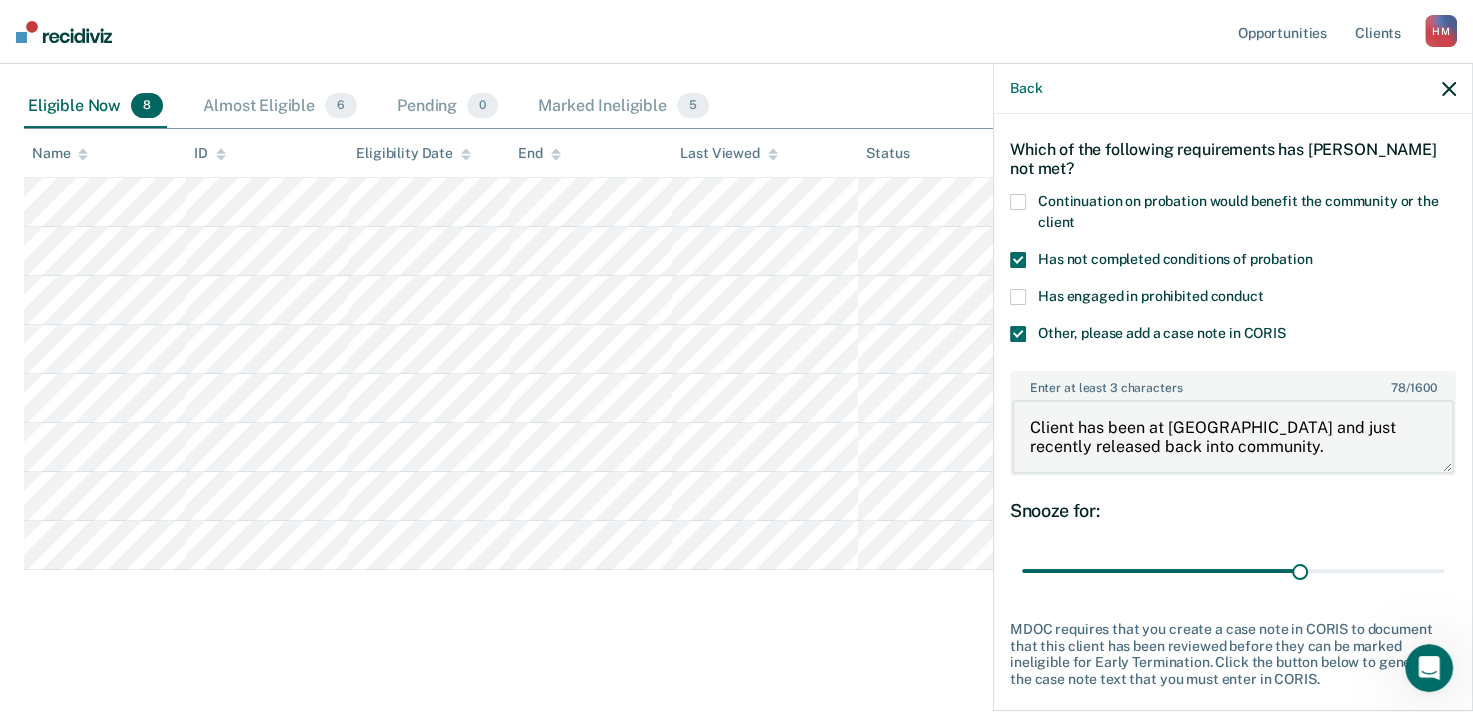 type on "Client has been at [GEOGRAPHIC_DATA] and just recently released back into community." 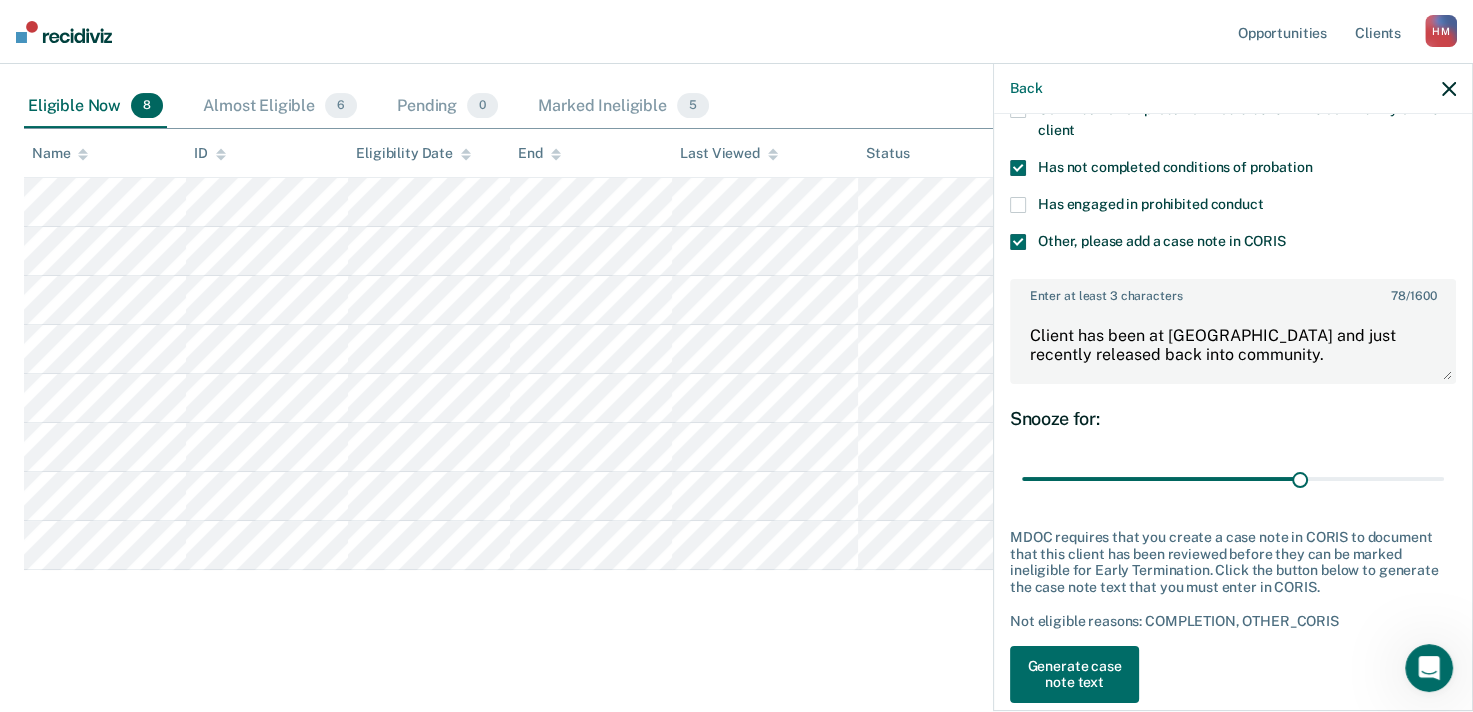 scroll, scrollTop: 192, scrollLeft: 0, axis: vertical 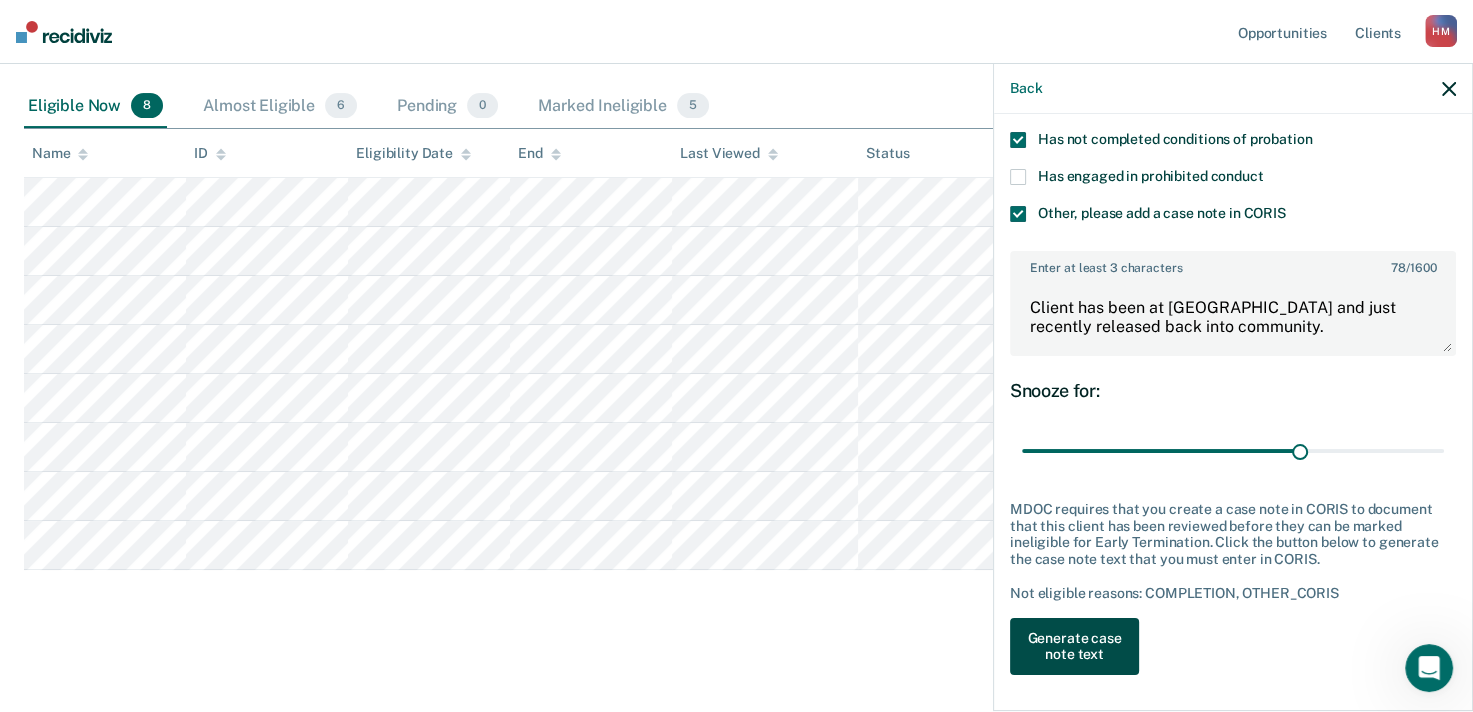 click on "Generate case note text" at bounding box center [1074, 647] 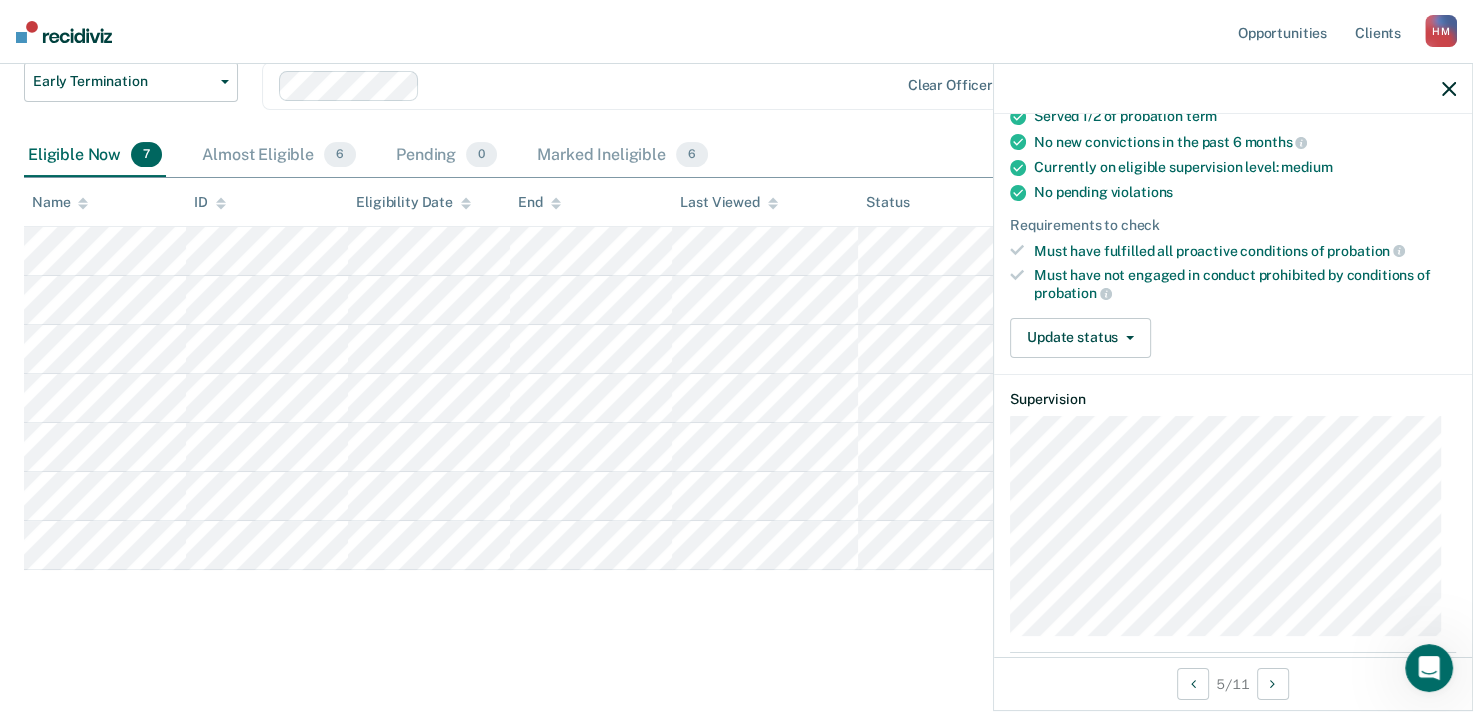 scroll, scrollTop: 216, scrollLeft: 0, axis: vertical 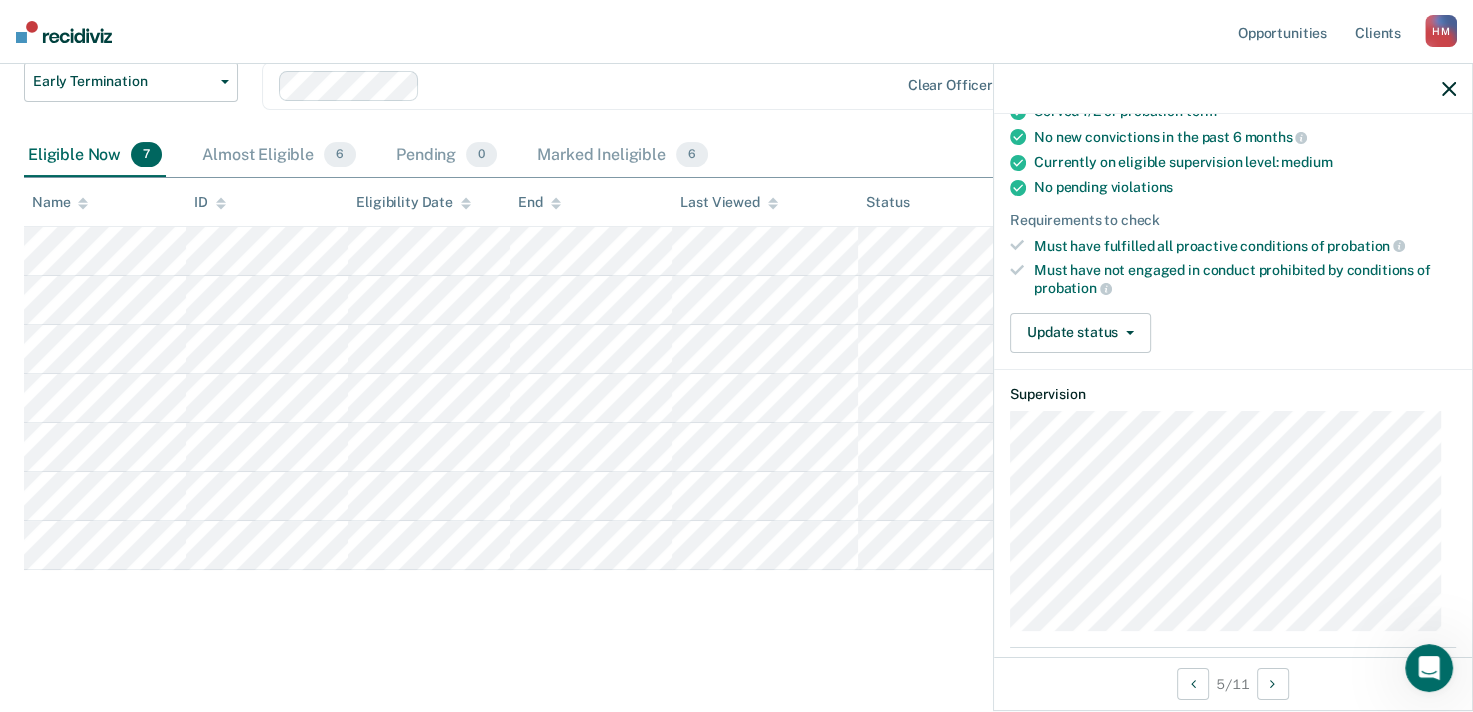 click on "Validated by data from CORIS No restitution   owed   Served 1/2 of probation   term No new convictions in the past 6   months   Currently on eligible supervision level:   medium No pending   violations Requirements to check Must have fulfilled all proactive conditions of   probation   Must have not engaged in conduct prohibited by conditions of   probation   Update status Mark Pending Mark Ineligible" at bounding box center (1233, 195) 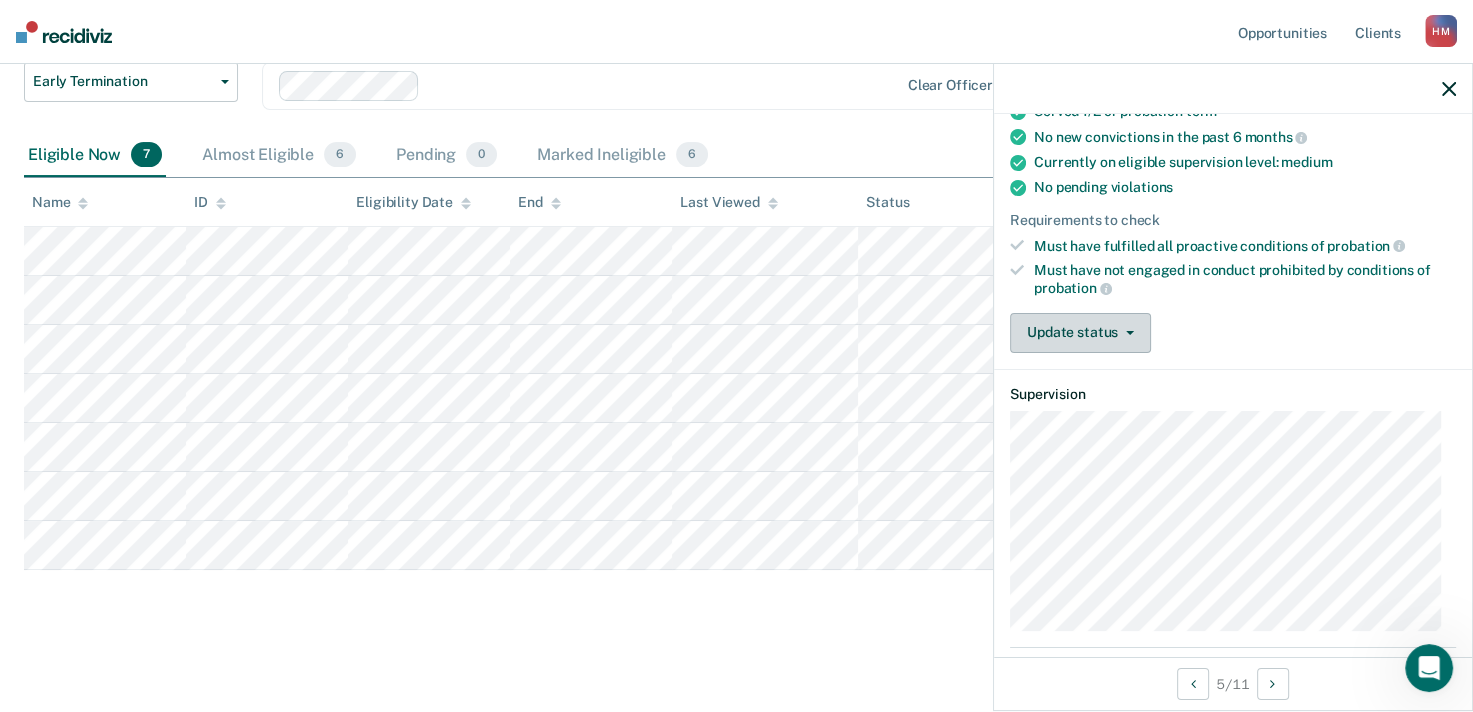 click on "Update status" at bounding box center (1080, 333) 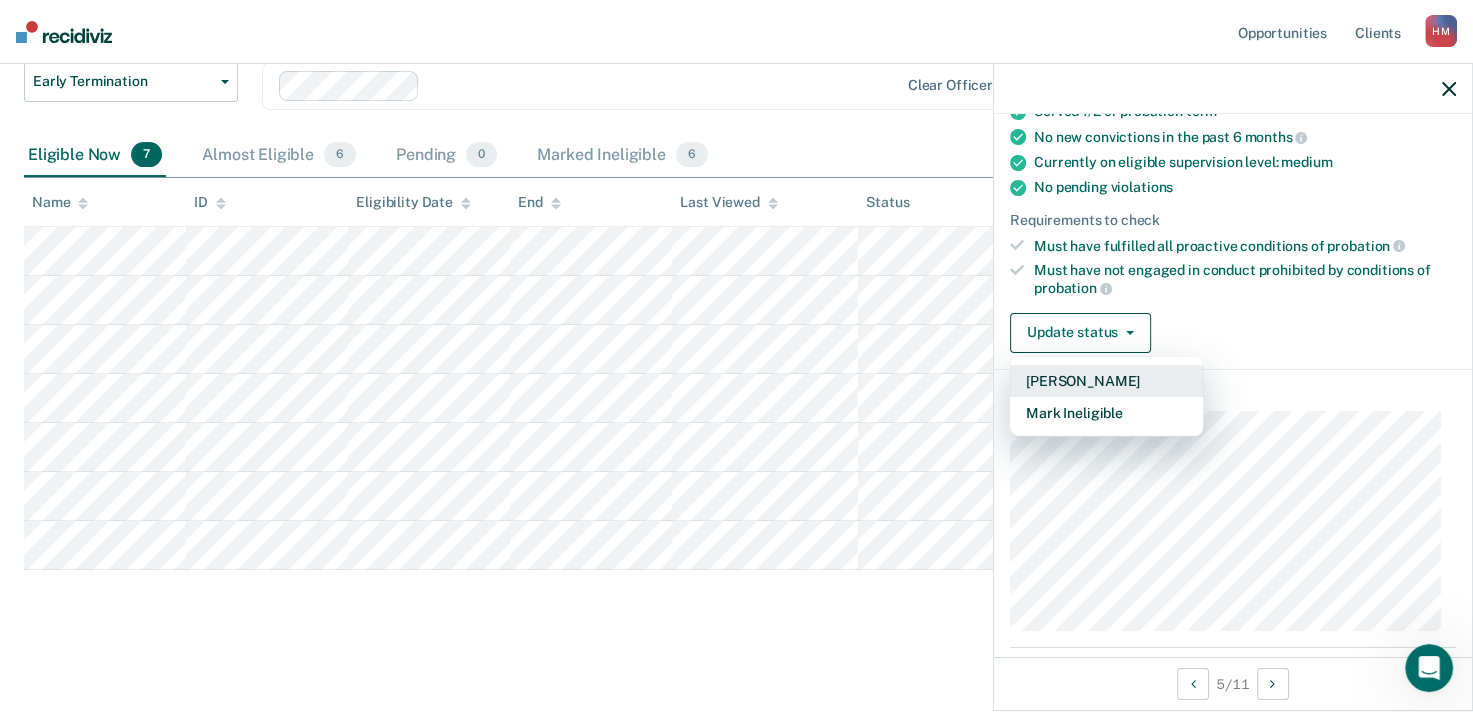 click on "[PERSON_NAME]" at bounding box center [1106, 381] 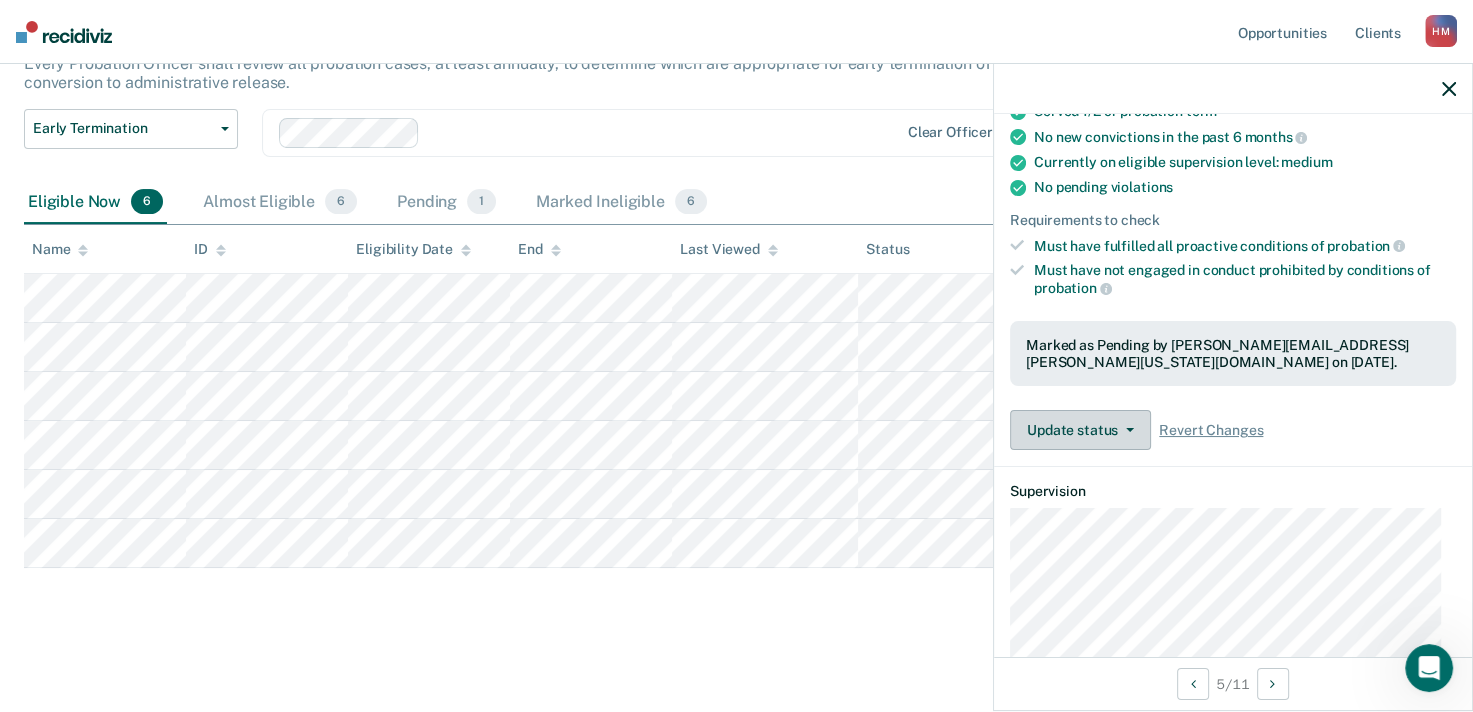 scroll, scrollTop: 196, scrollLeft: 0, axis: vertical 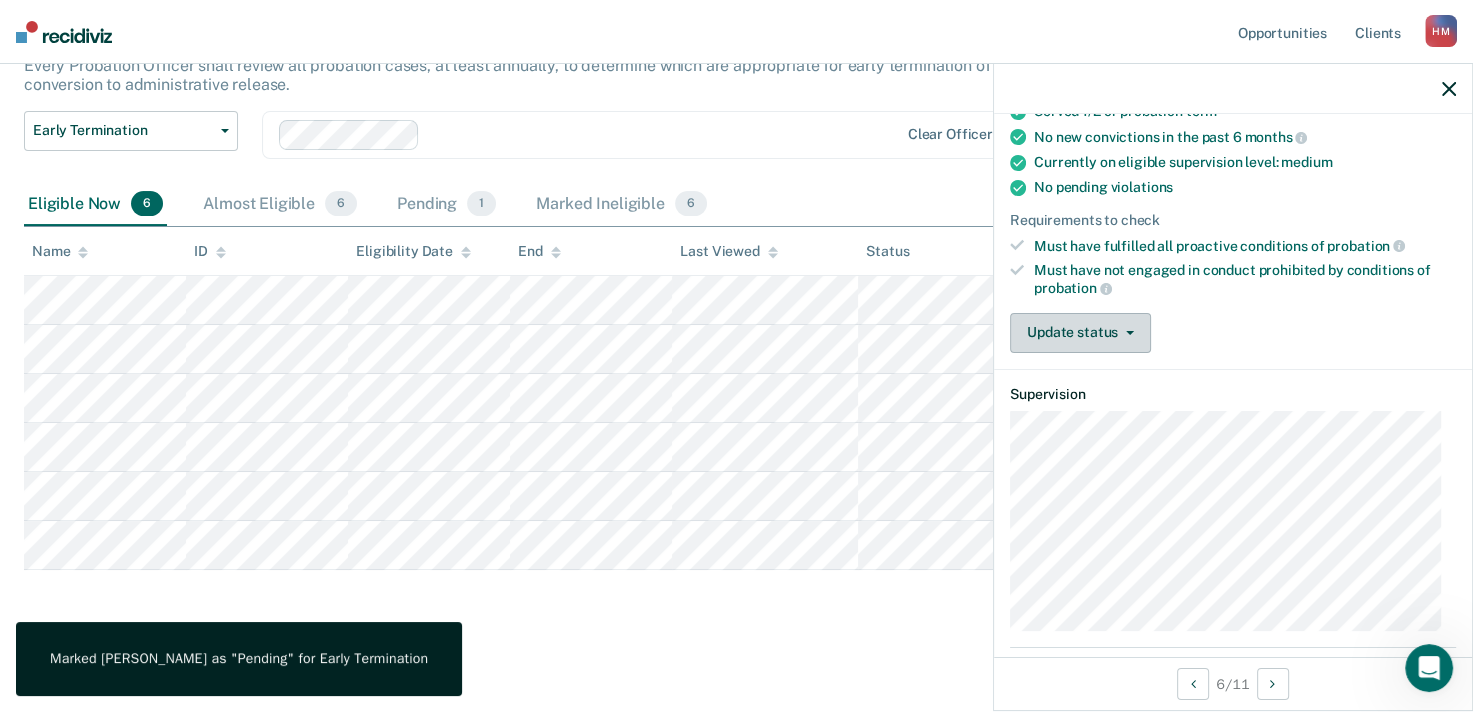 click on "Update status" at bounding box center (1080, 333) 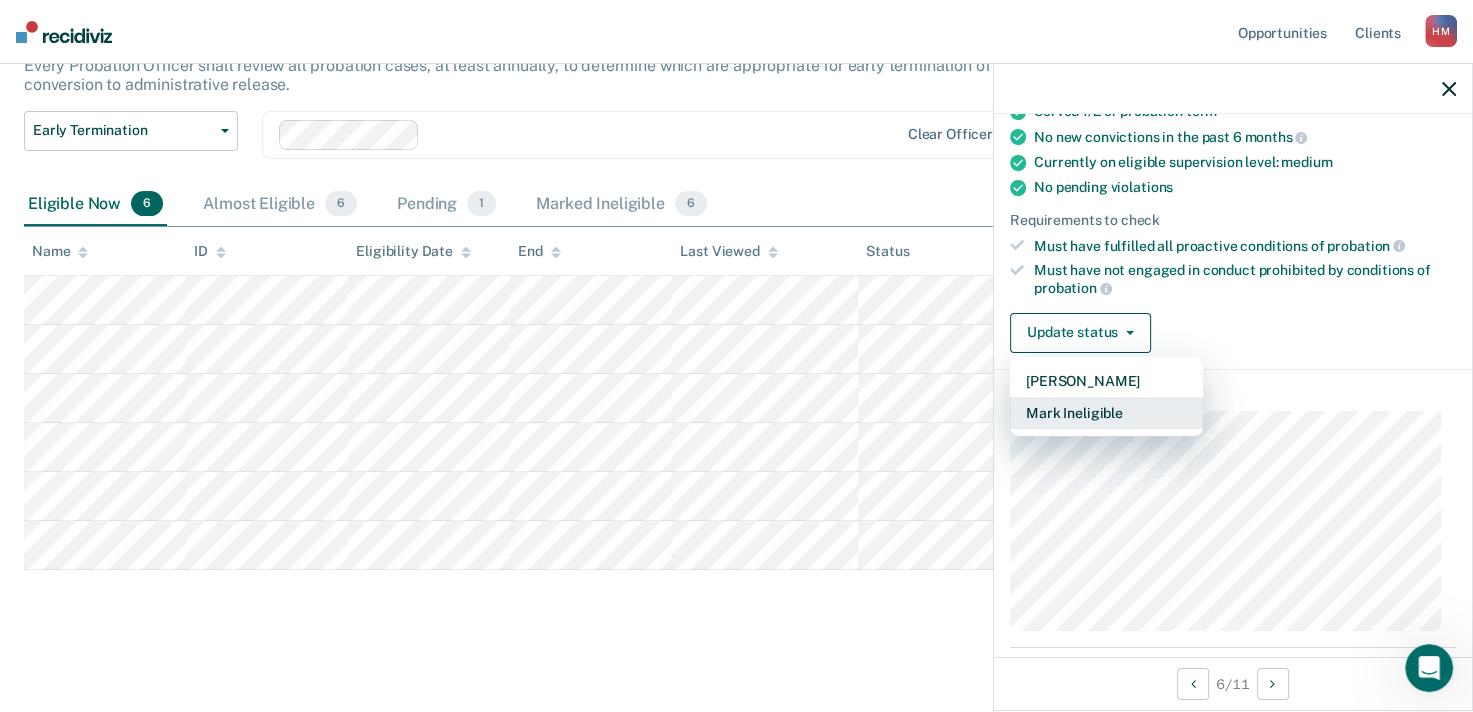 click on "Mark Ineligible" at bounding box center (1106, 413) 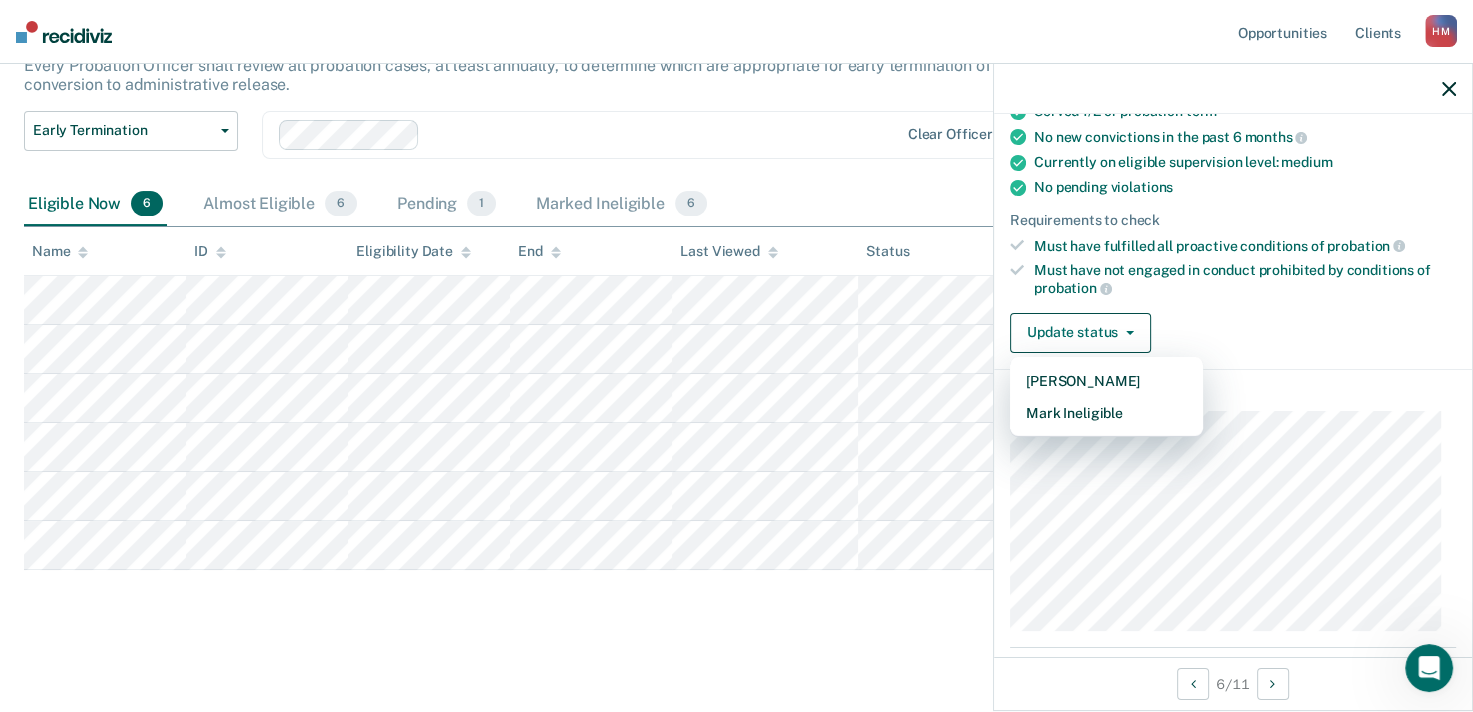 scroll, scrollTop: 72, scrollLeft: 0, axis: vertical 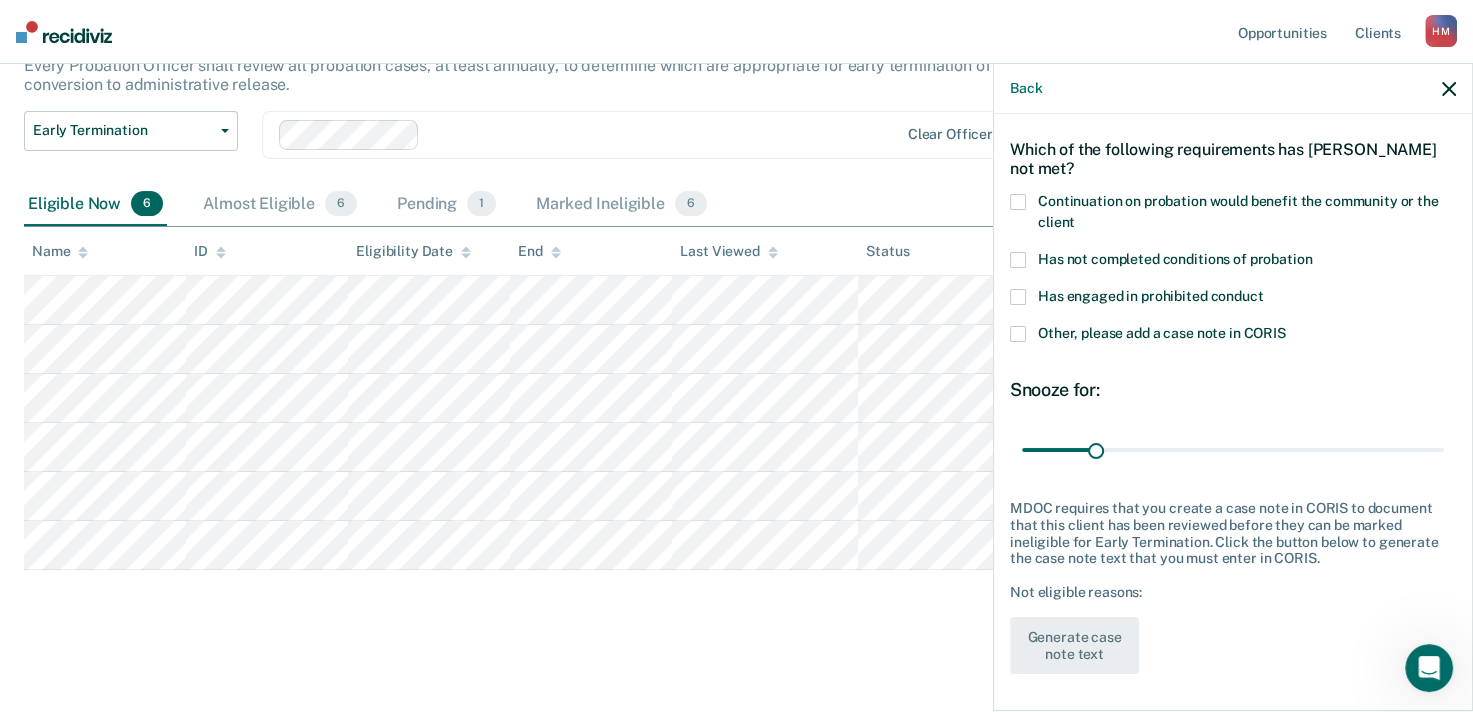 click at bounding box center [1018, 202] 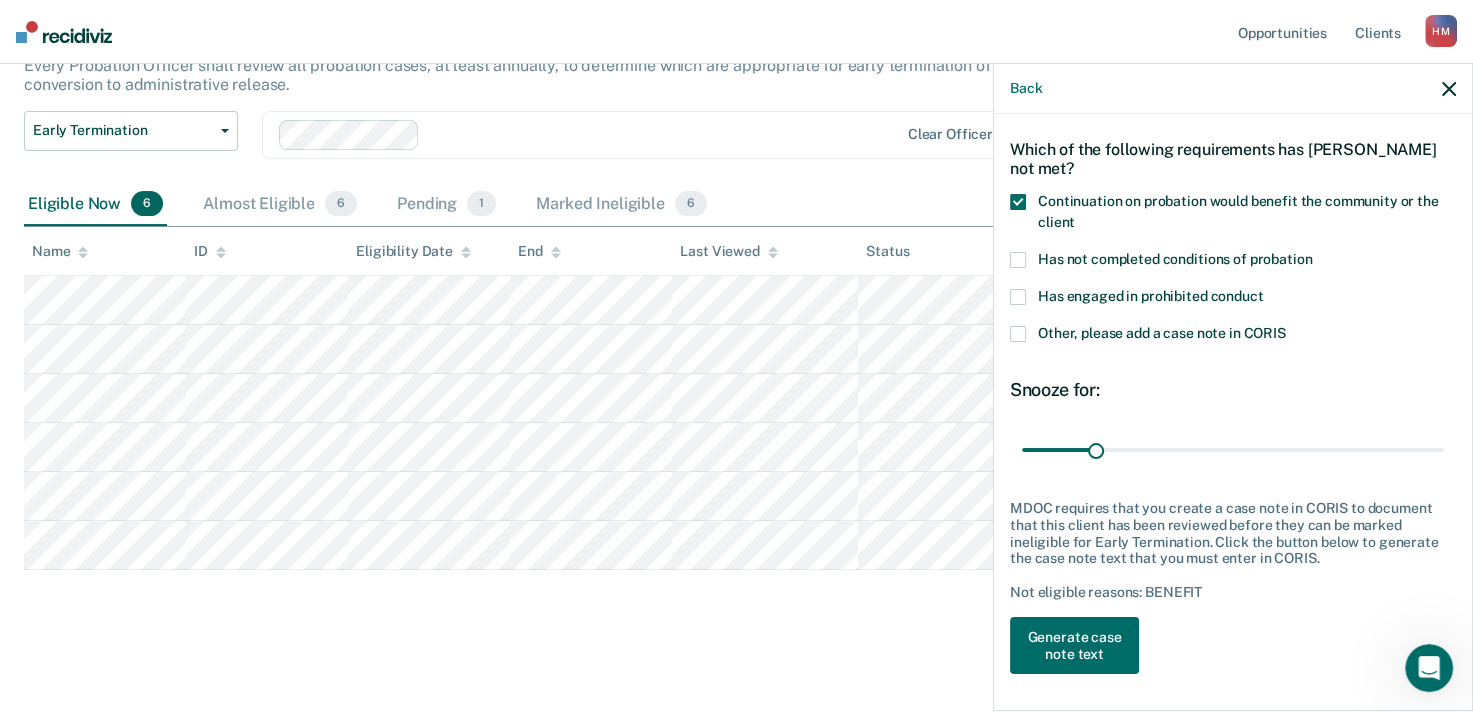 click at bounding box center [1018, 334] 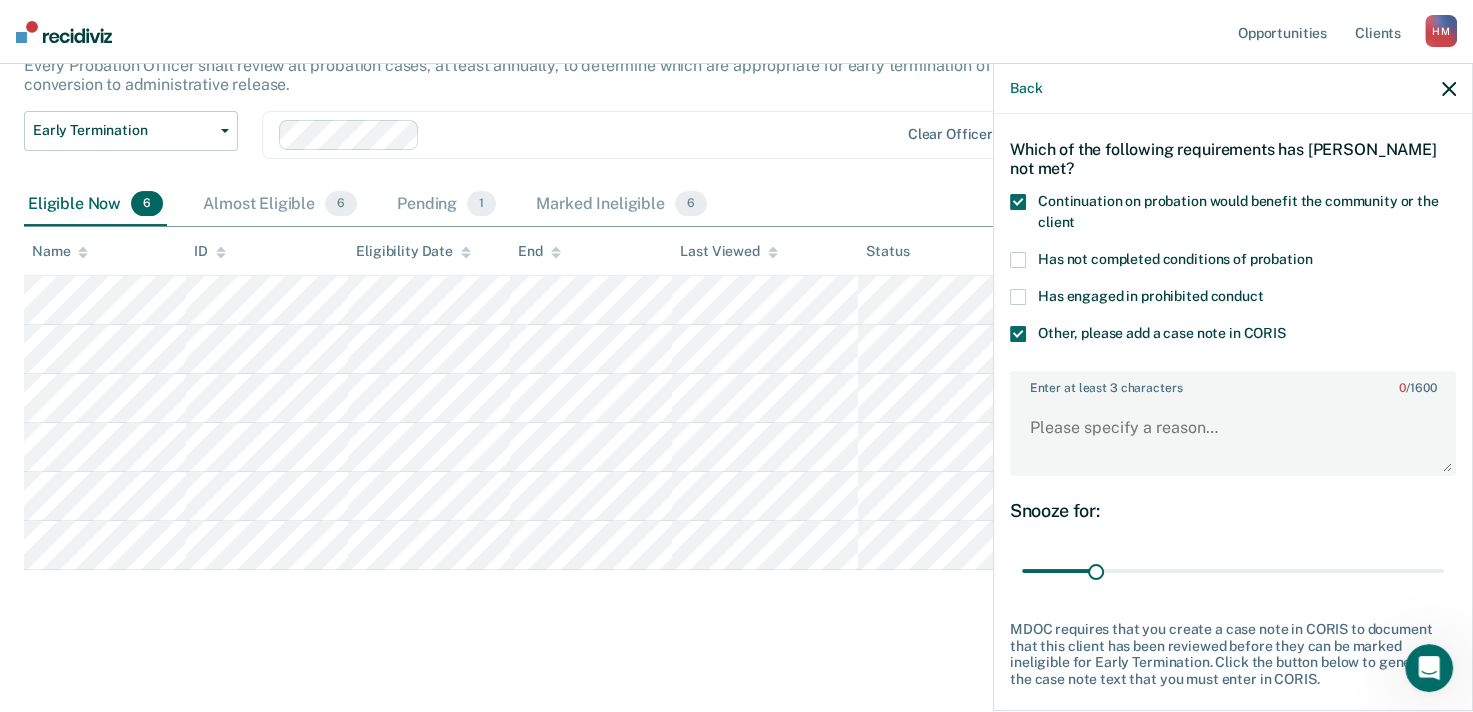 click at bounding box center (1018, 202) 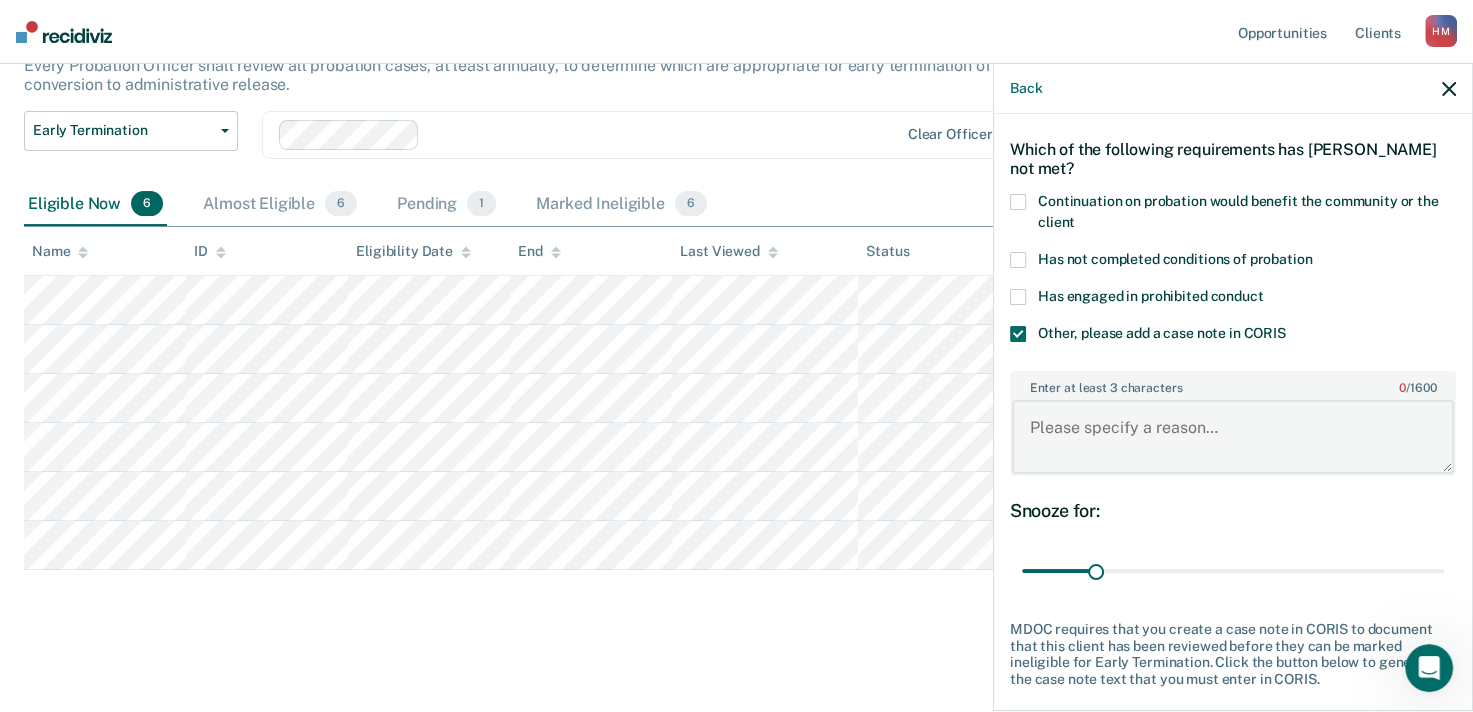 click on "Enter at least 3 characters 0  /  1600" at bounding box center (1233, 437) 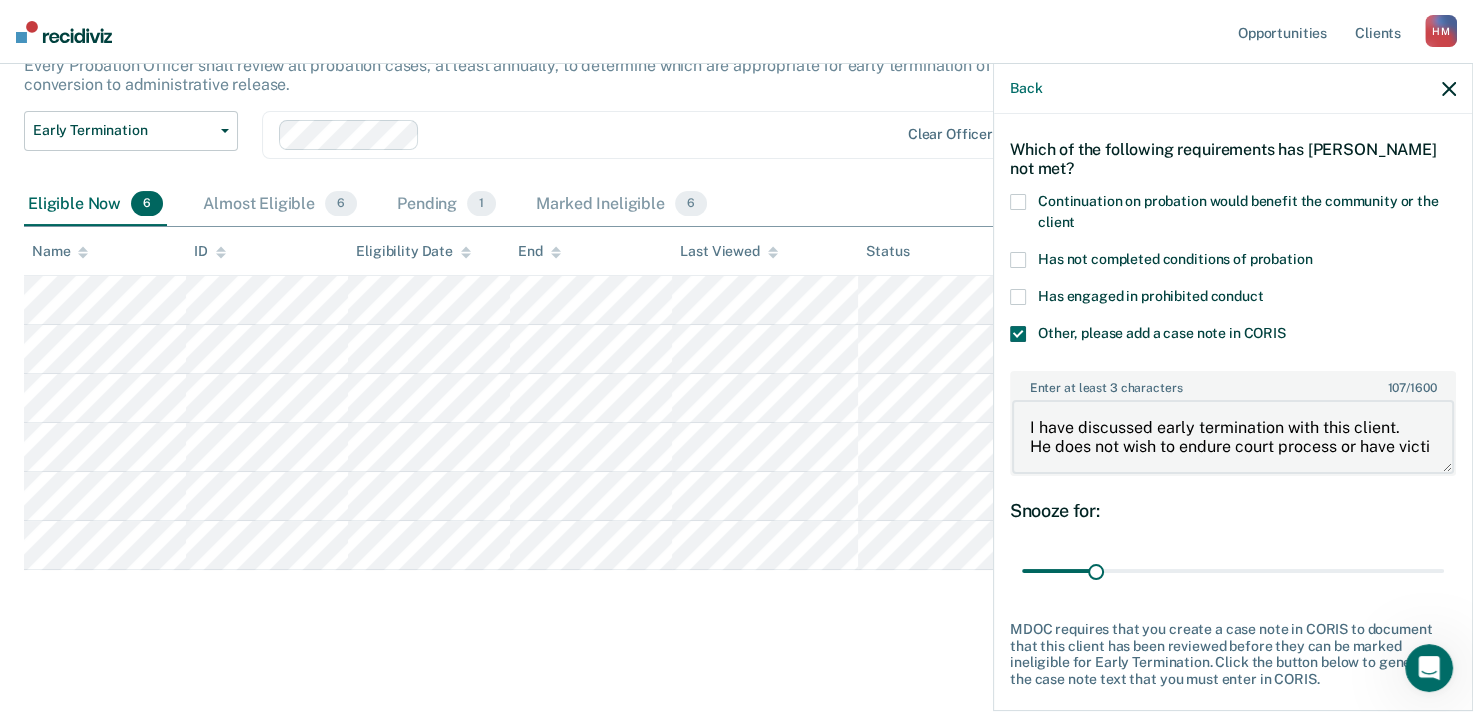 scroll, scrollTop: 4, scrollLeft: 0, axis: vertical 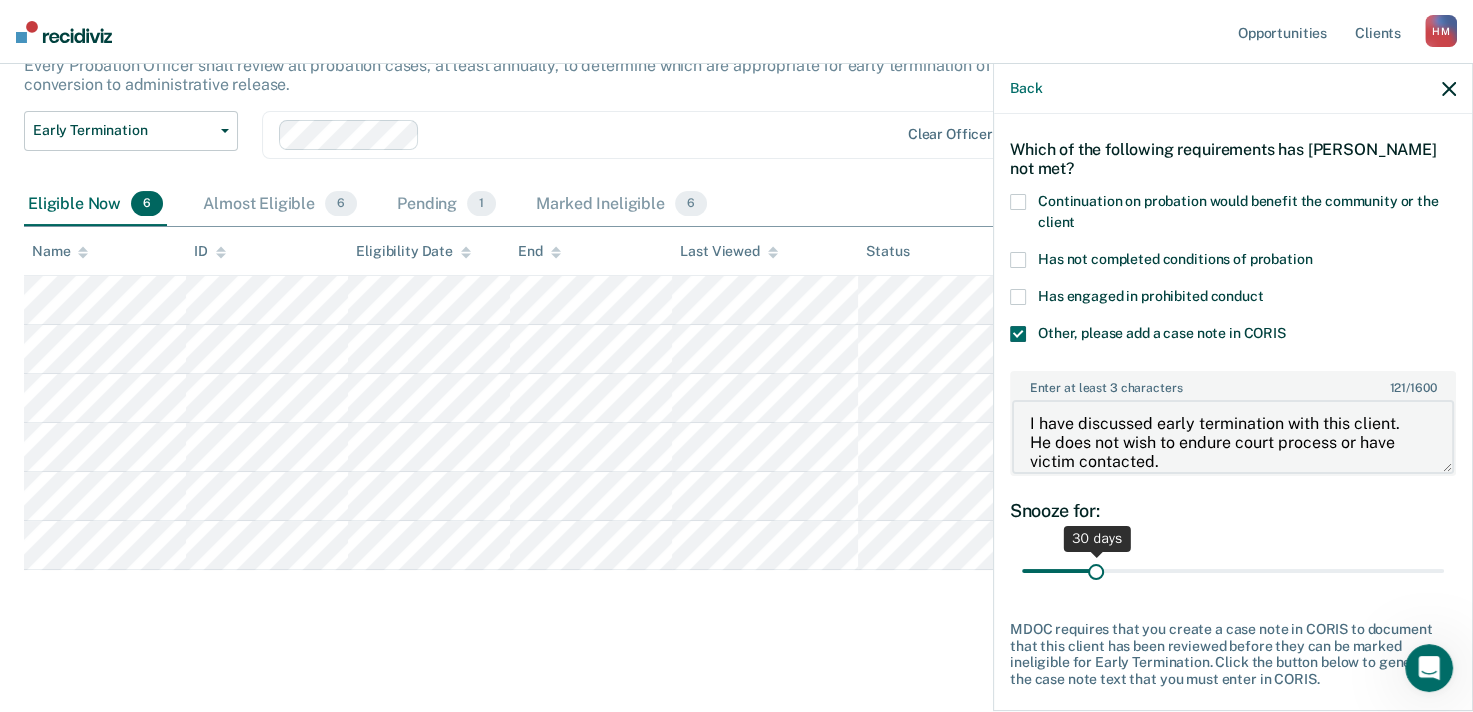 type on "I have discussed early termination with this client.
He does not wish to endure court process or have victim contacted." 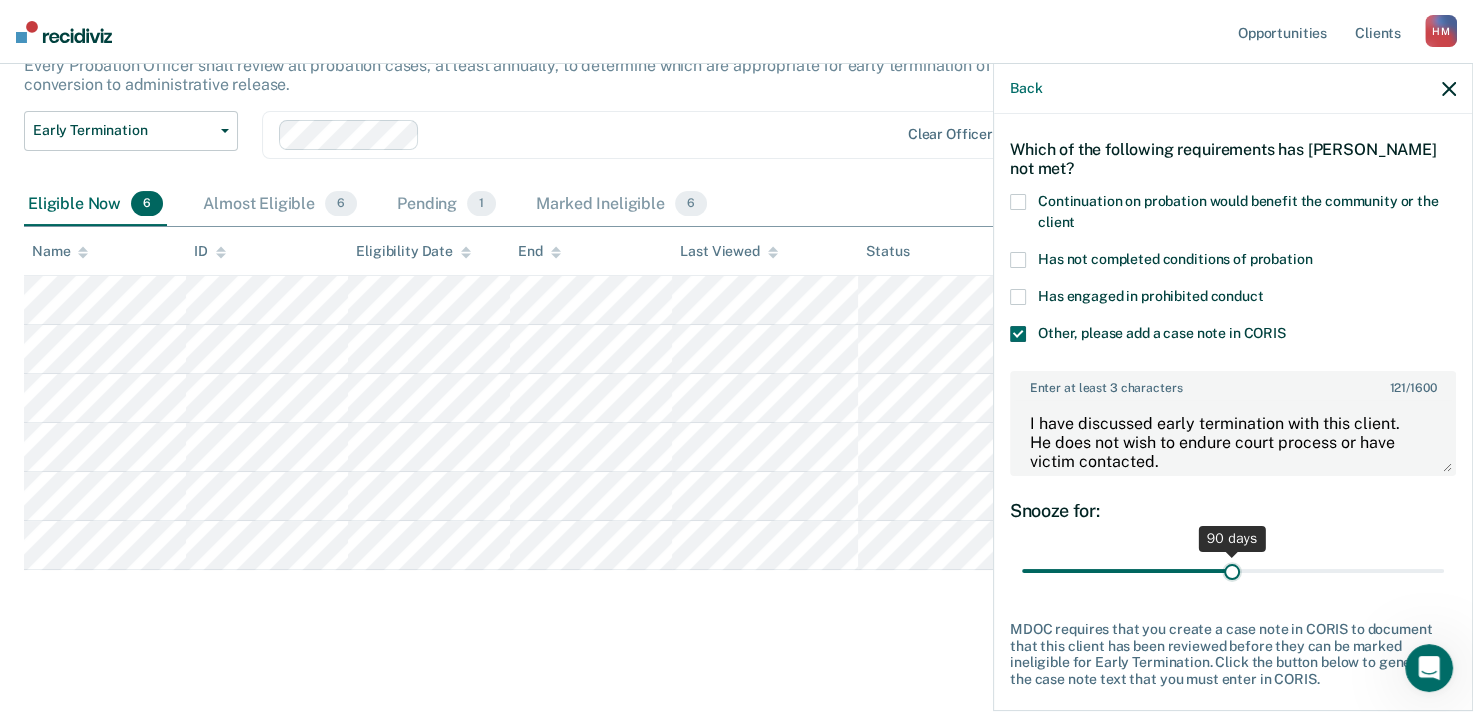 drag, startPoint x: 1099, startPoint y: 564, endPoint x: 1224, endPoint y: 582, distance: 126.28935 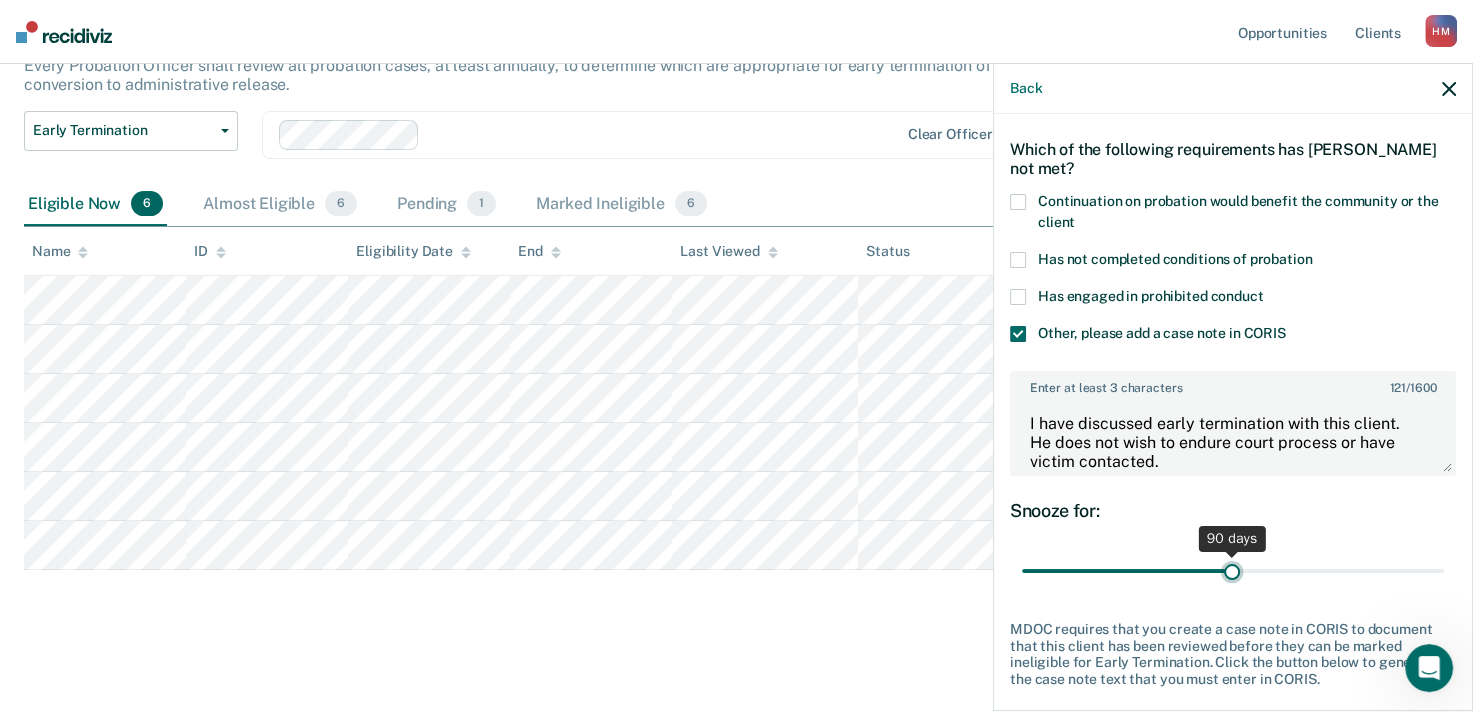 type on "90" 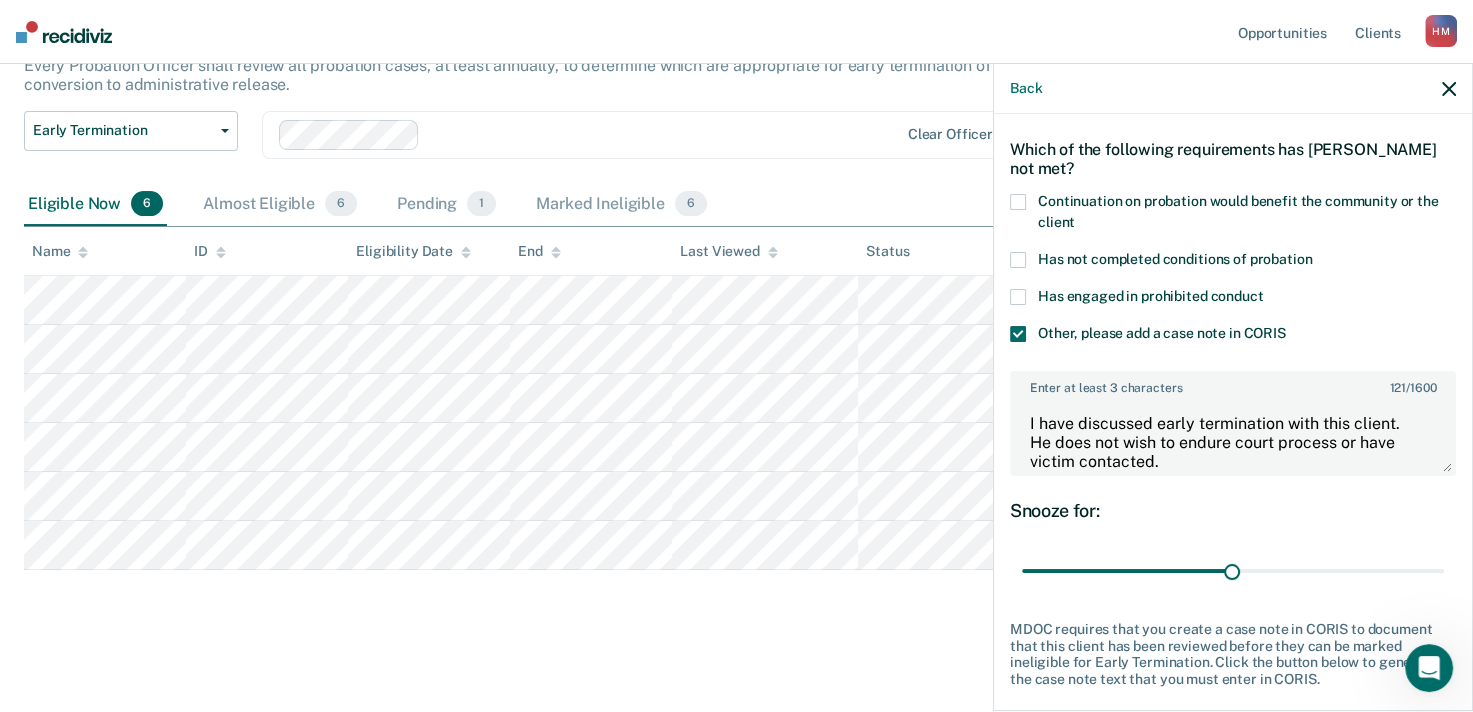 scroll, scrollTop: 192, scrollLeft: 0, axis: vertical 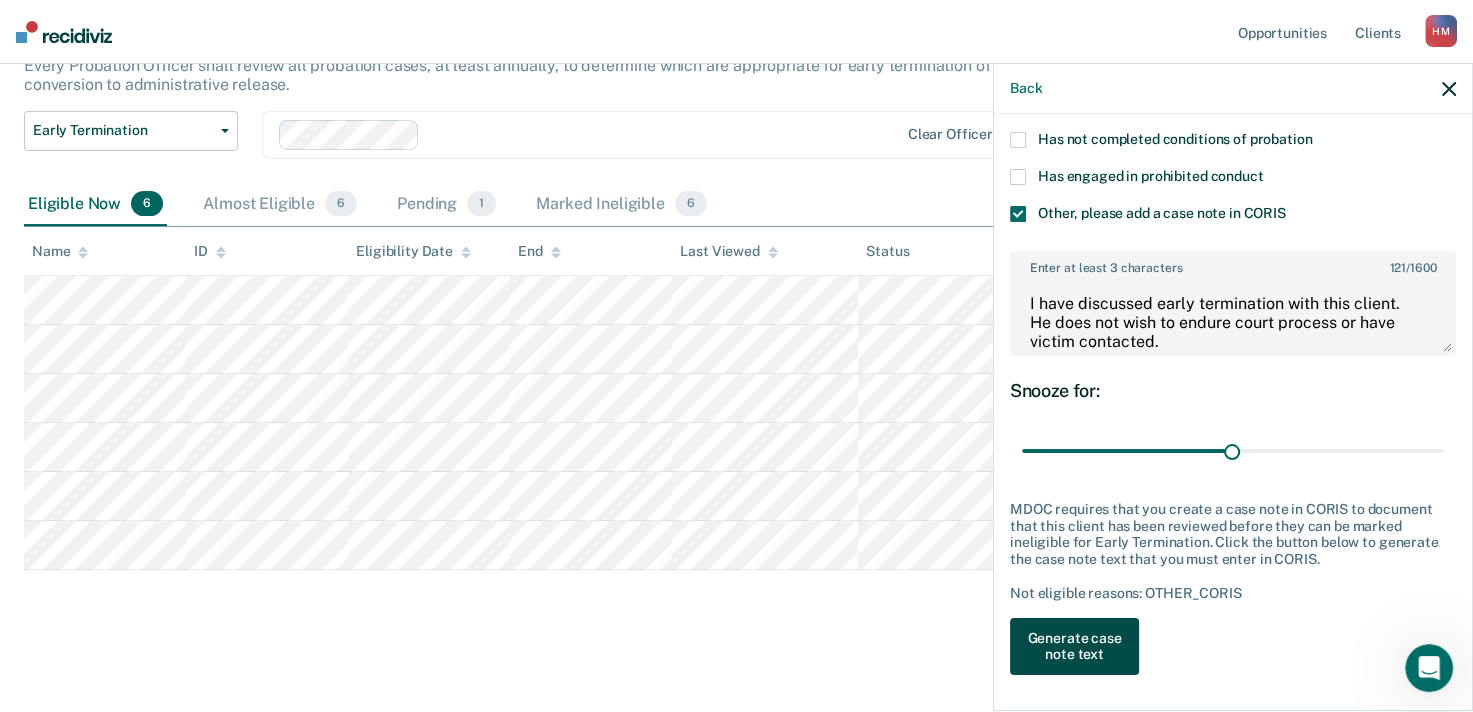 click on "Generate case note text" at bounding box center [1074, 647] 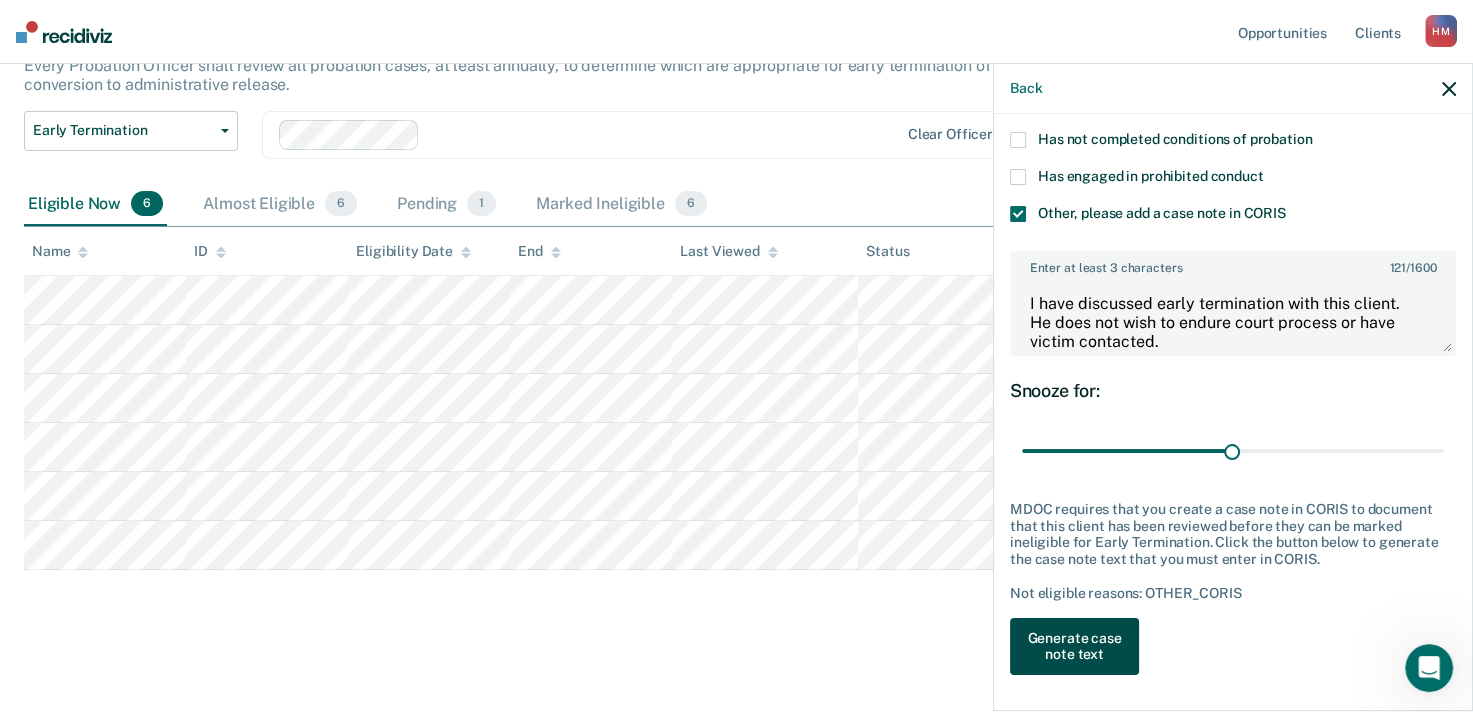 scroll, scrollTop: 148, scrollLeft: 0, axis: vertical 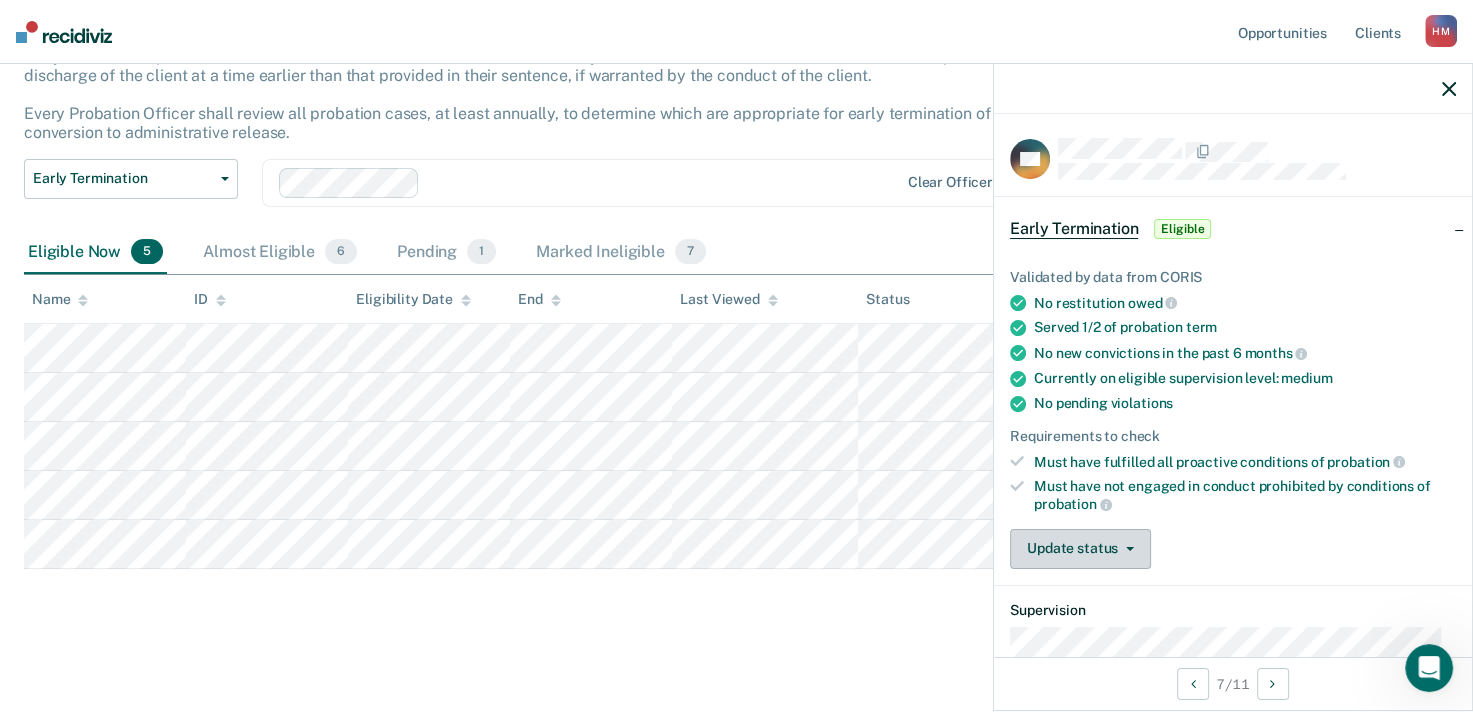 click on "Update status" at bounding box center (1080, 549) 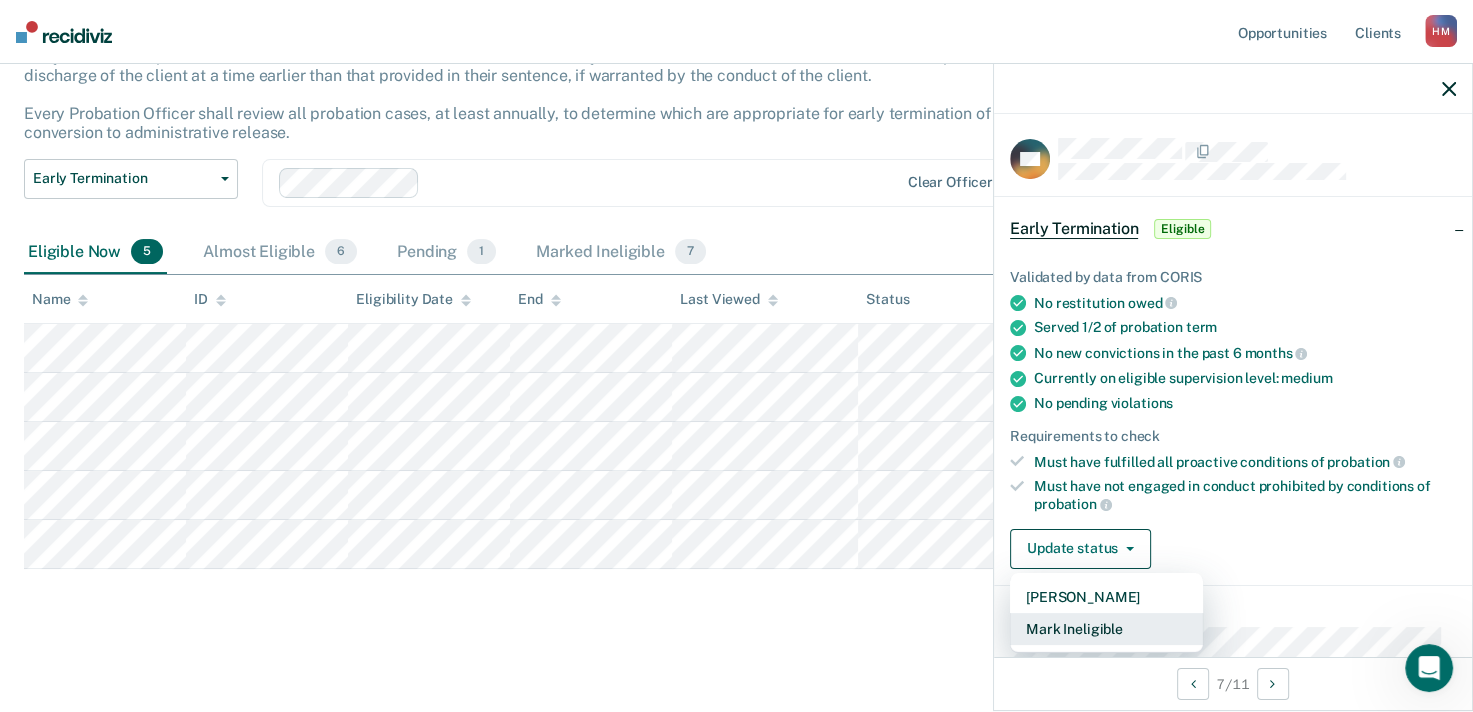 click on "Mark Ineligible" at bounding box center (1106, 629) 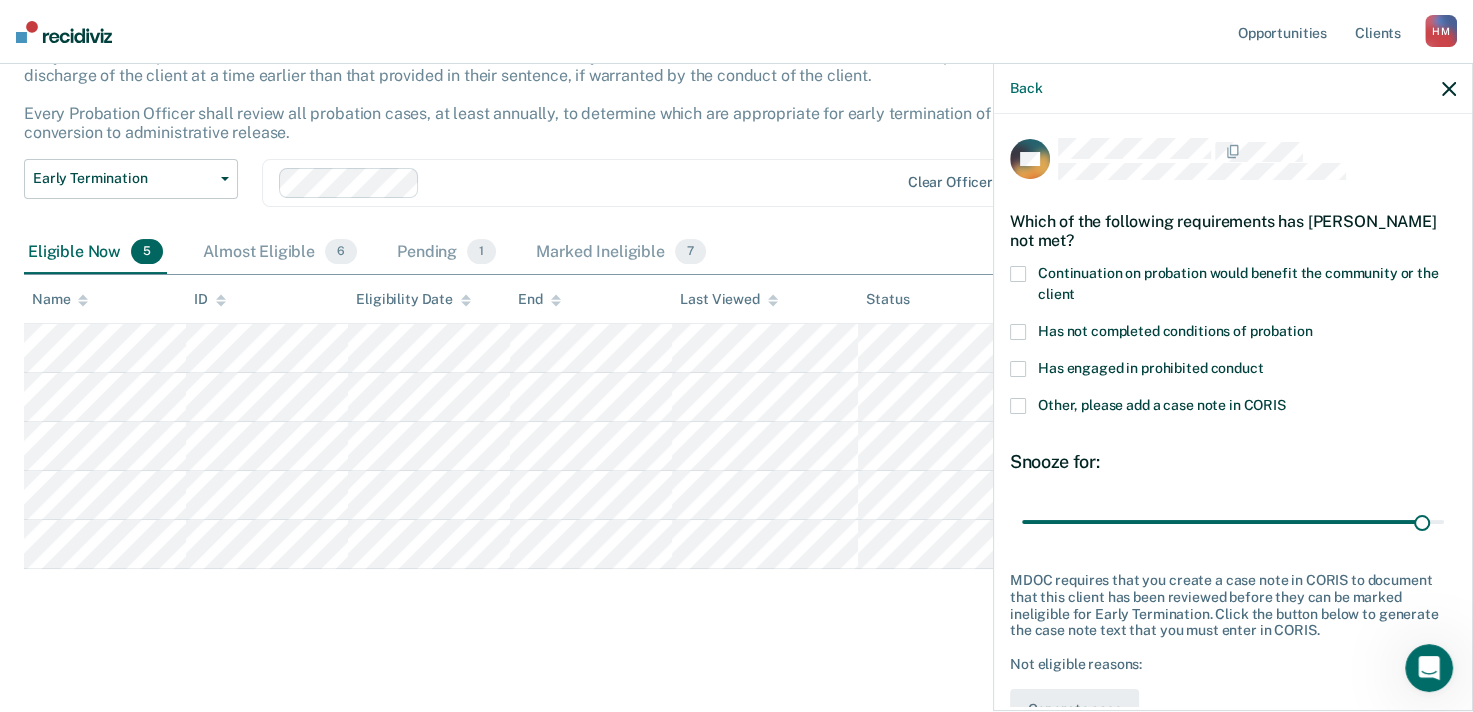 click at bounding box center [1018, 332] 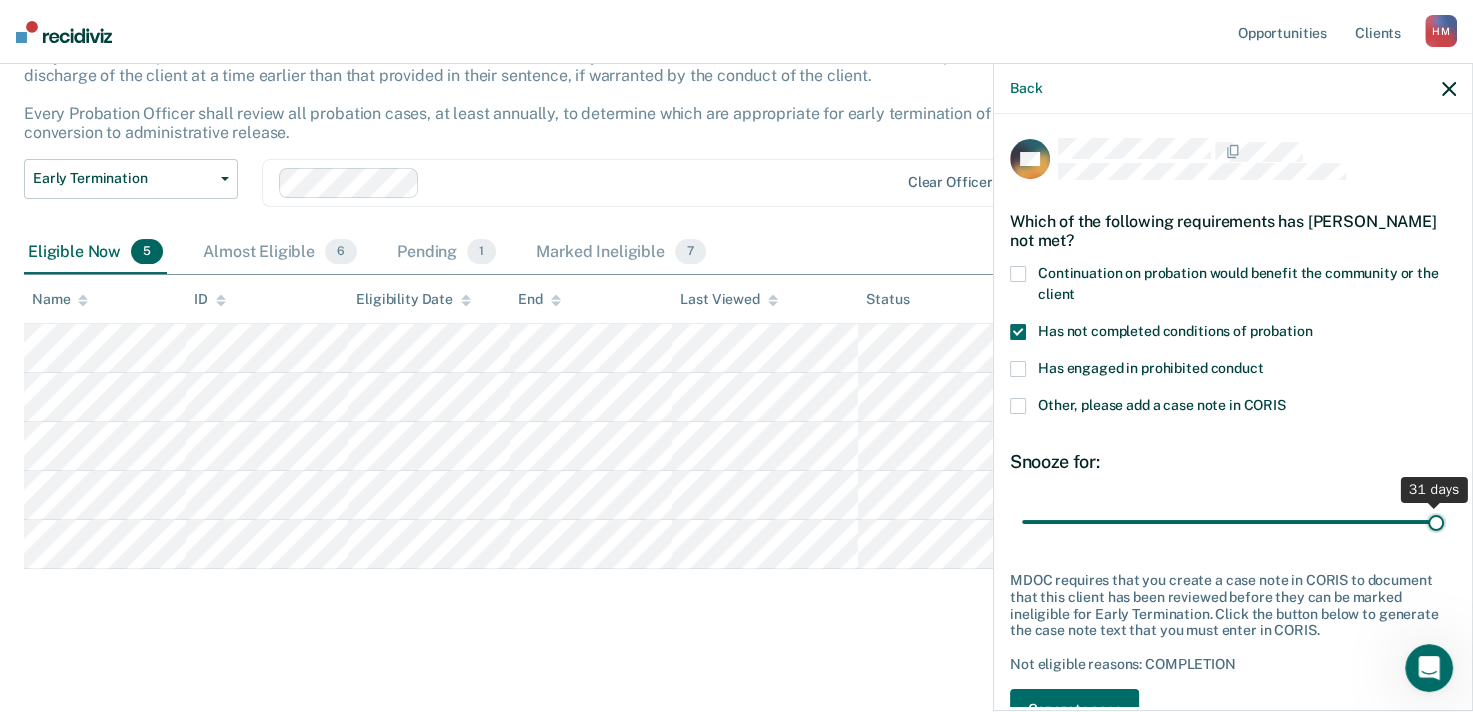drag, startPoint x: 1403, startPoint y: 514, endPoint x: 1414, endPoint y: 528, distance: 17.804493 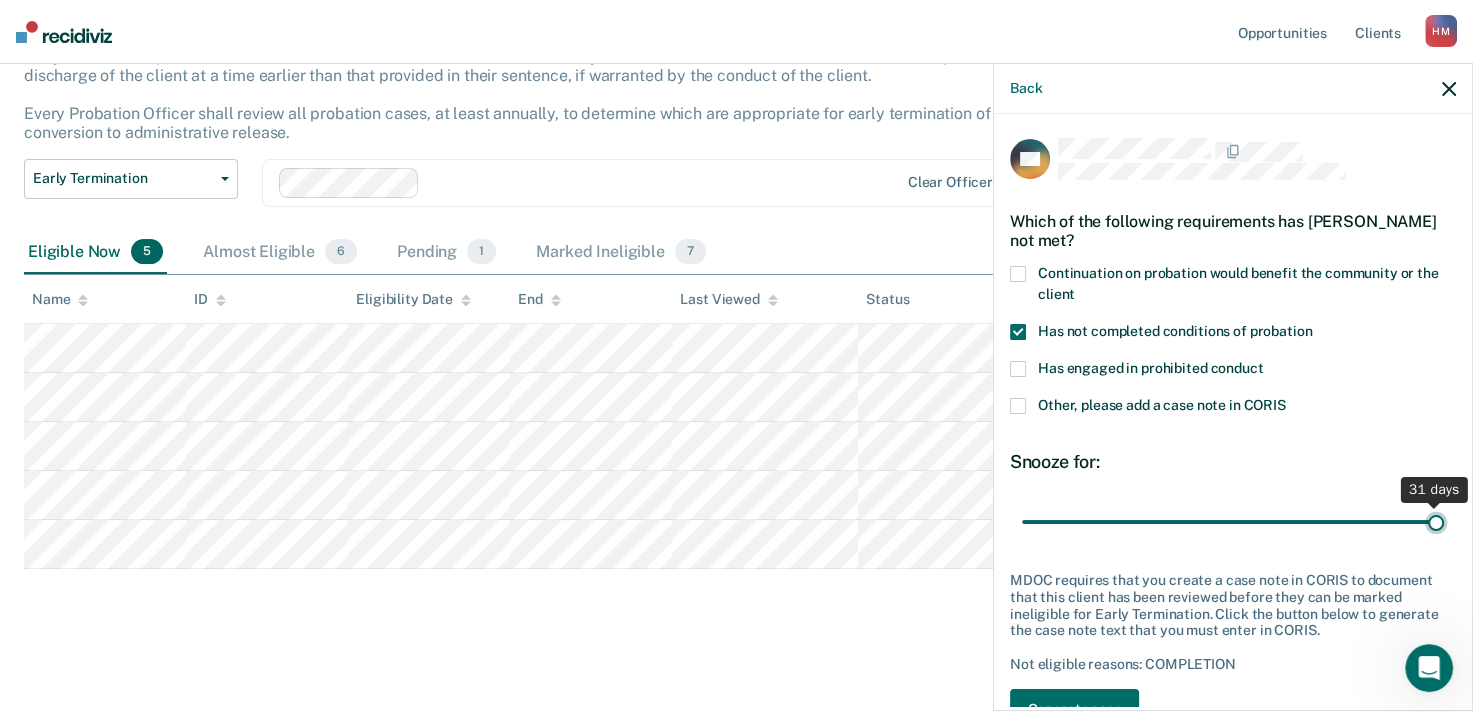 click at bounding box center (1233, 522) 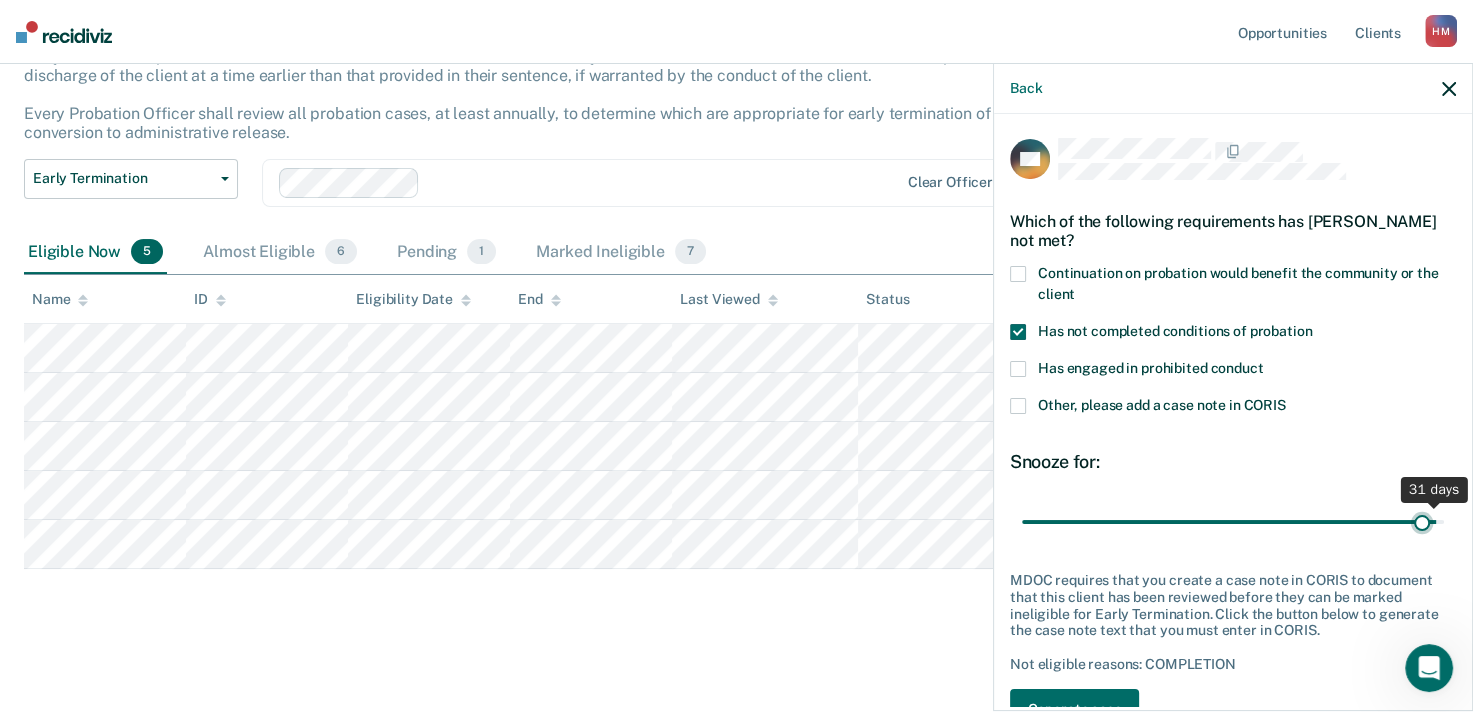 type on "30" 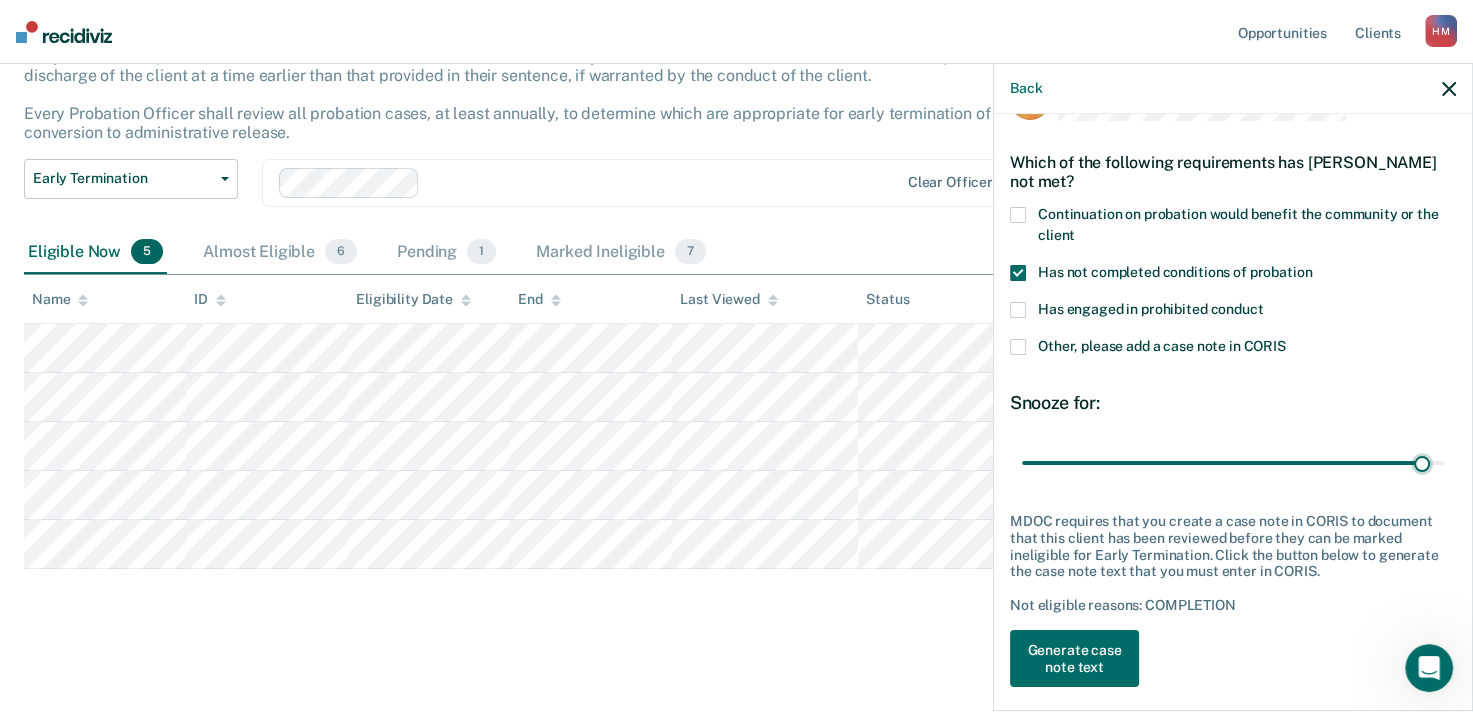 scroll, scrollTop: 72, scrollLeft: 0, axis: vertical 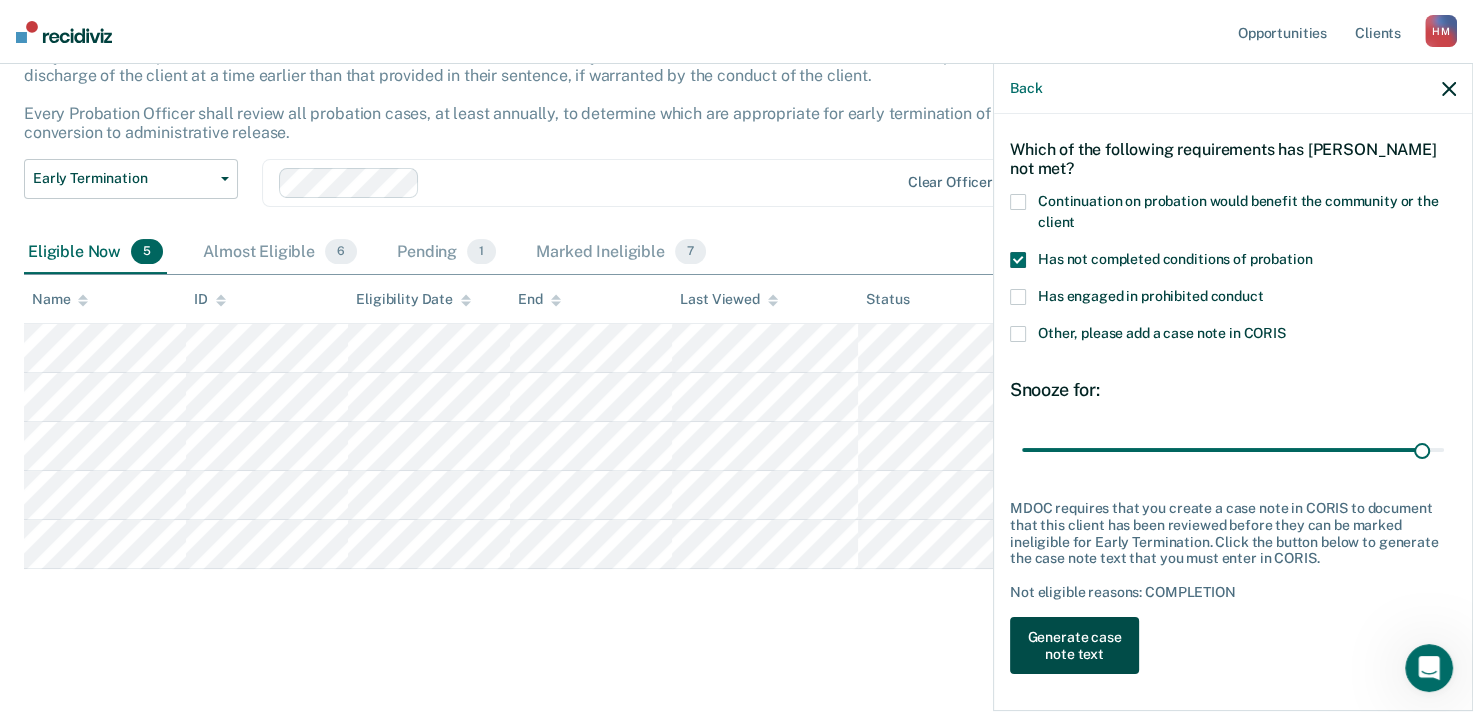 click on "Generate case note text" at bounding box center [1074, 646] 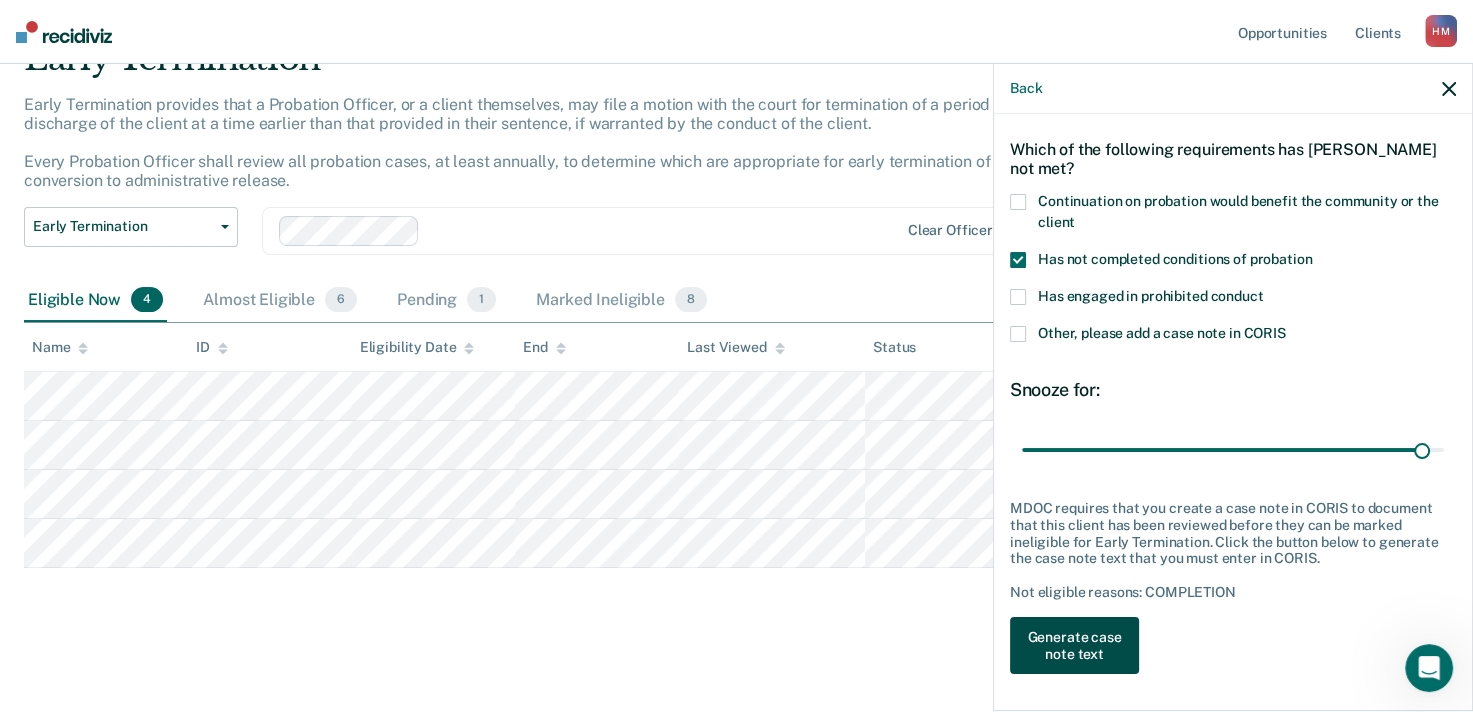 scroll, scrollTop: 98, scrollLeft: 0, axis: vertical 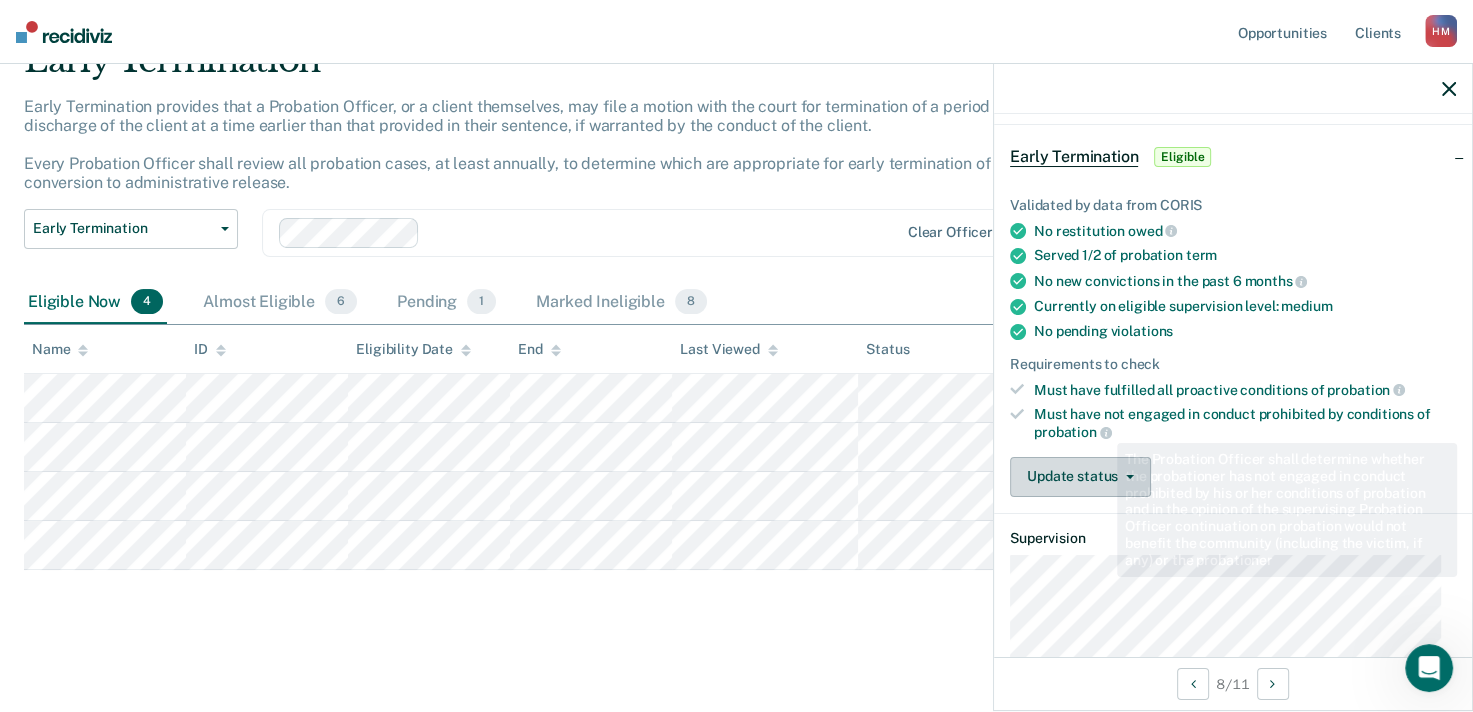 click on "Update status" at bounding box center [1080, 477] 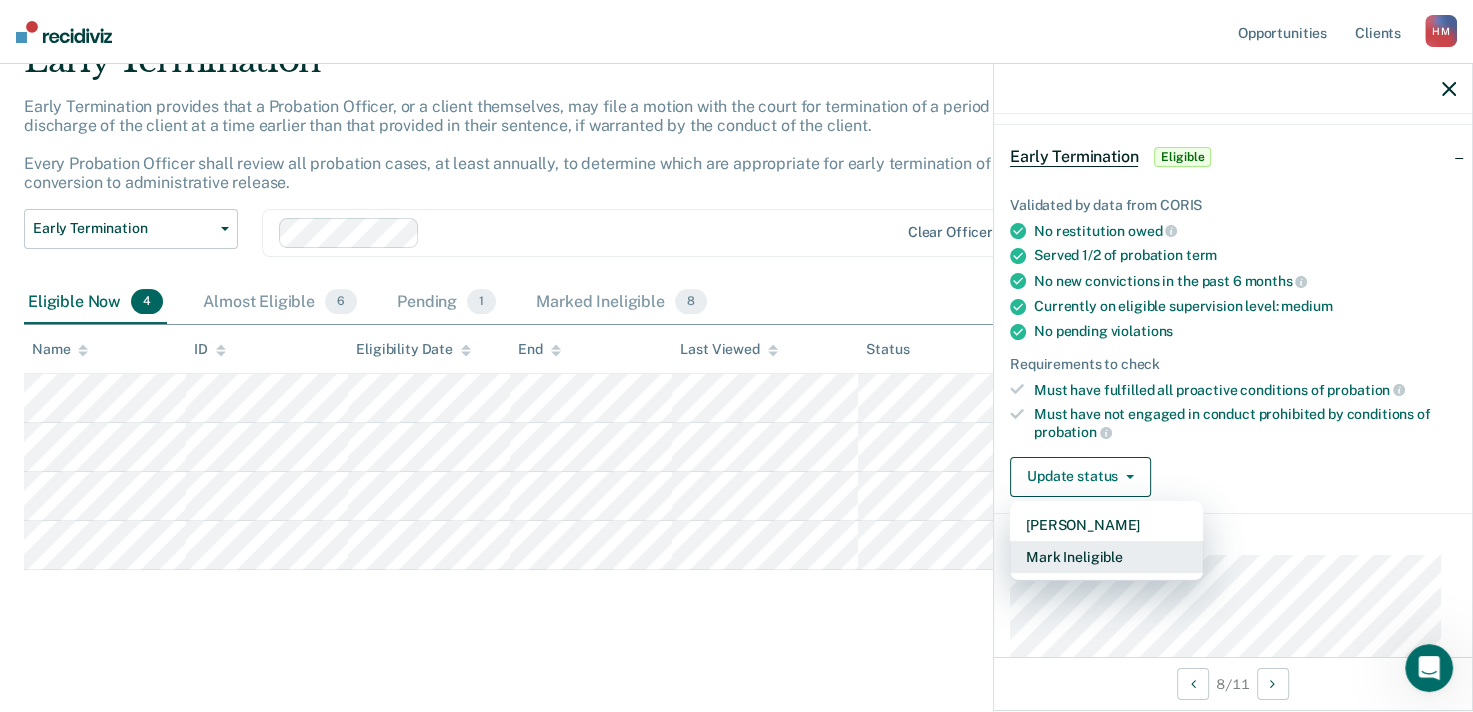 click on "Mark Ineligible" at bounding box center (1106, 557) 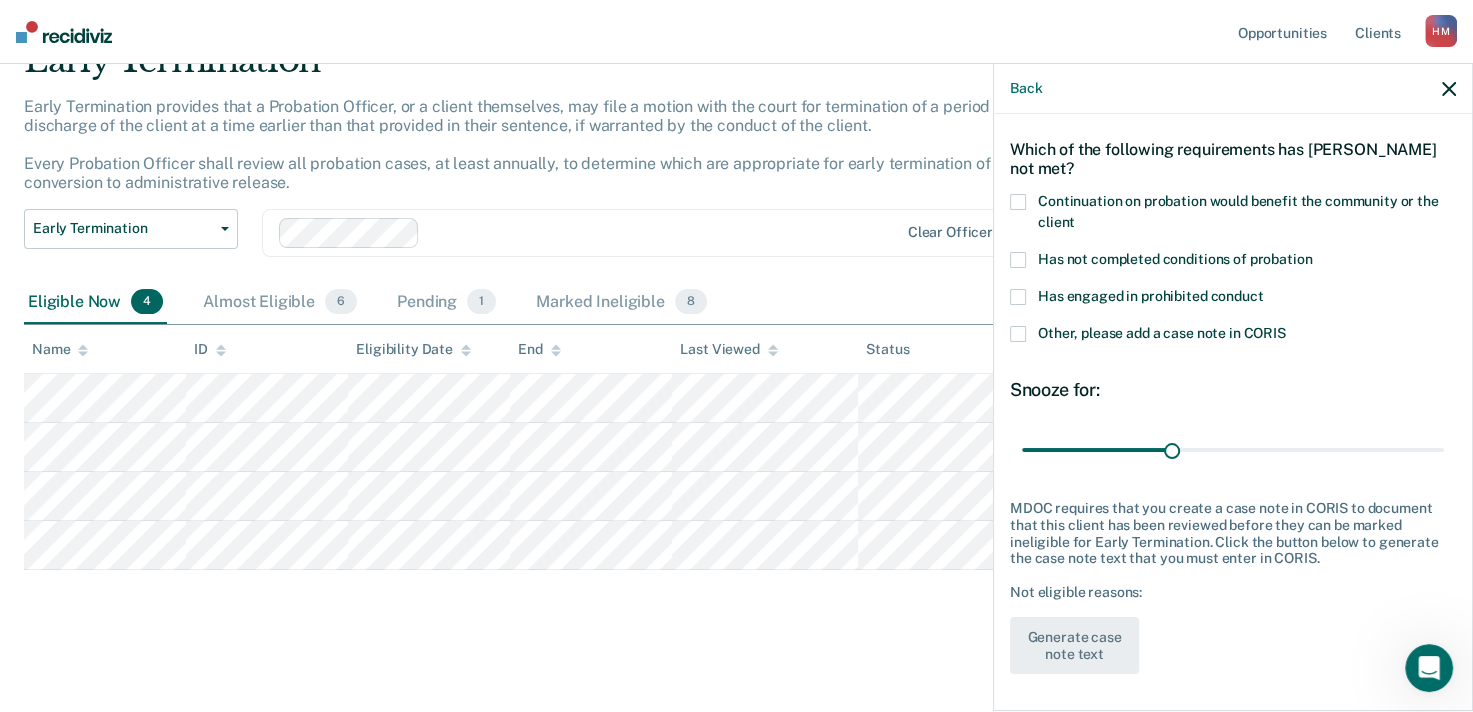 click at bounding box center [1018, 334] 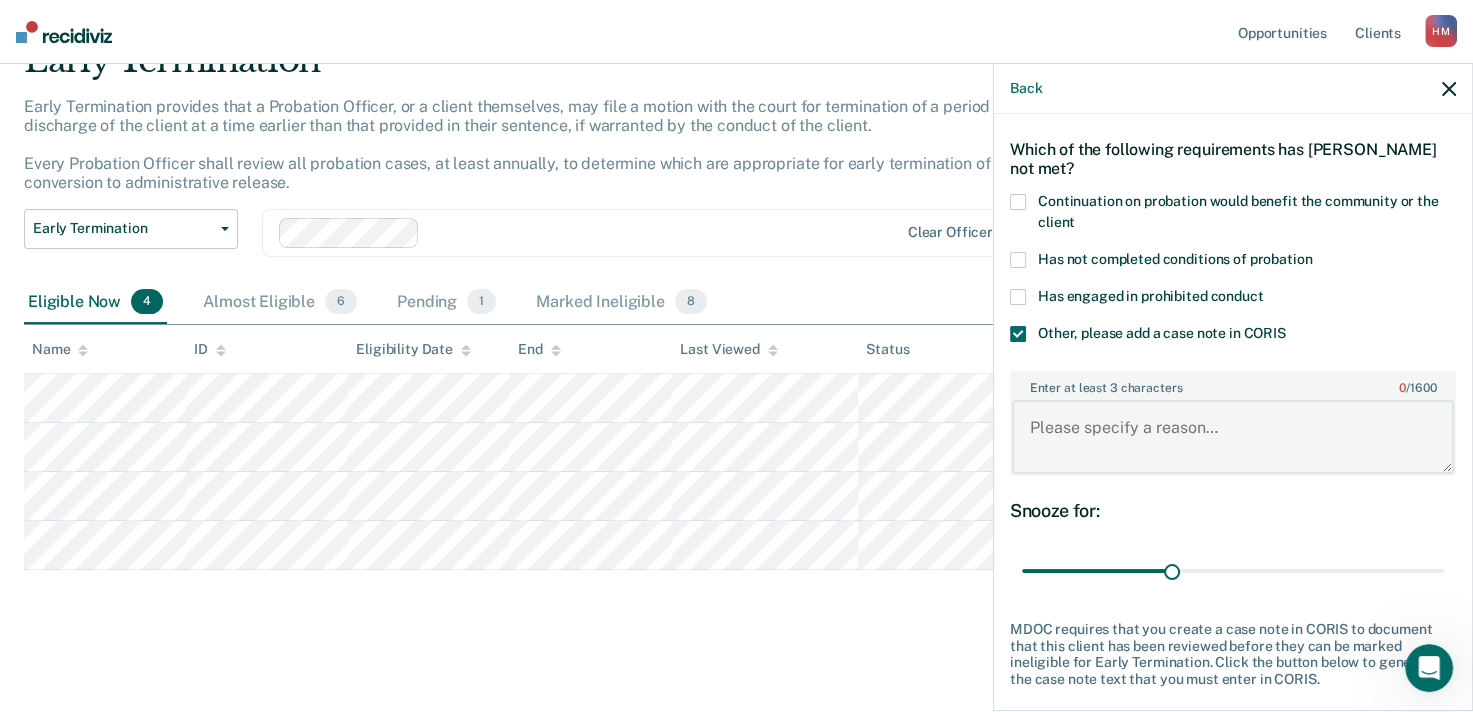click on "Enter at least 3 characters 0  /  1600" at bounding box center (1233, 437) 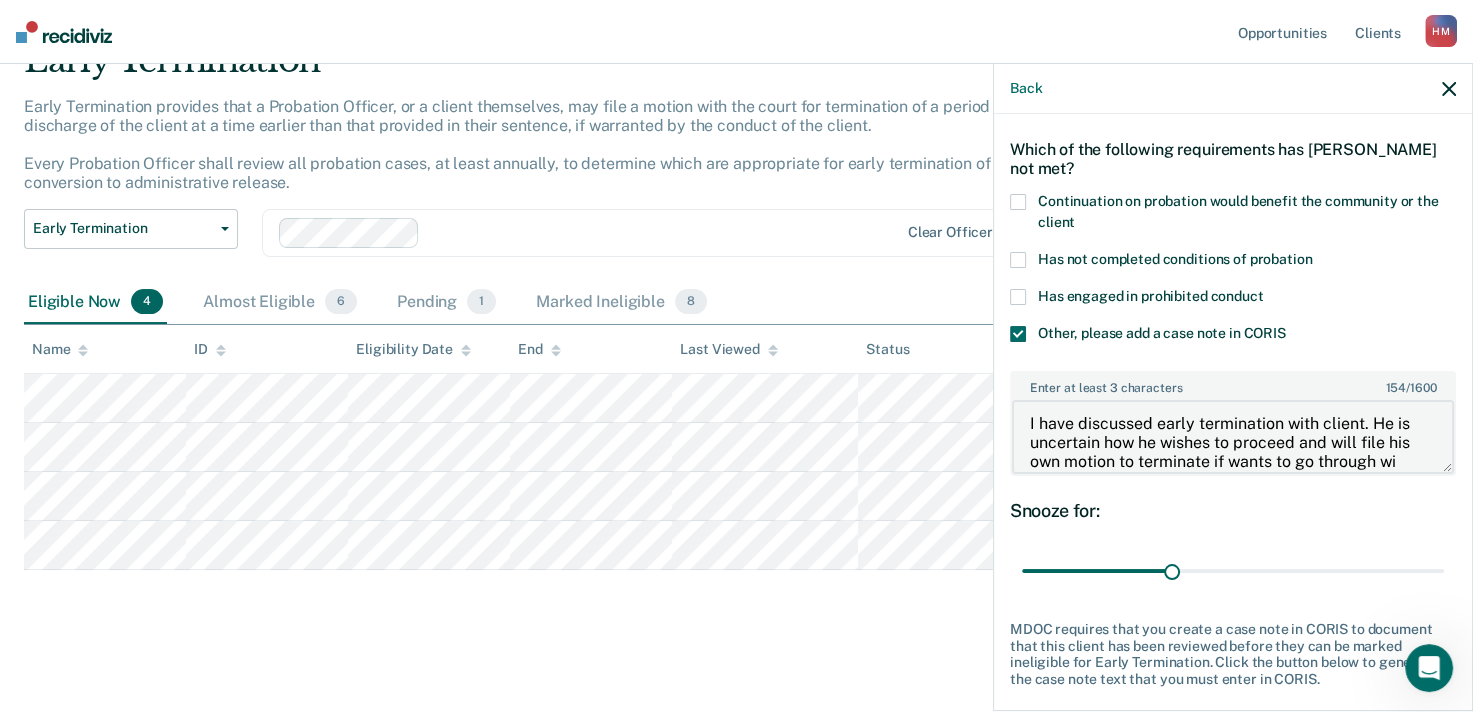scroll, scrollTop: 23, scrollLeft: 0, axis: vertical 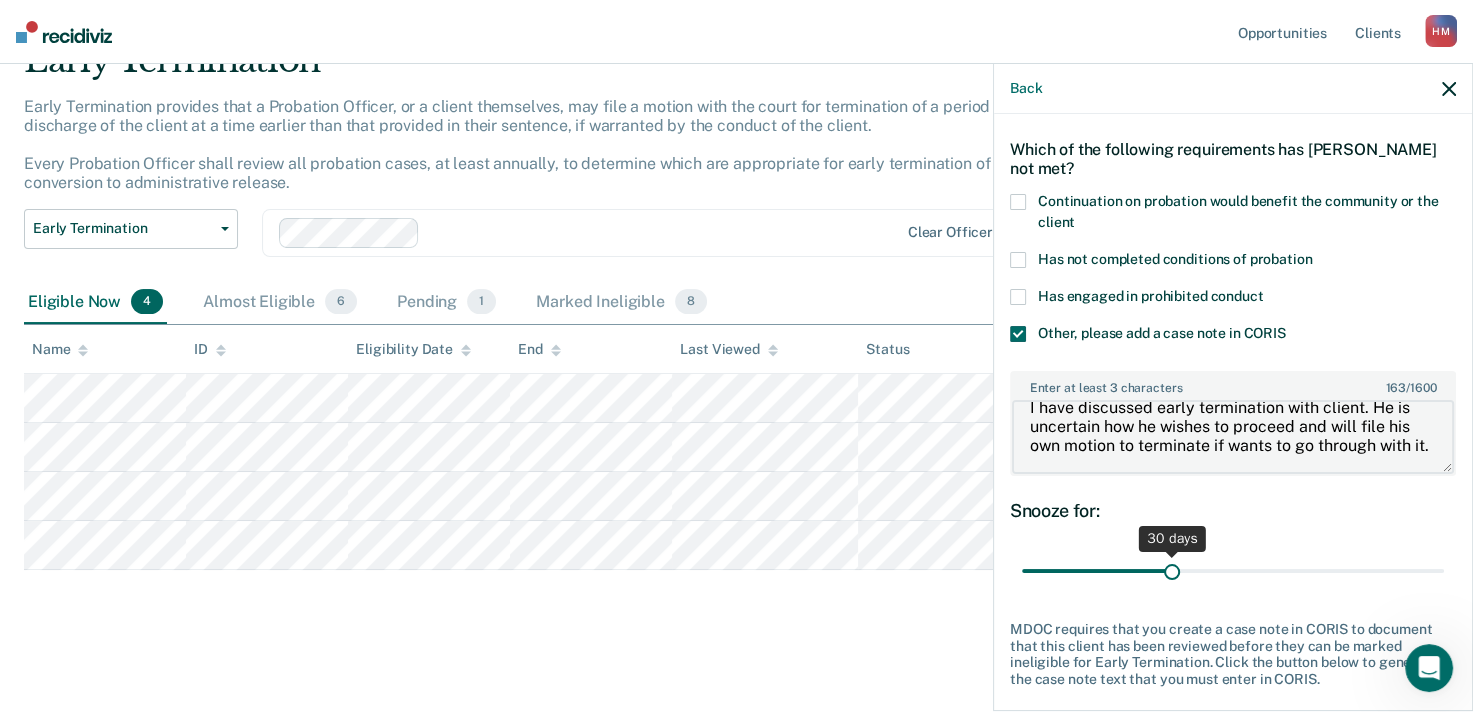type on "I have discussed early termination with client. He is uncertain how he wishes to proceed and will file his own motion to terminate if wants to go through with it." 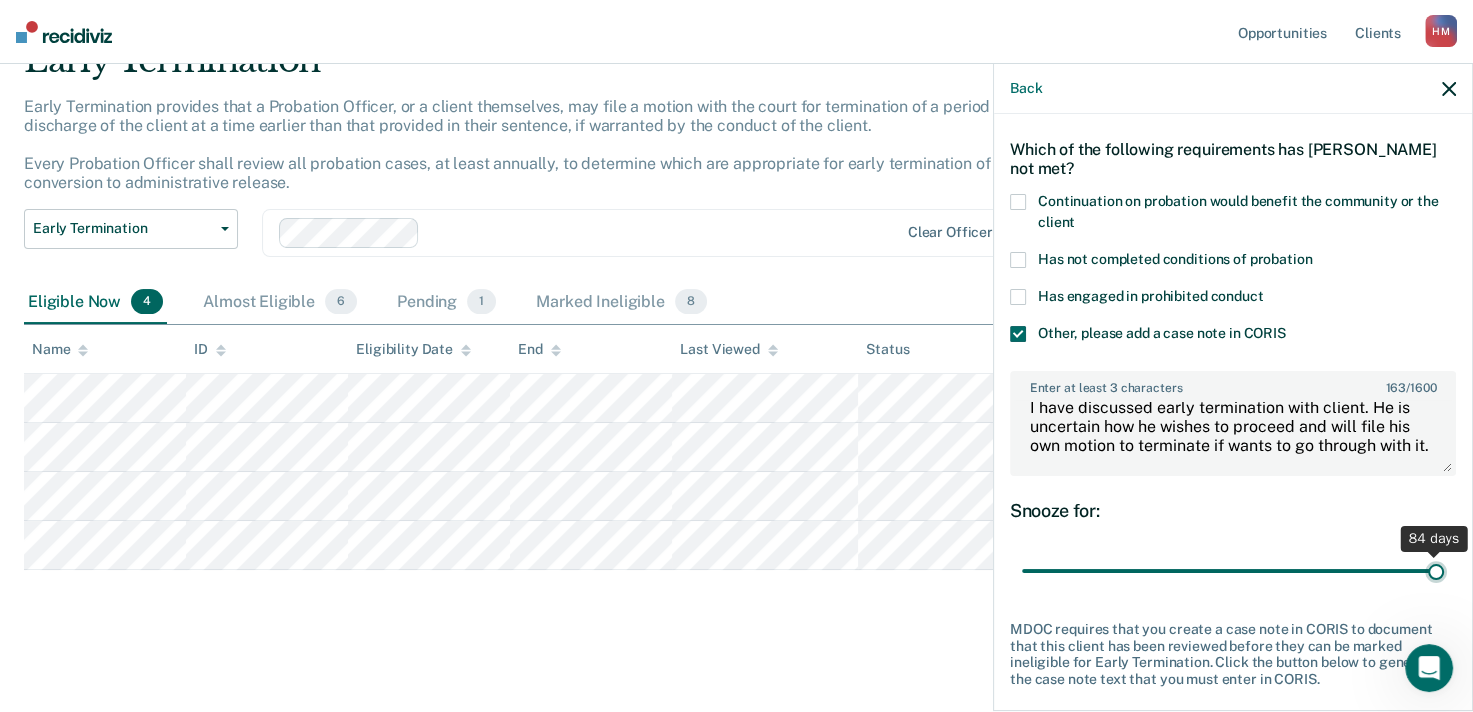 drag, startPoint x: 1167, startPoint y: 567, endPoint x: 1472, endPoint y: 594, distance: 306.19275 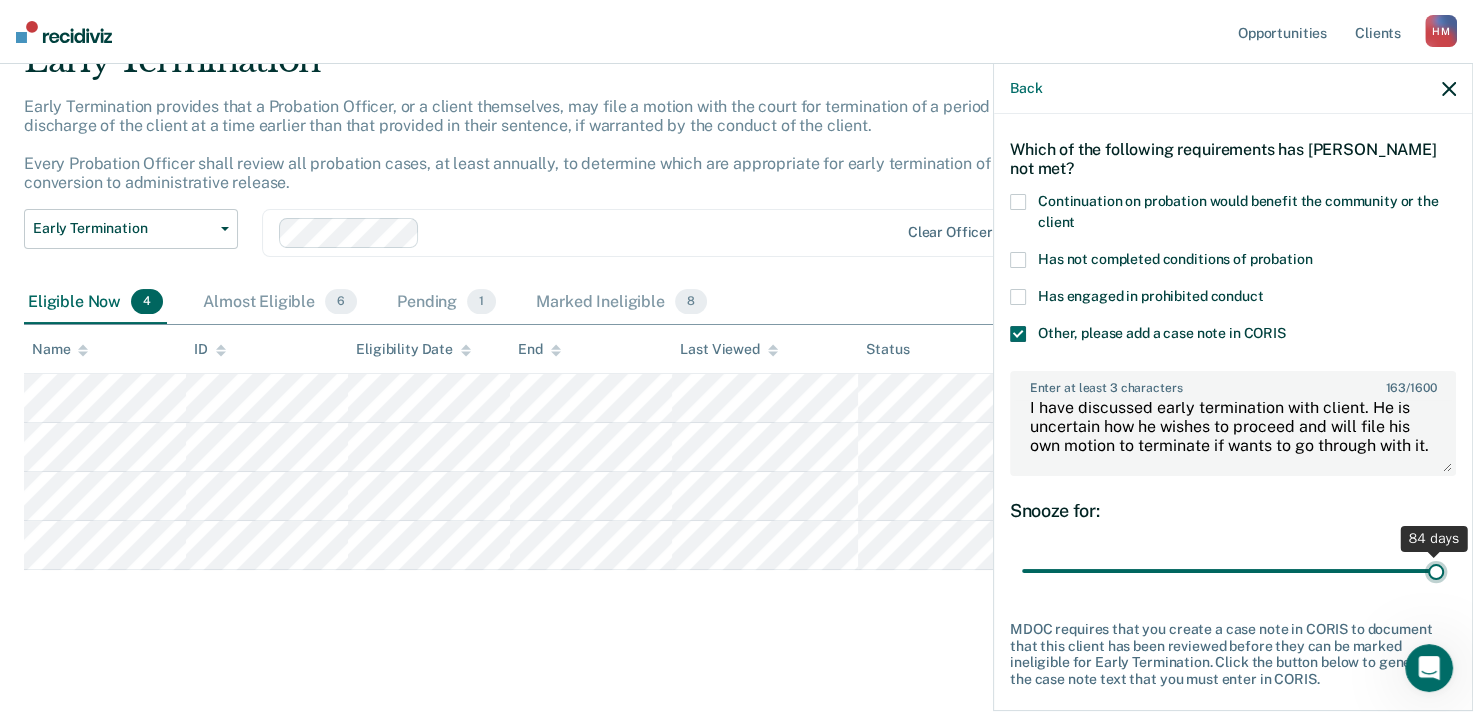 type on "84" 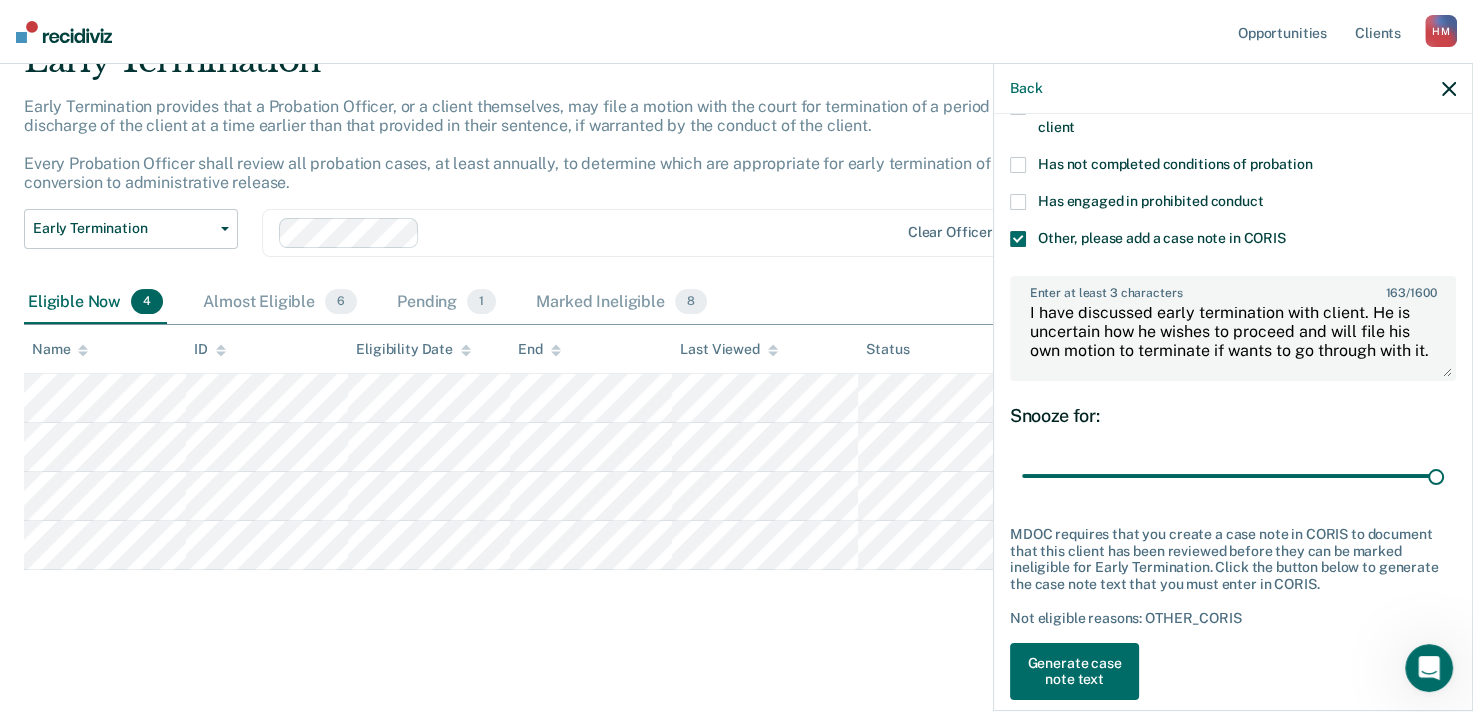 scroll, scrollTop: 170, scrollLeft: 0, axis: vertical 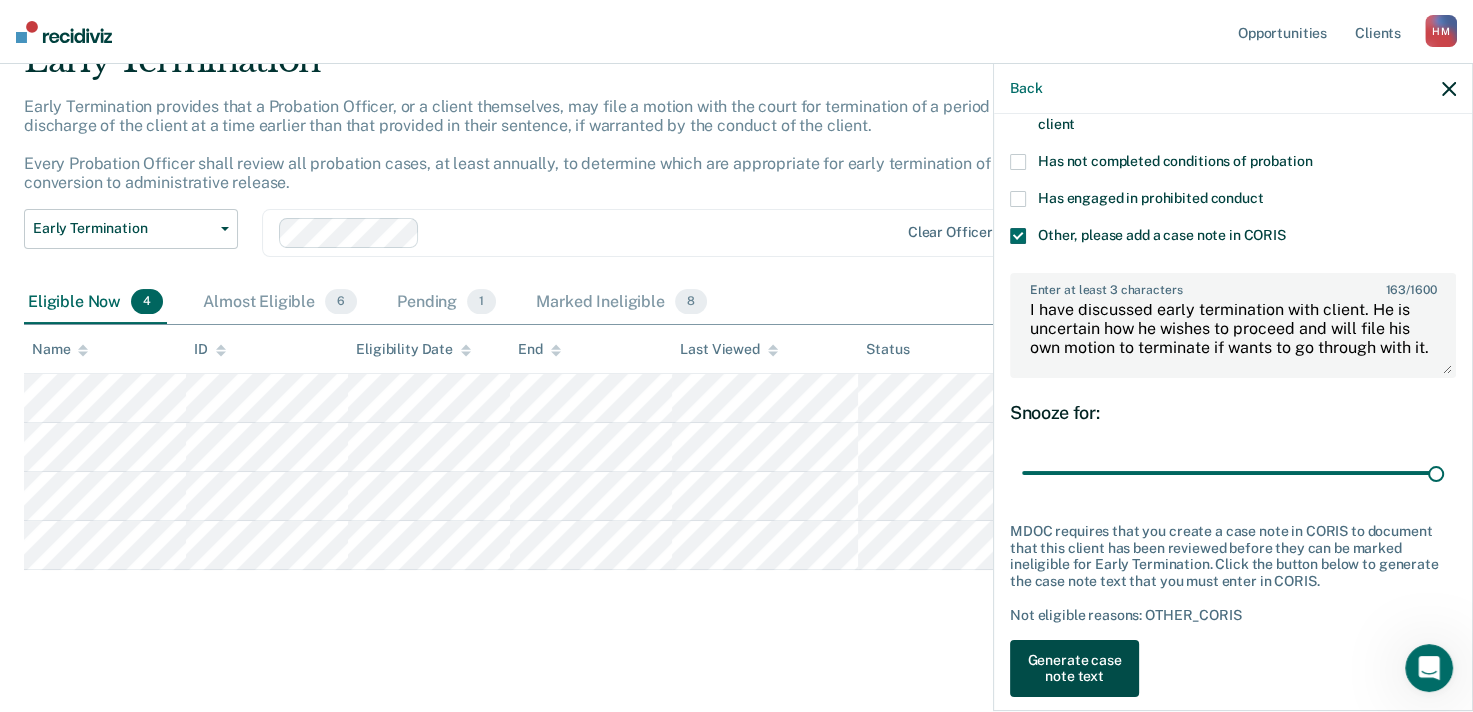 click on "Generate case note text" at bounding box center (1074, 669) 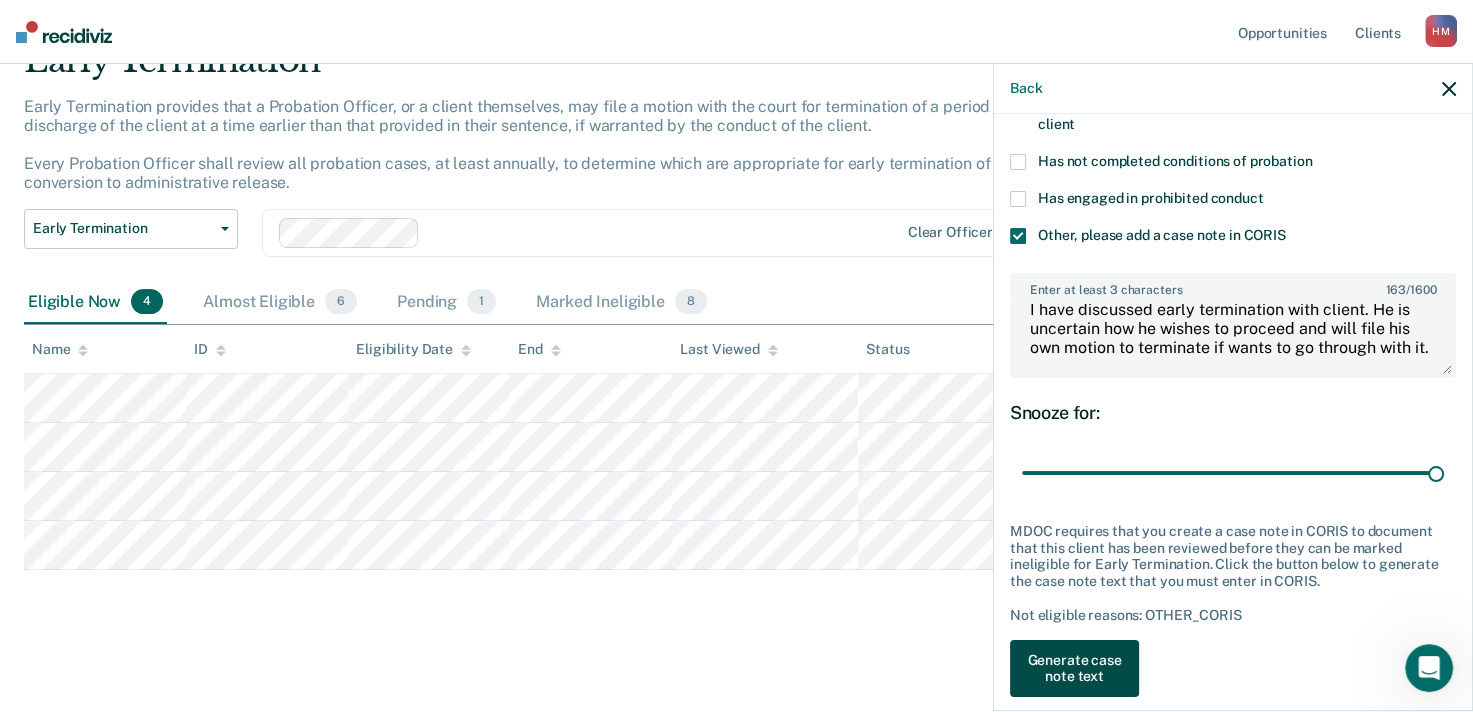 scroll, scrollTop: 49, scrollLeft: 0, axis: vertical 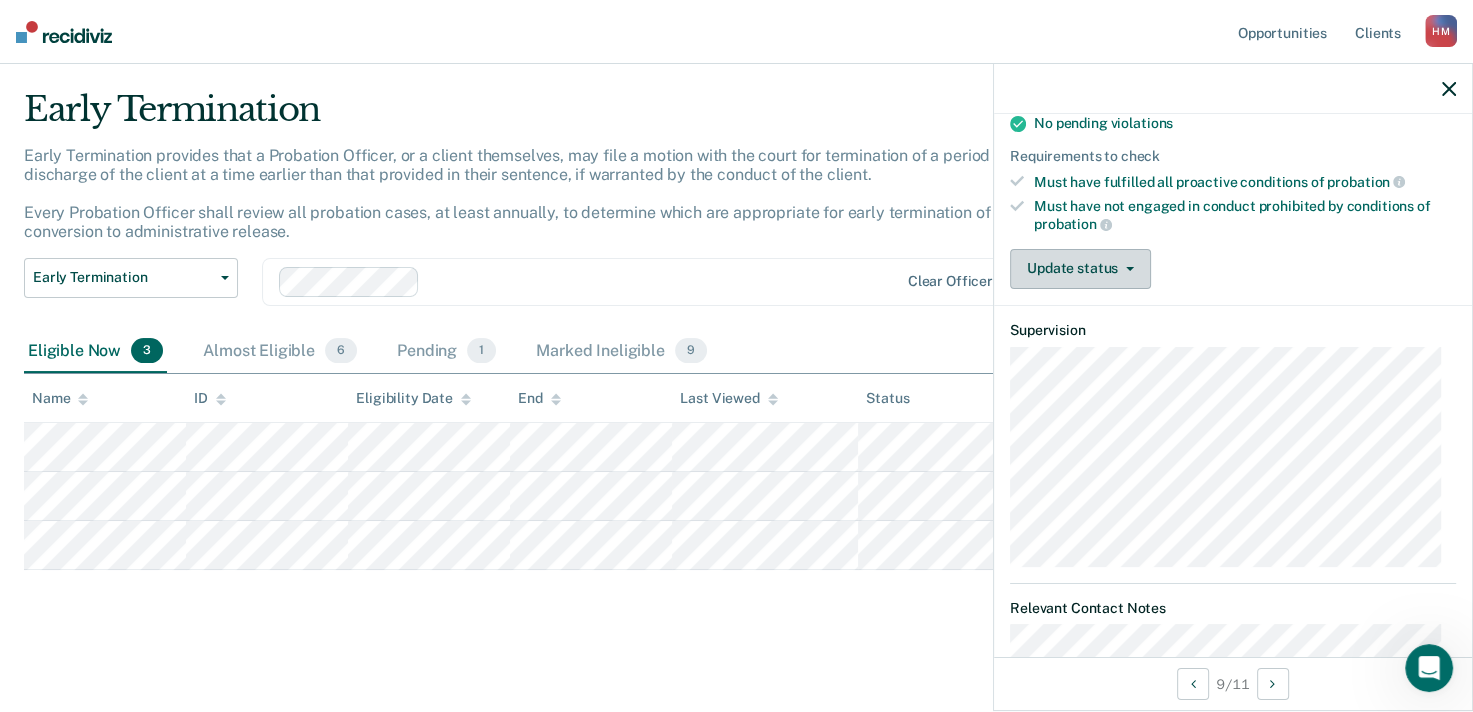 click on "Update status" at bounding box center [1080, 269] 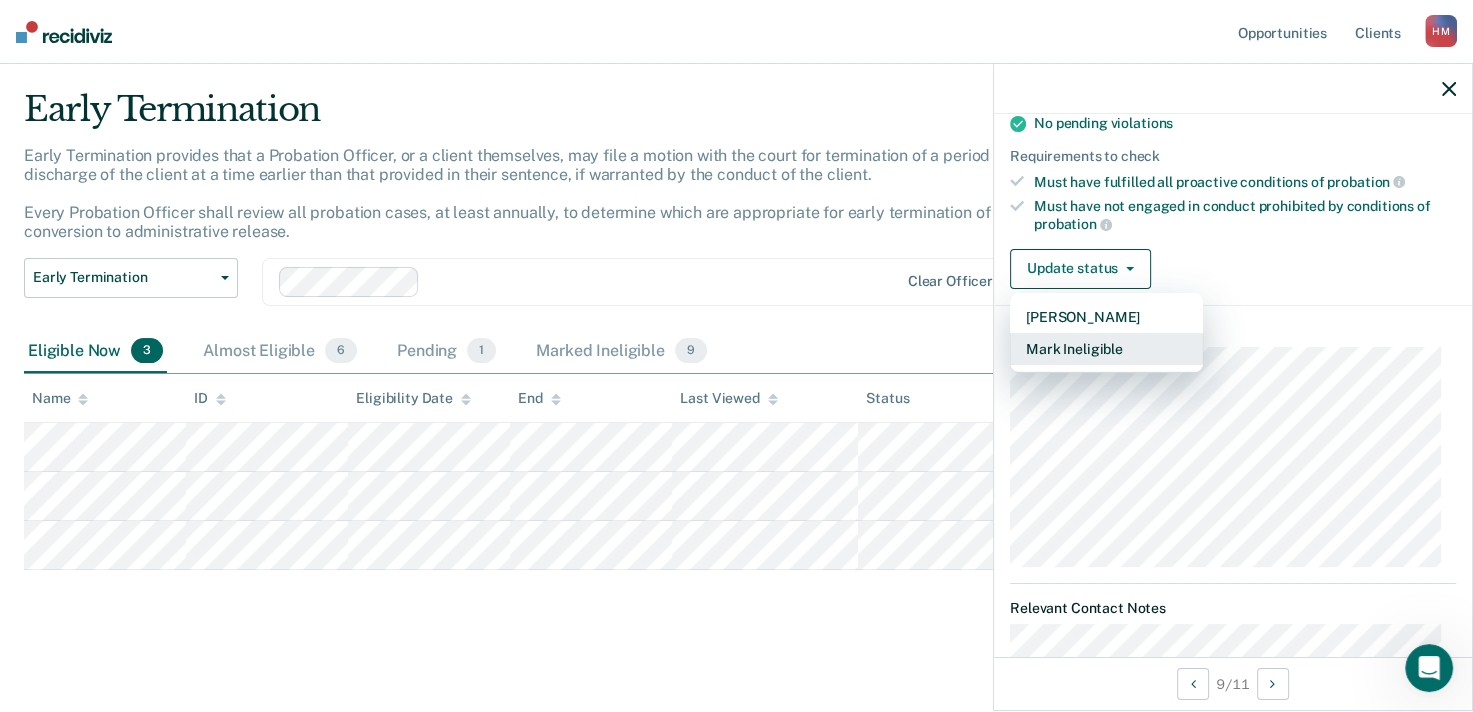 click on "Mark Ineligible" at bounding box center [1106, 349] 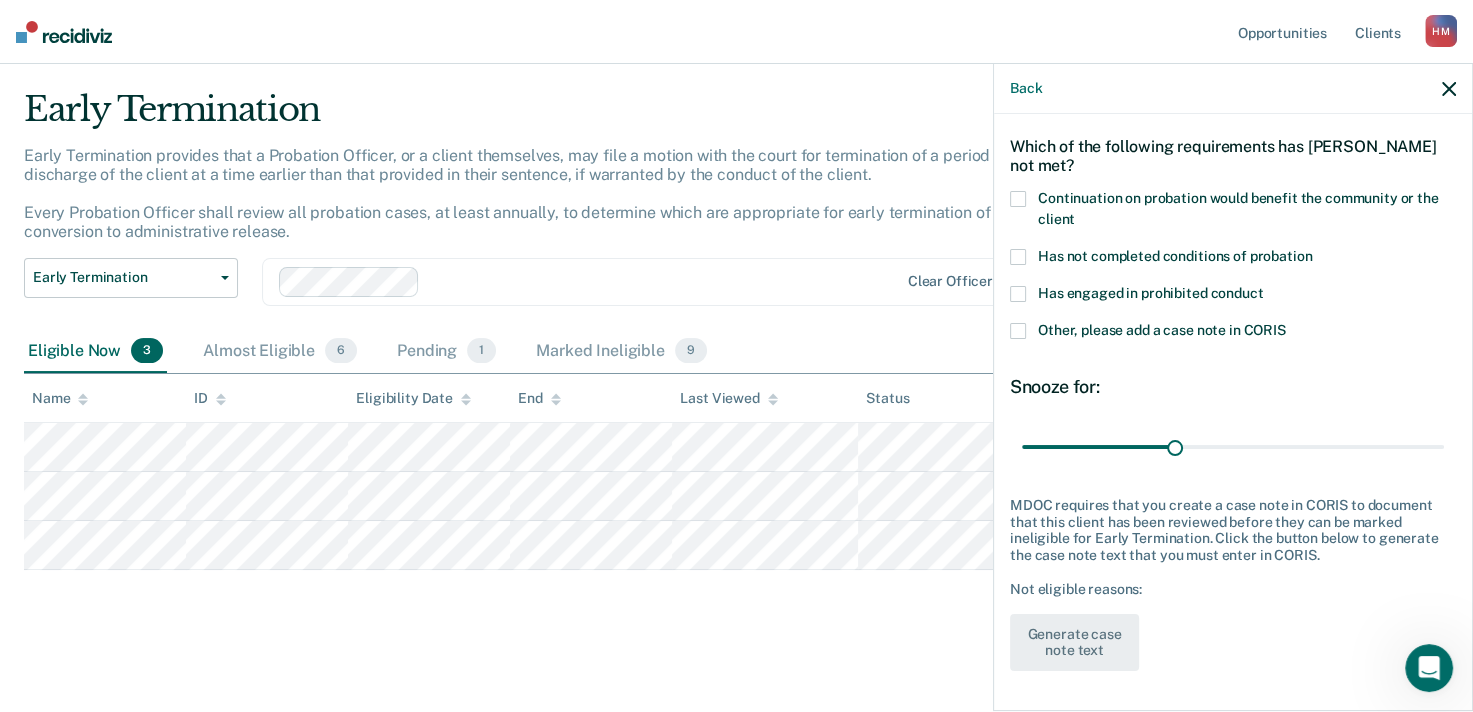 scroll, scrollTop: 72, scrollLeft: 0, axis: vertical 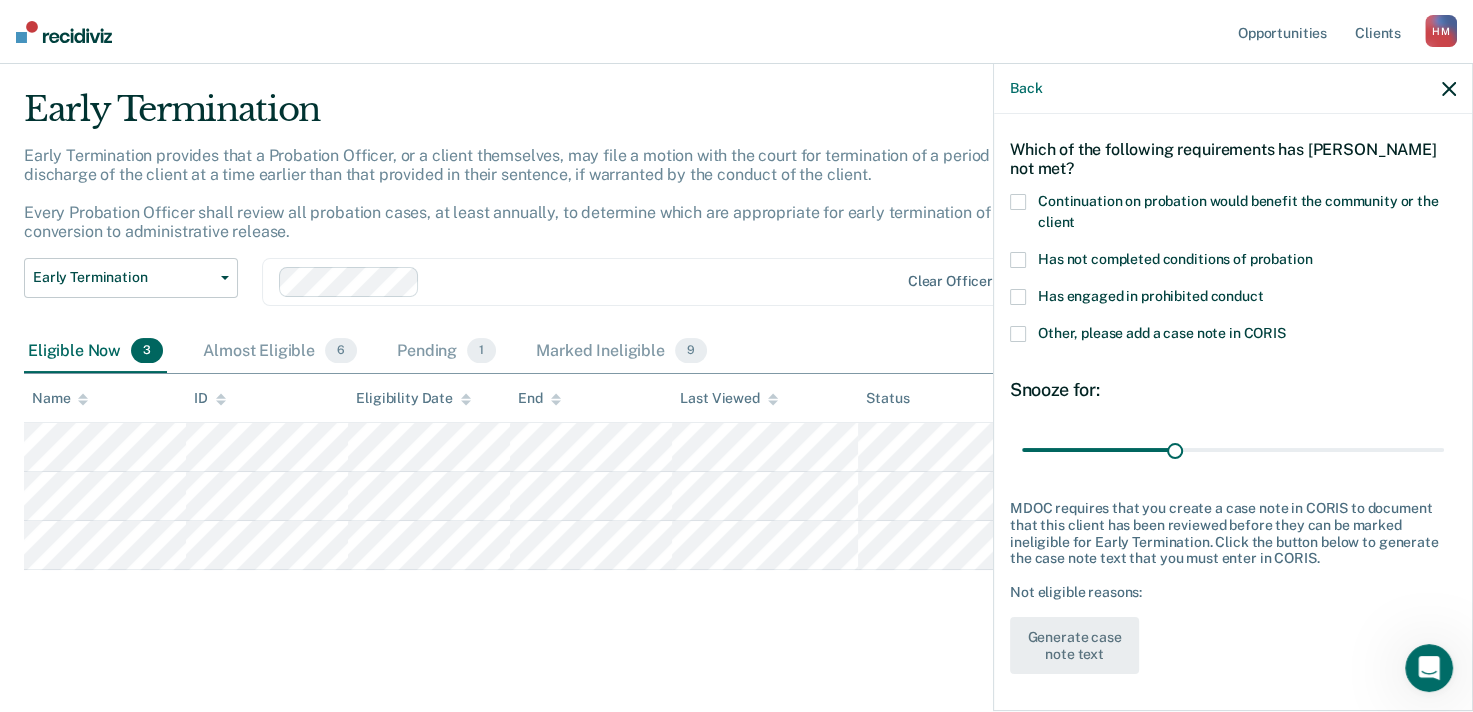 click at bounding box center (1018, 297) 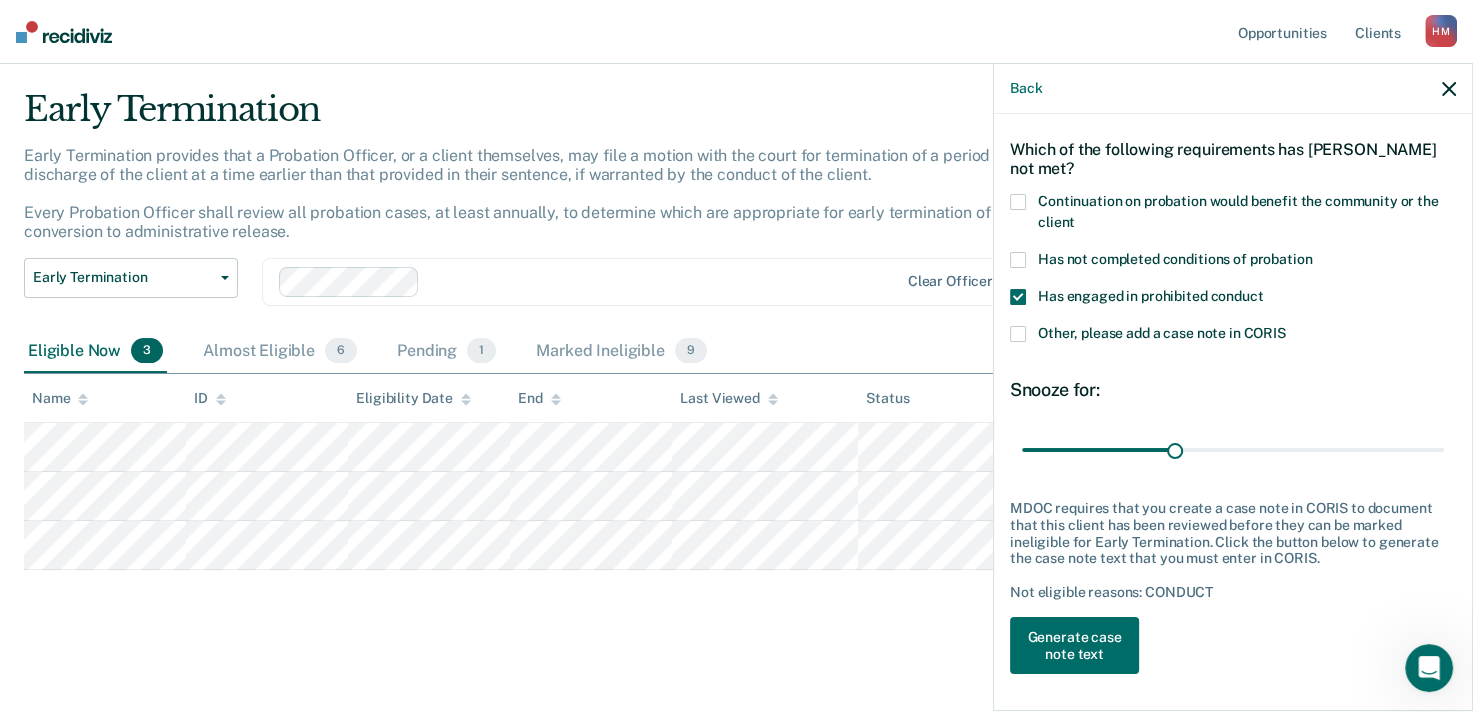 click at bounding box center (1018, 260) 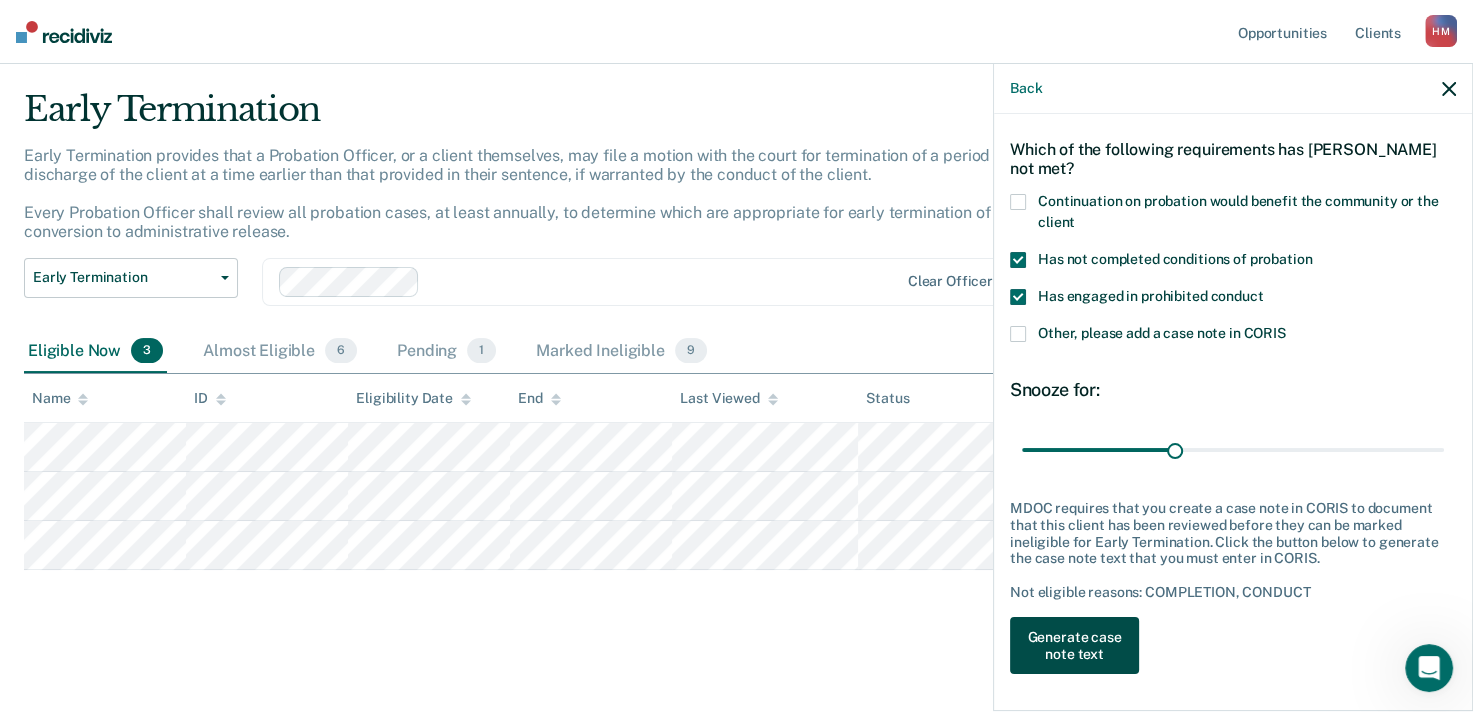 click on "Generate case note text" at bounding box center (1074, 646) 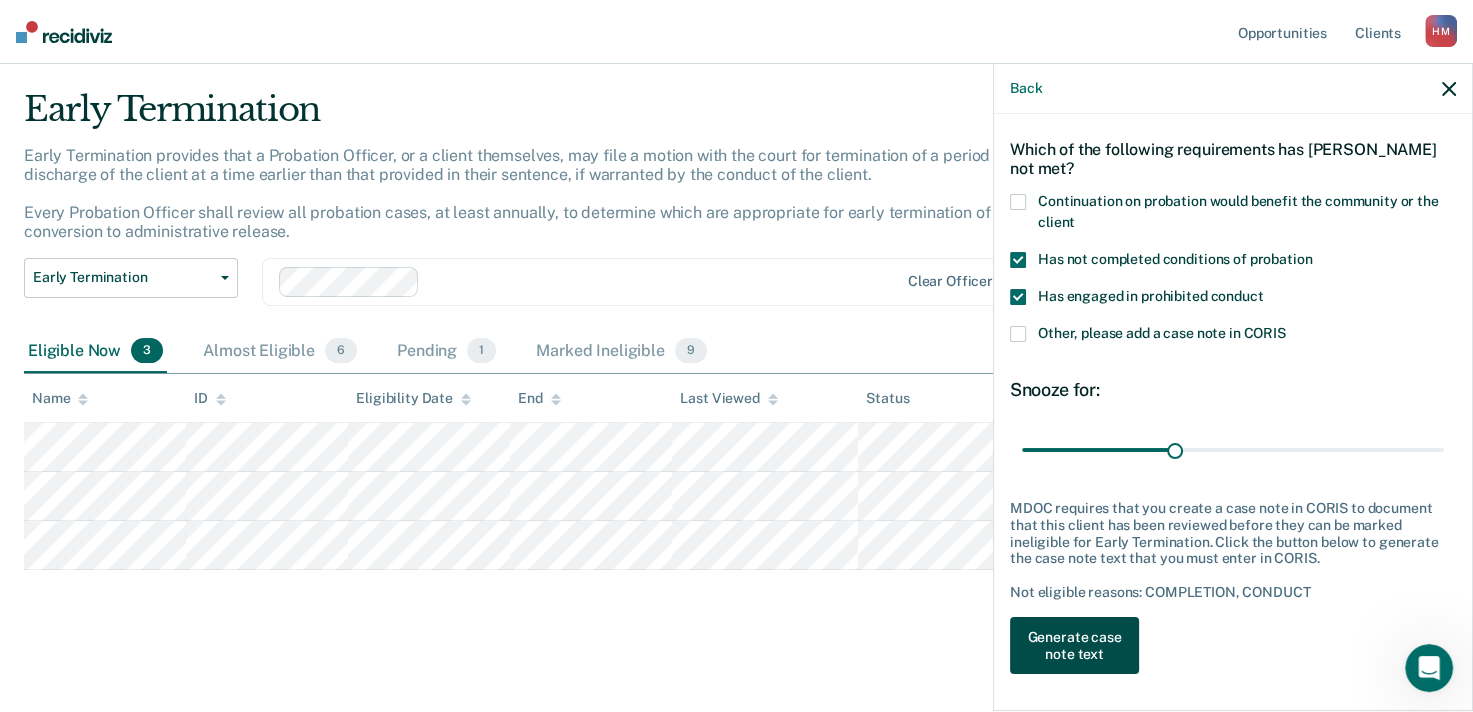 scroll, scrollTop: 0, scrollLeft: 0, axis: both 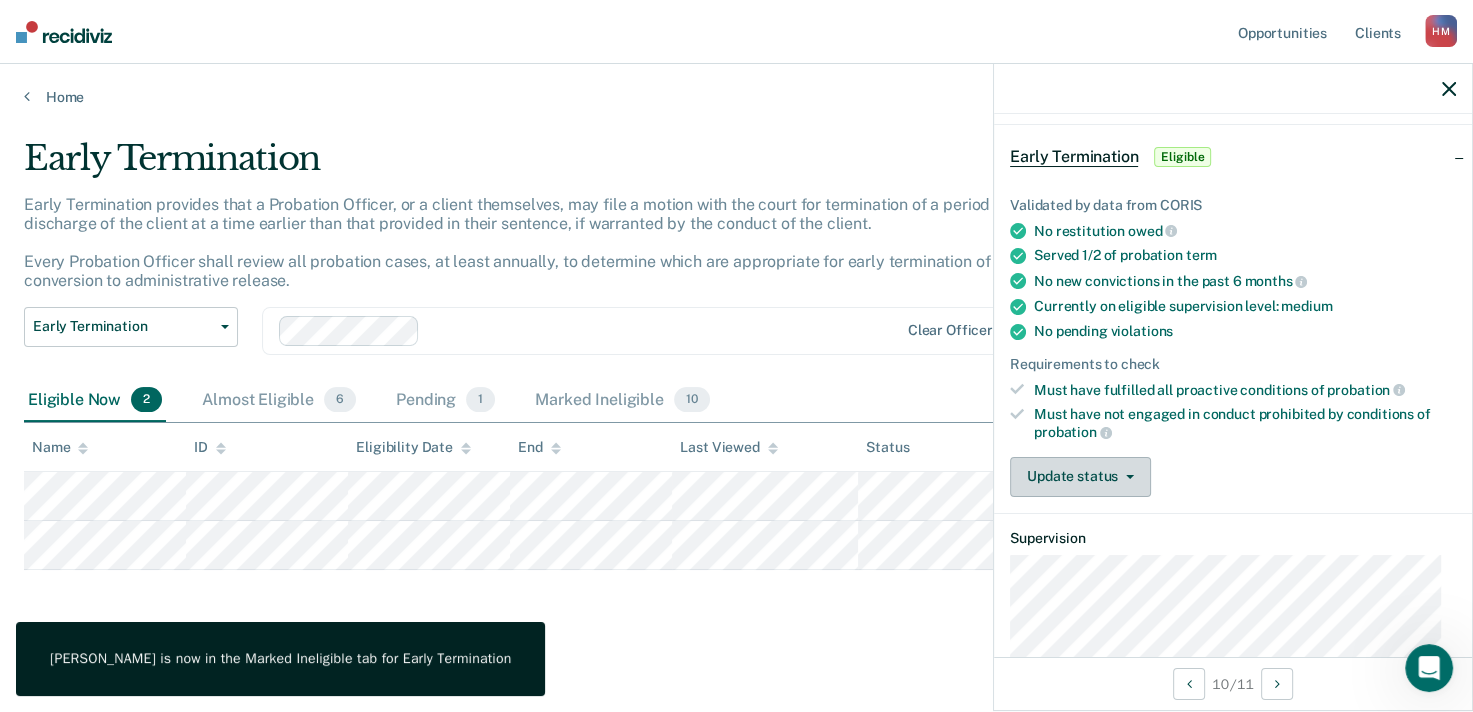 click on "Update status" at bounding box center [1080, 477] 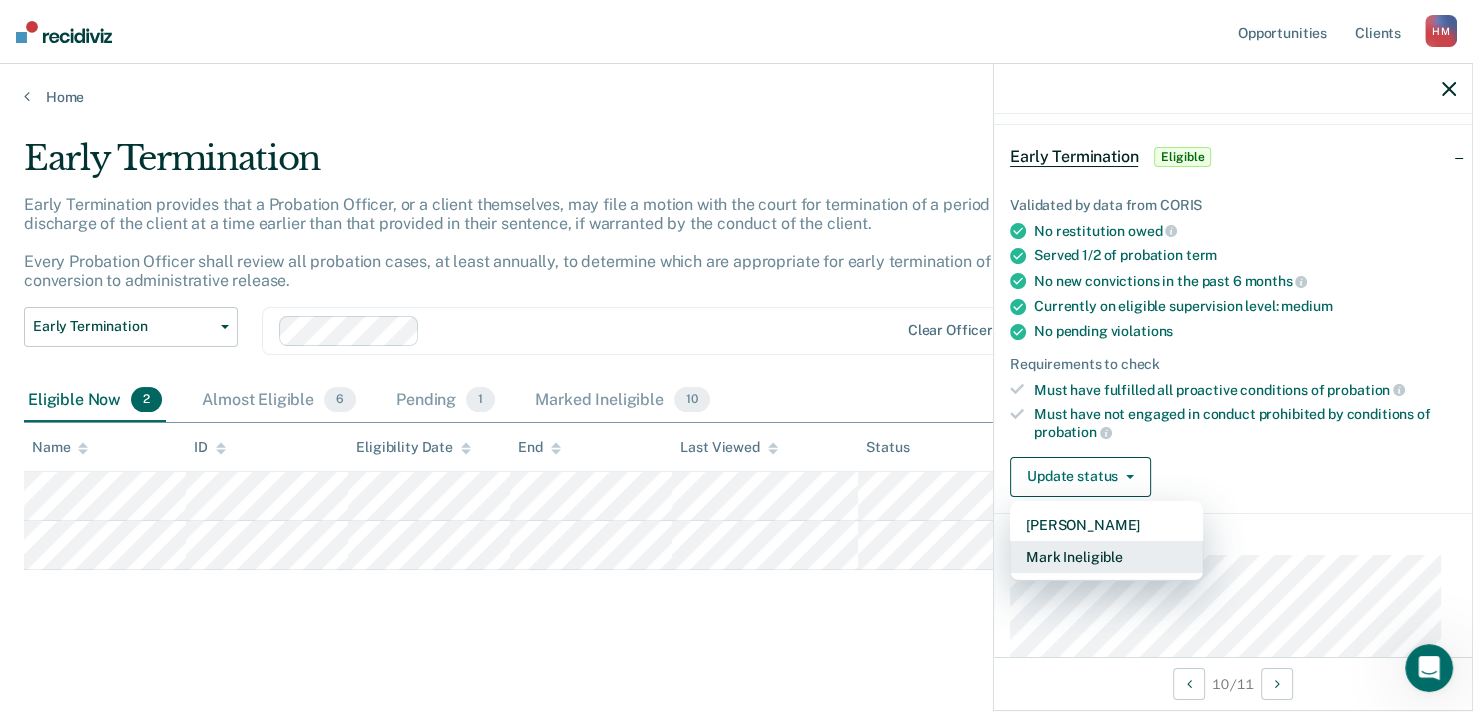 click on "Mark Ineligible" at bounding box center [1106, 557] 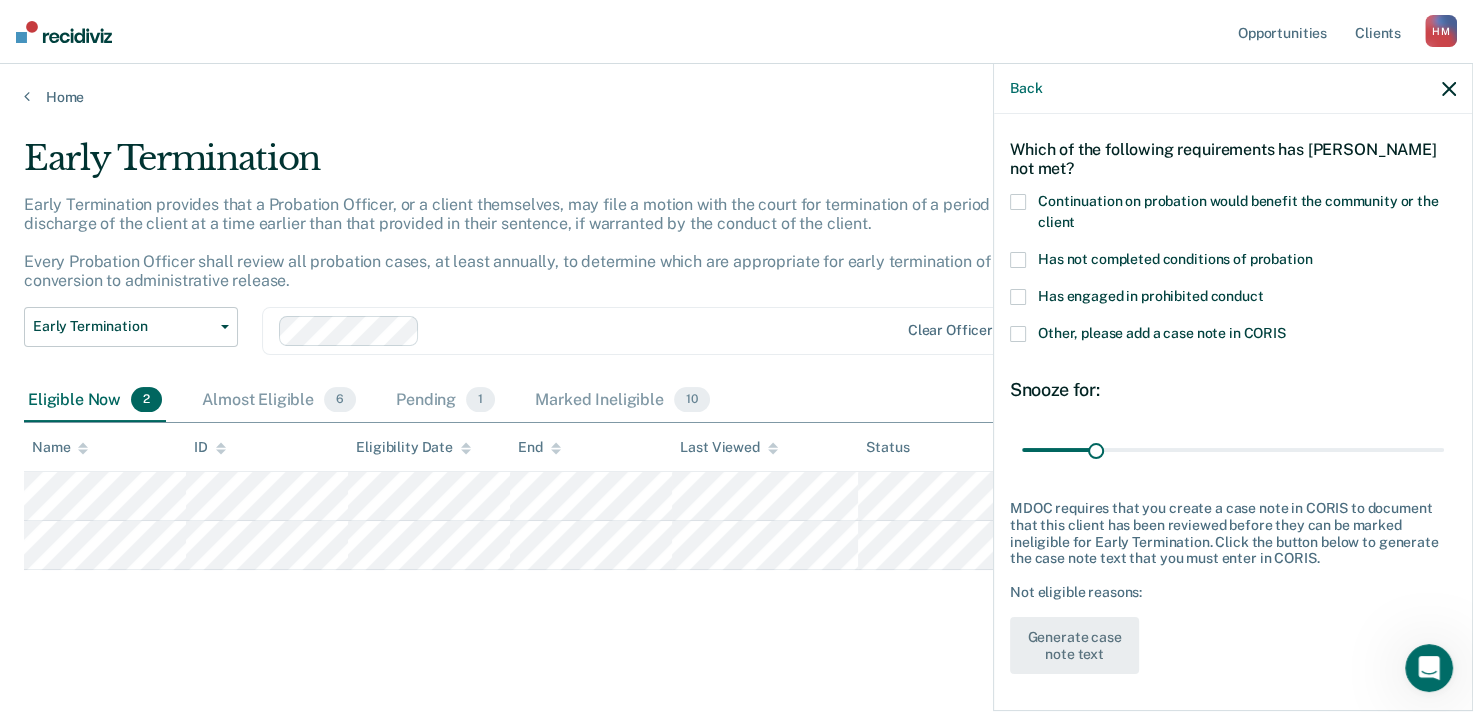 click at bounding box center (1018, 260) 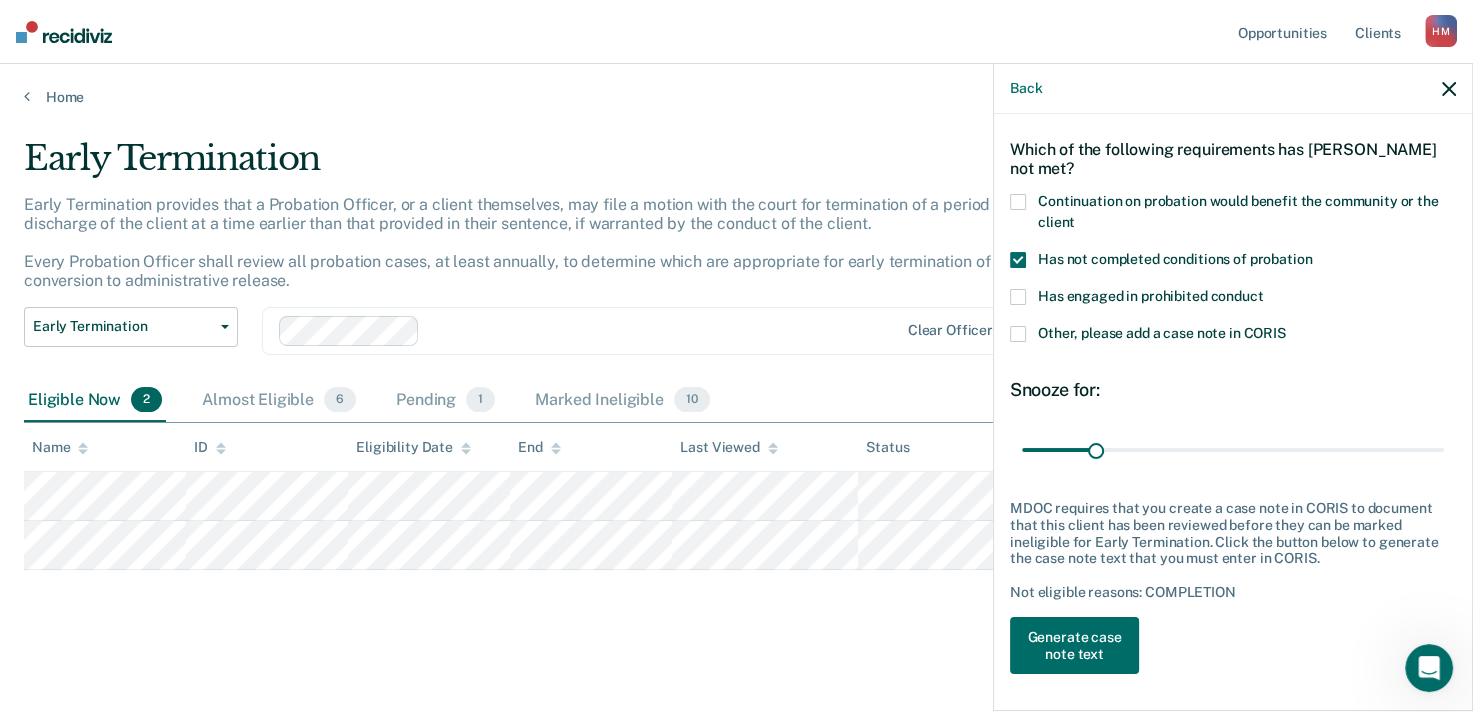 click on "Has engaged in prohibited conduct" at bounding box center (1233, 299) 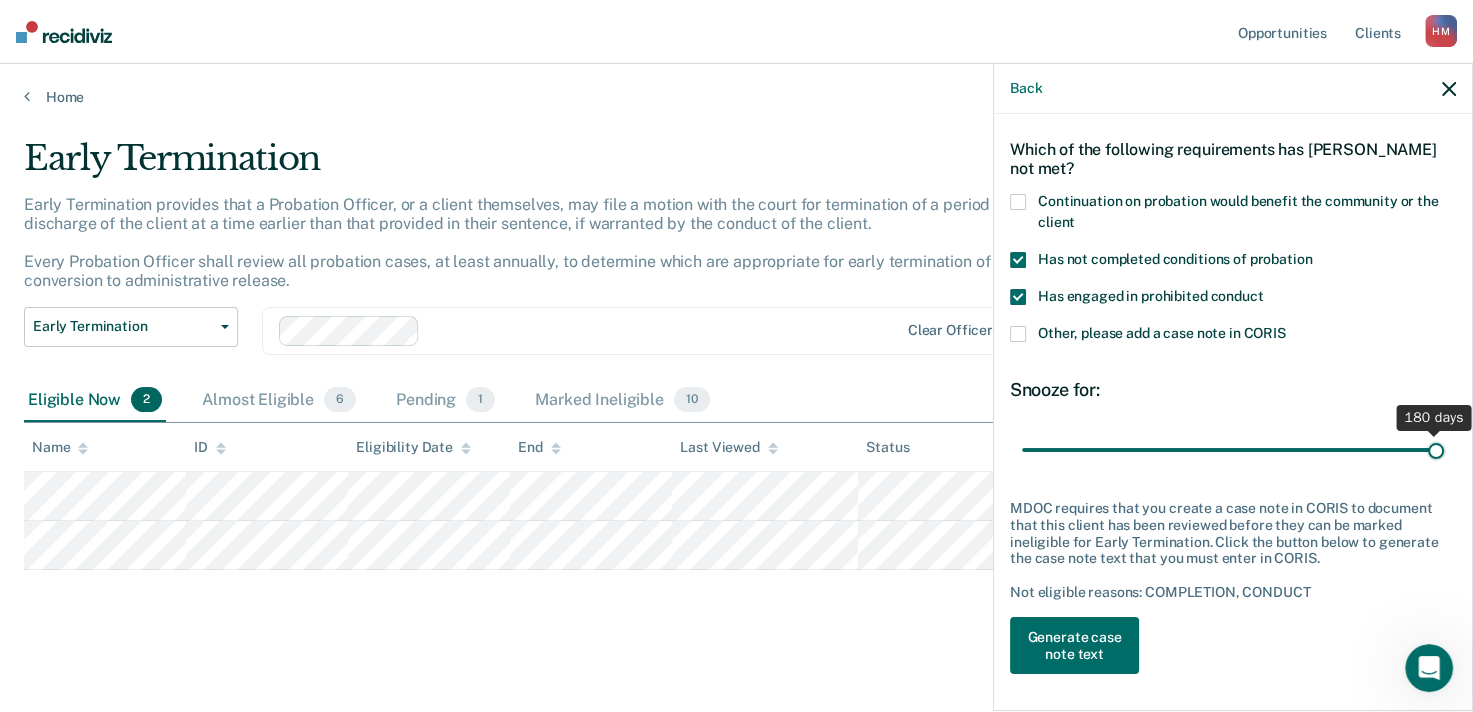 drag, startPoint x: 1093, startPoint y: 440, endPoint x: 1531, endPoint y: 576, distance: 458.6284 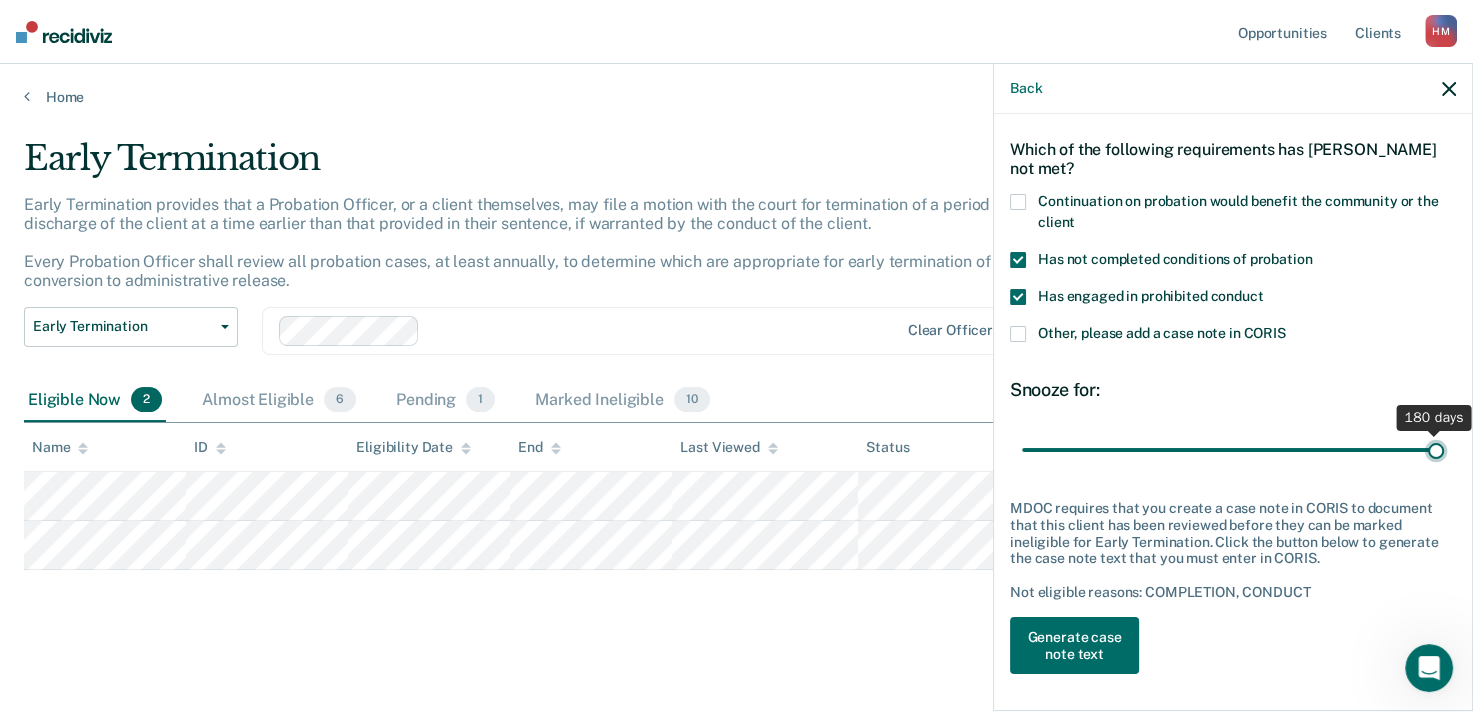 type on "180" 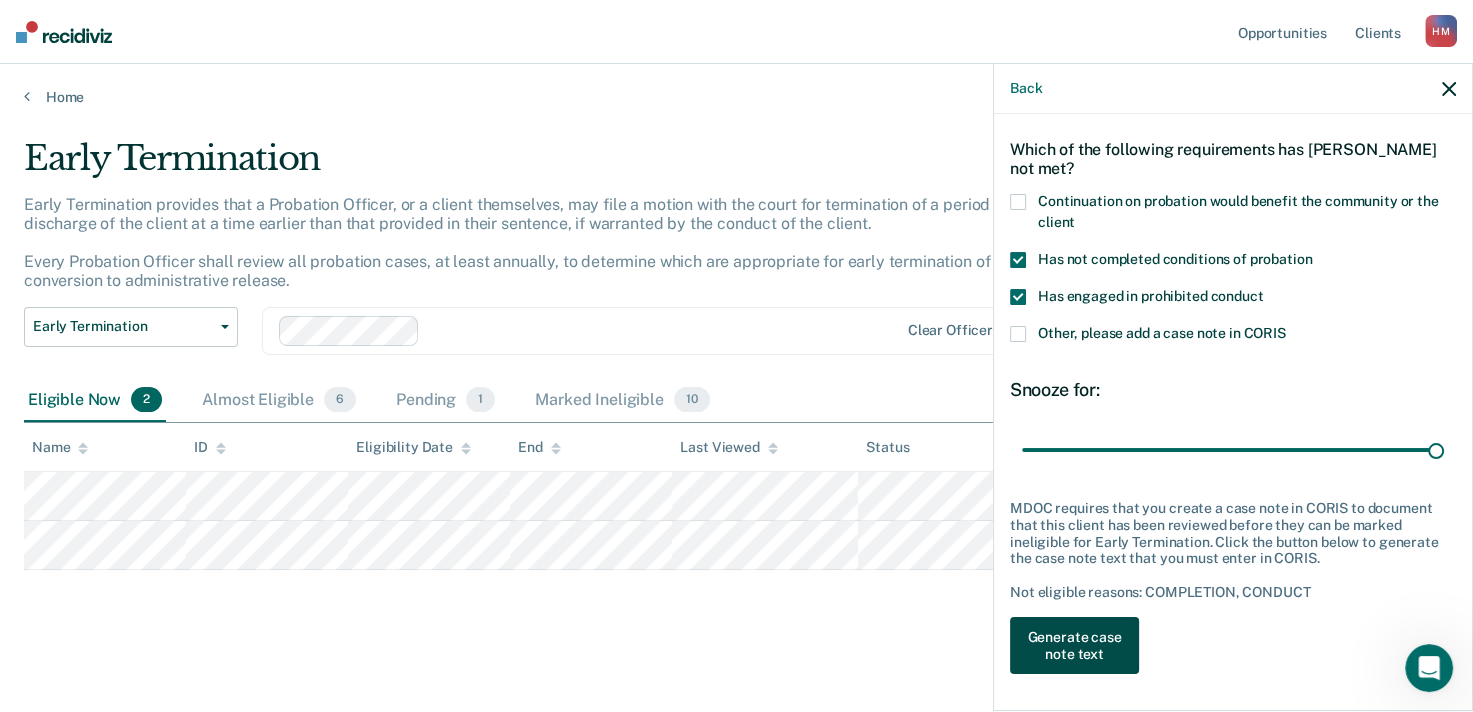 click on "Generate case note text" at bounding box center (1074, 646) 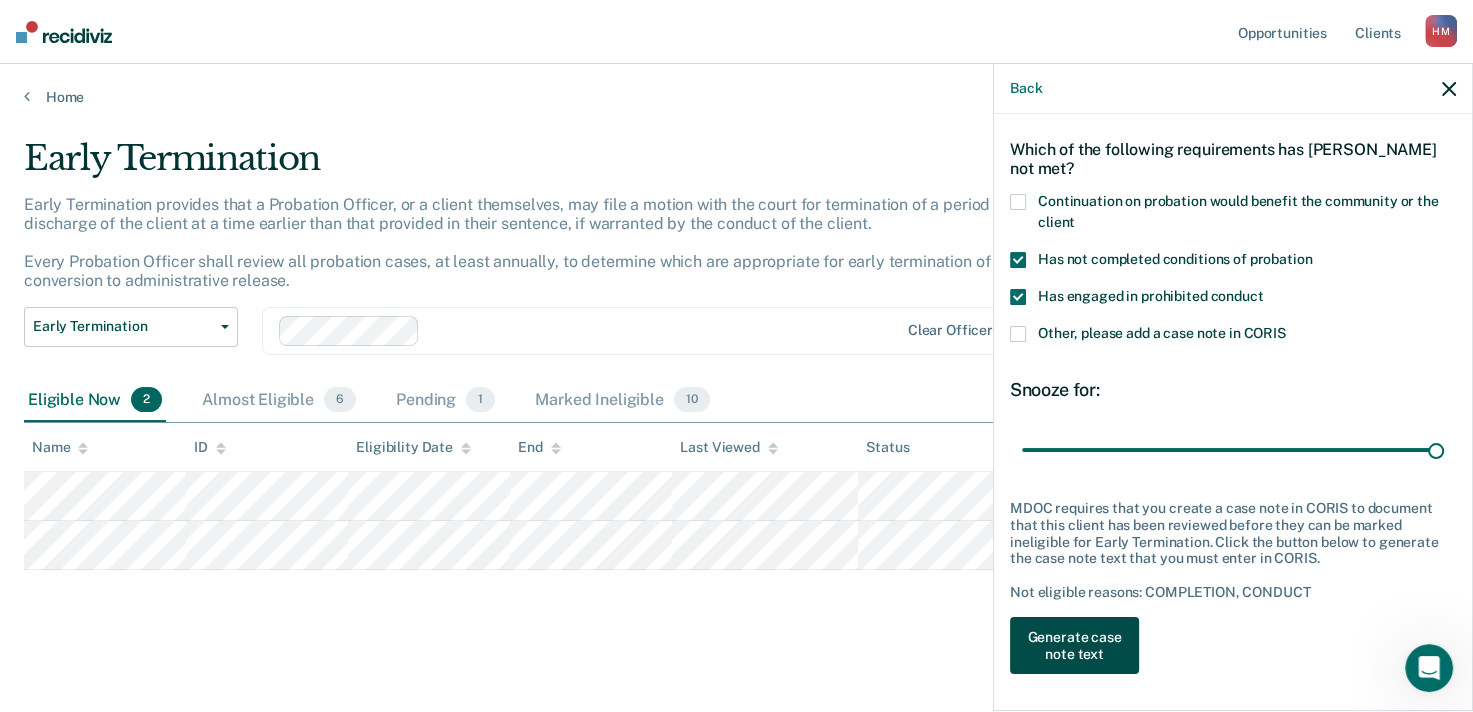 scroll, scrollTop: 0, scrollLeft: 0, axis: both 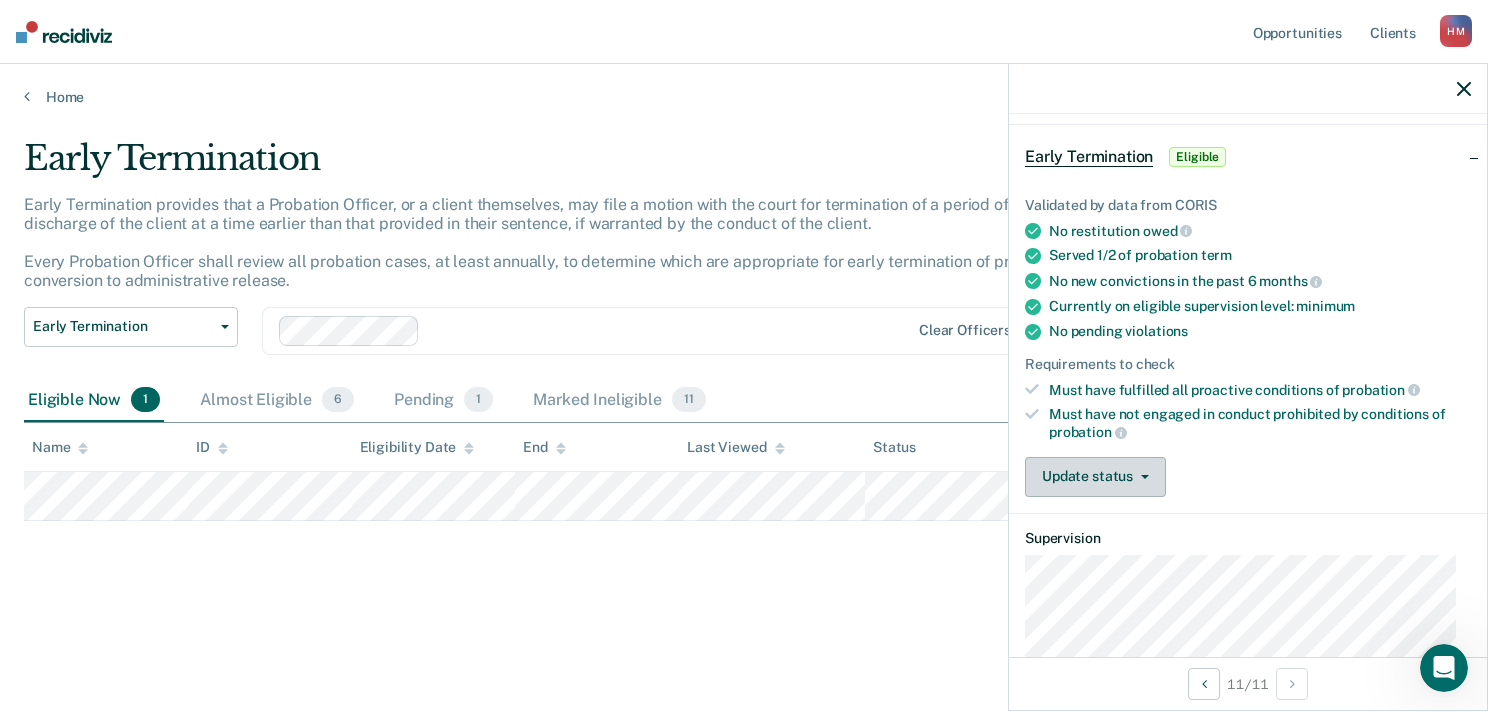 click on "Update status" at bounding box center [1095, 477] 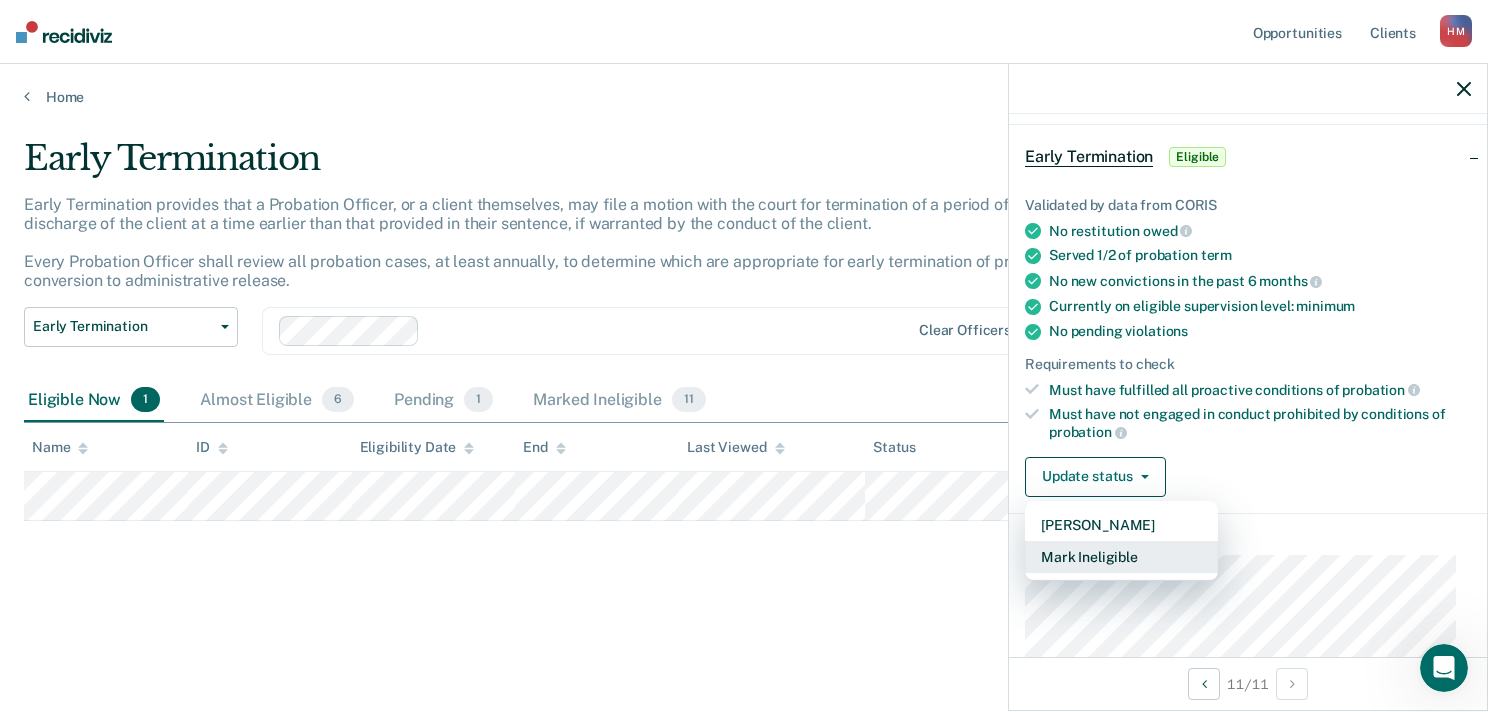 click on "Mark Ineligible" at bounding box center (1121, 557) 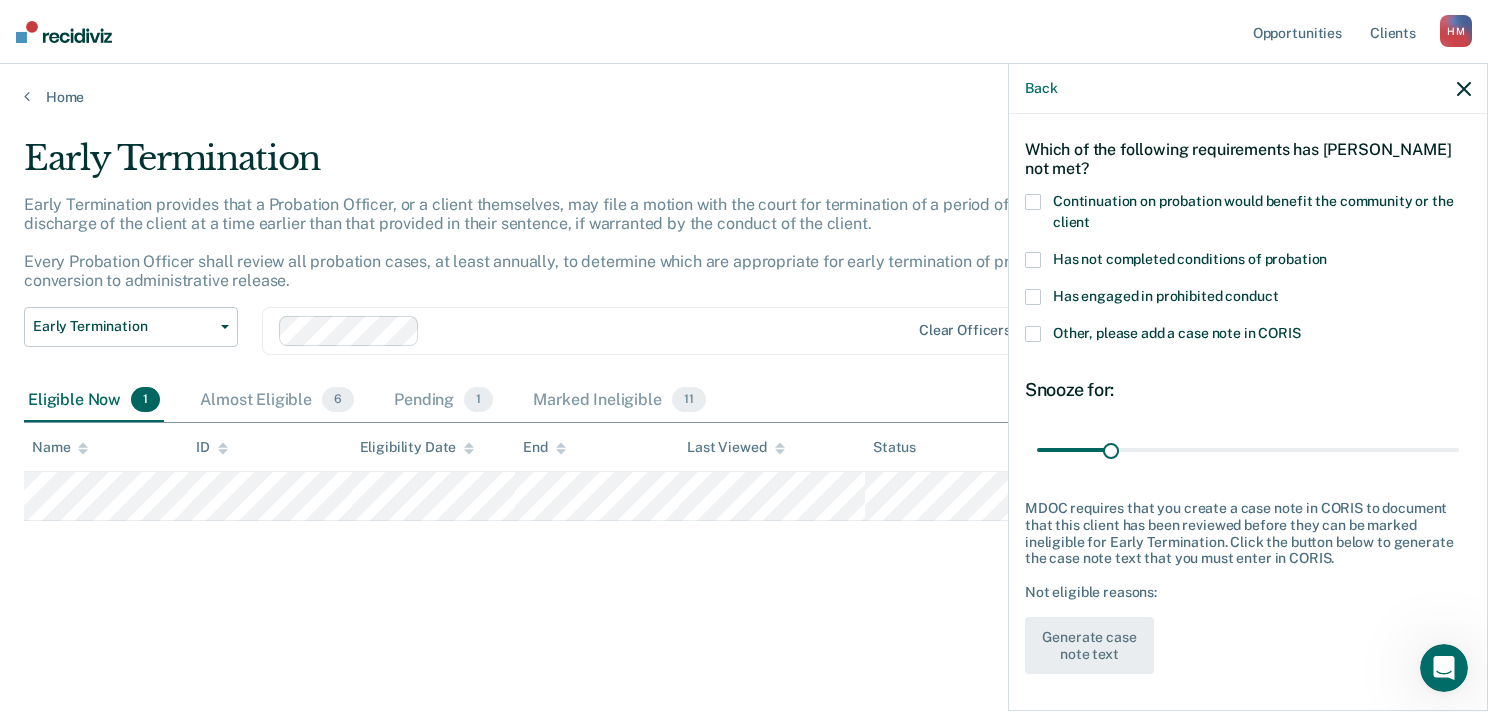 click at bounding box center (1033, 260) 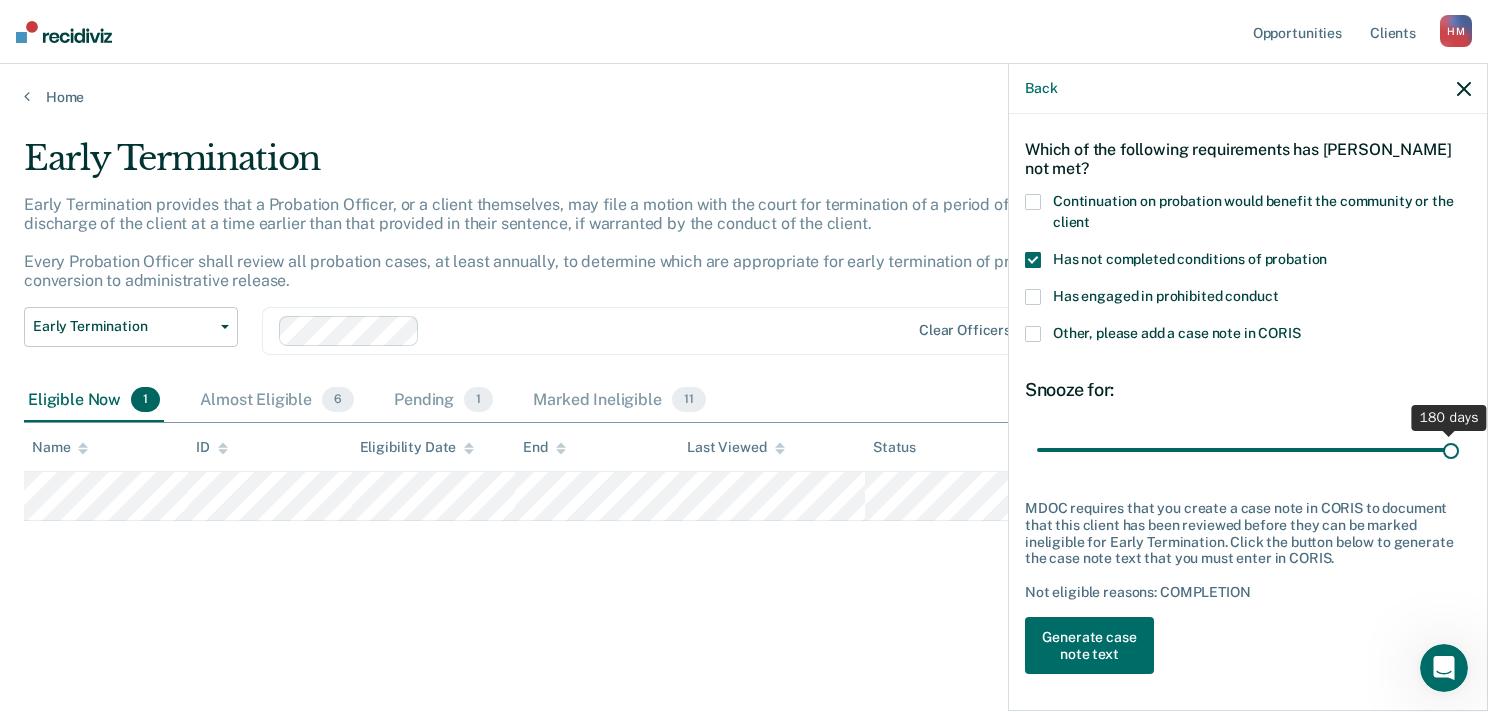drag, startPoint x: 1105, startPoint y: 450, endPoint x: 1504, endPoint y: 558, distance: 413.3582 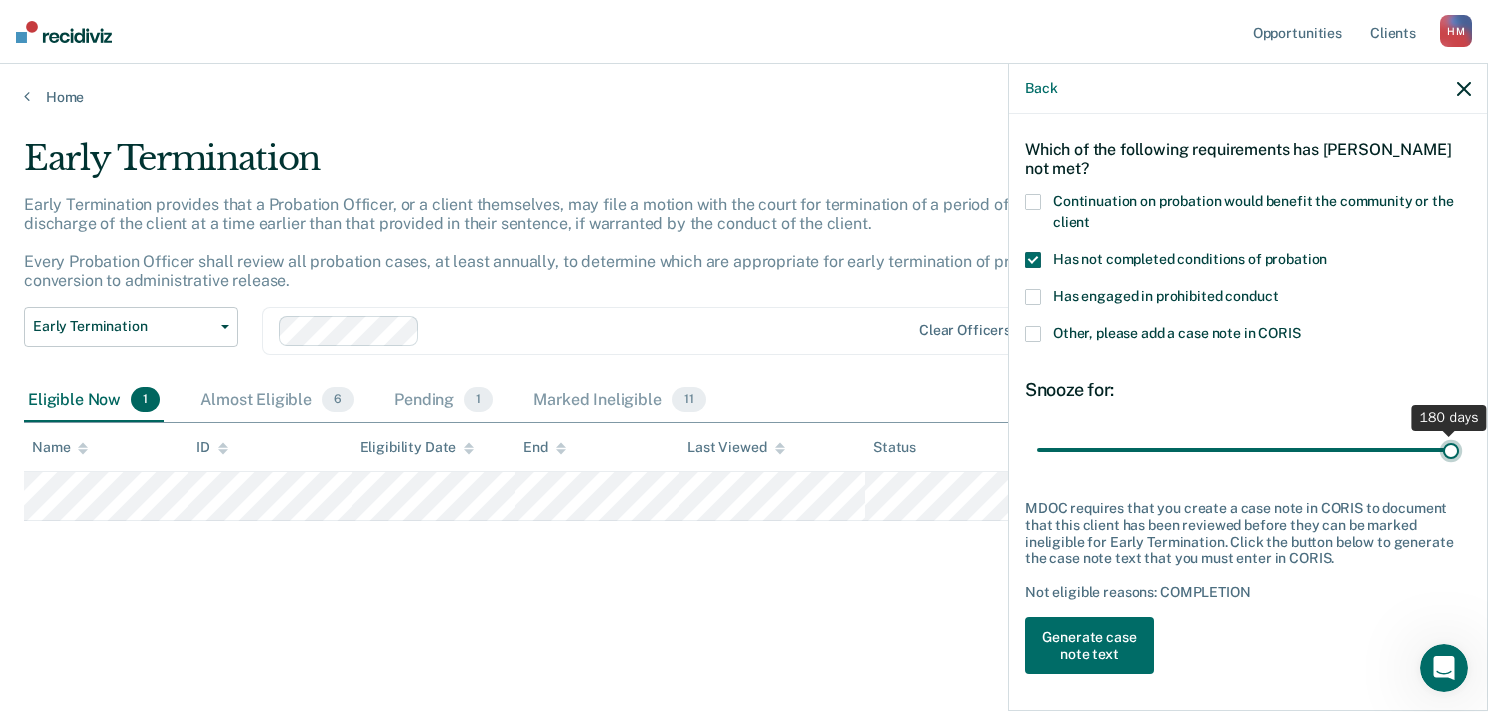 click at bounding box center [1248, 450] 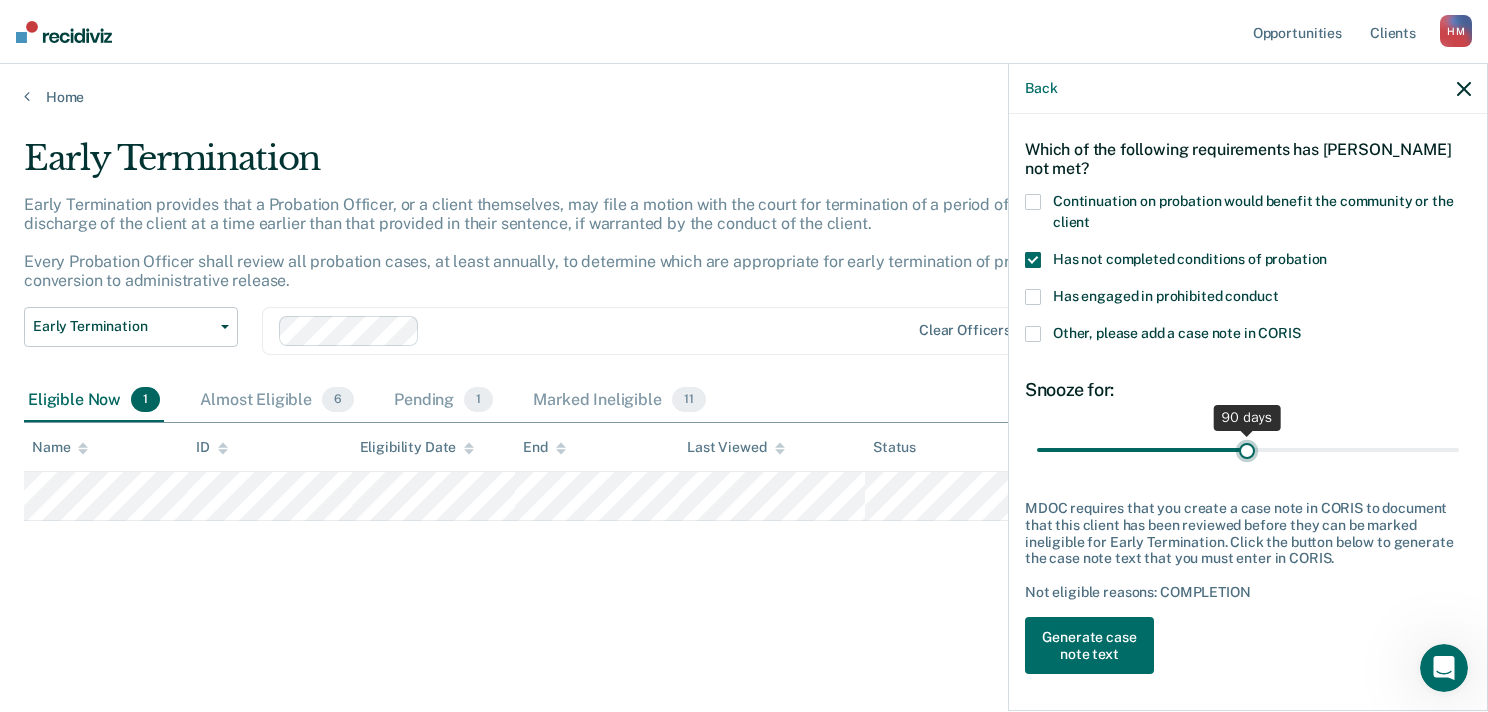 drag, startPoint x: 1432, startPoint y: 440, endPoint x: 1240, endPoint y: 483, distance: 196.7562 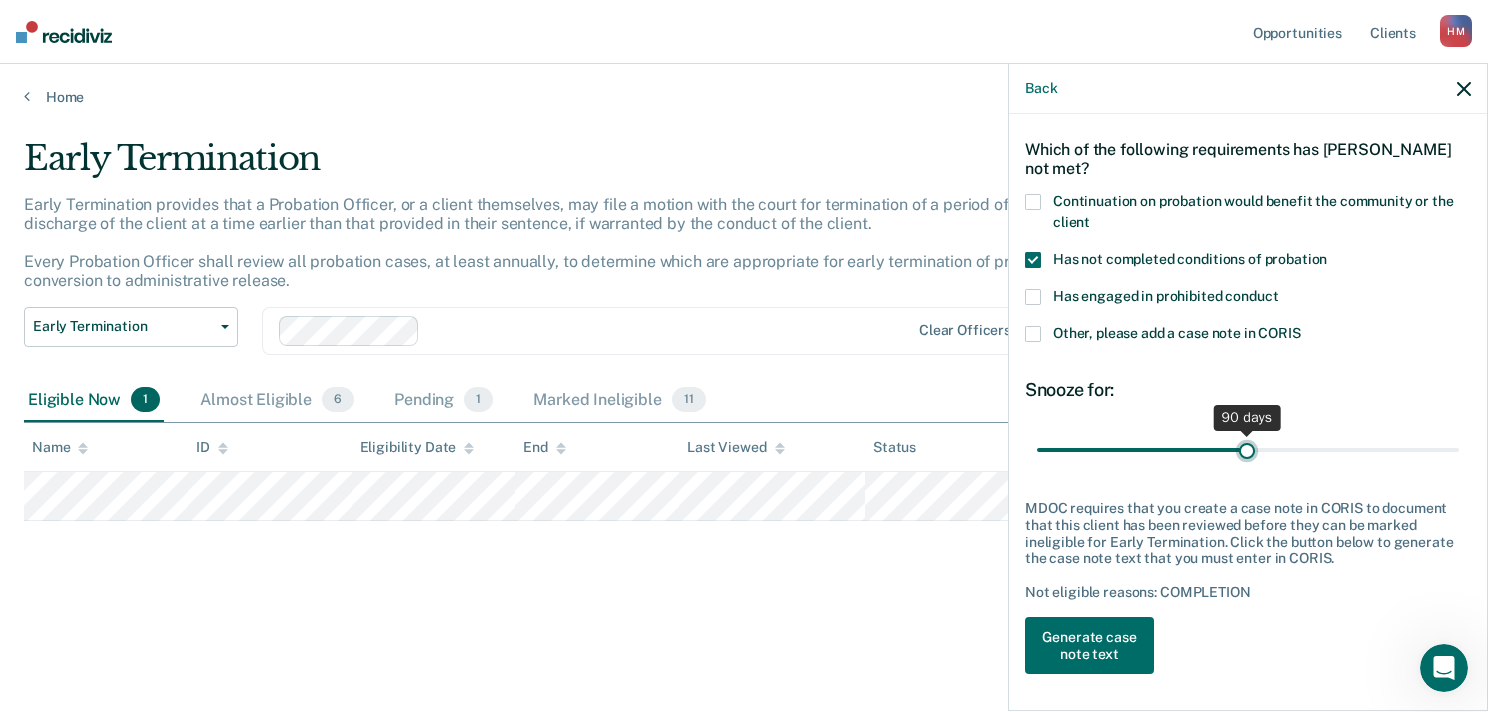 type on "90" 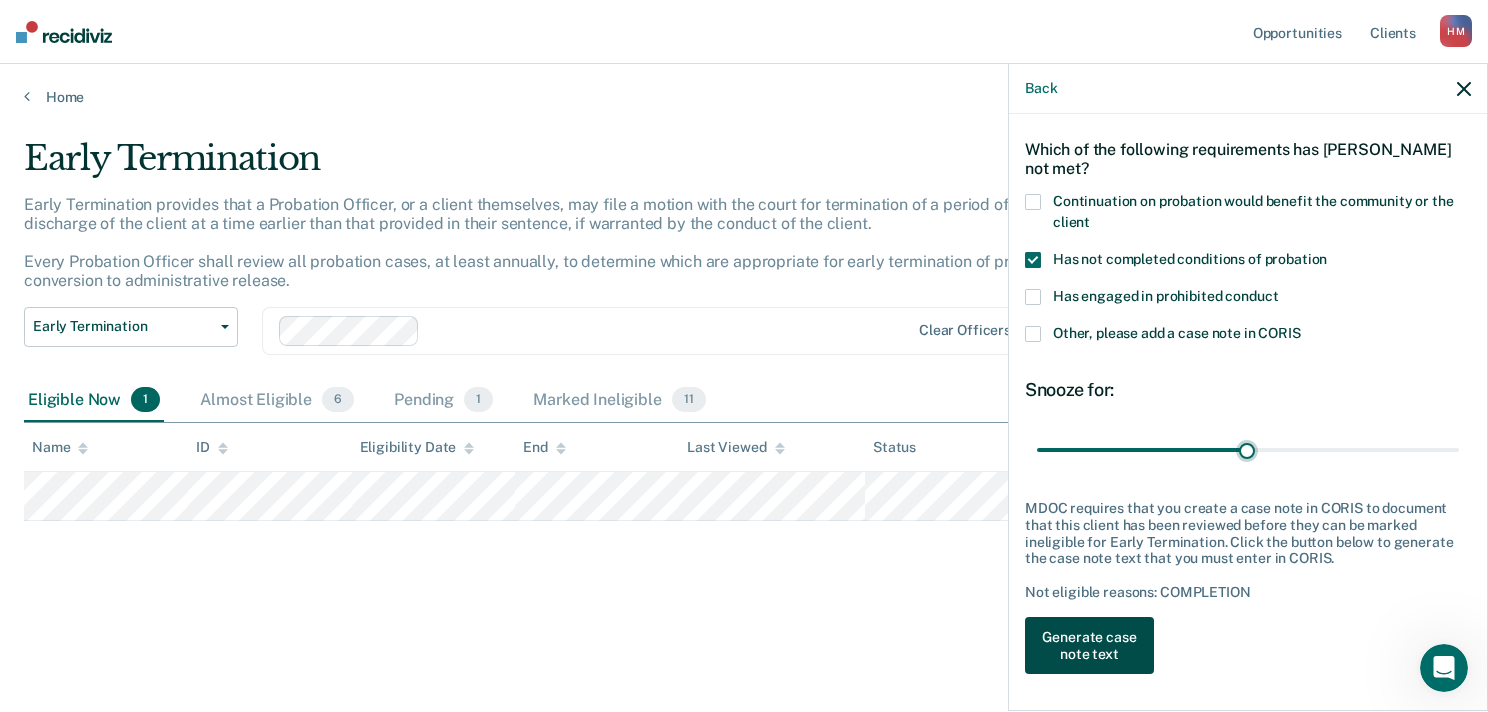 click on "Generate case note text" at bounding box center (1089, 646) 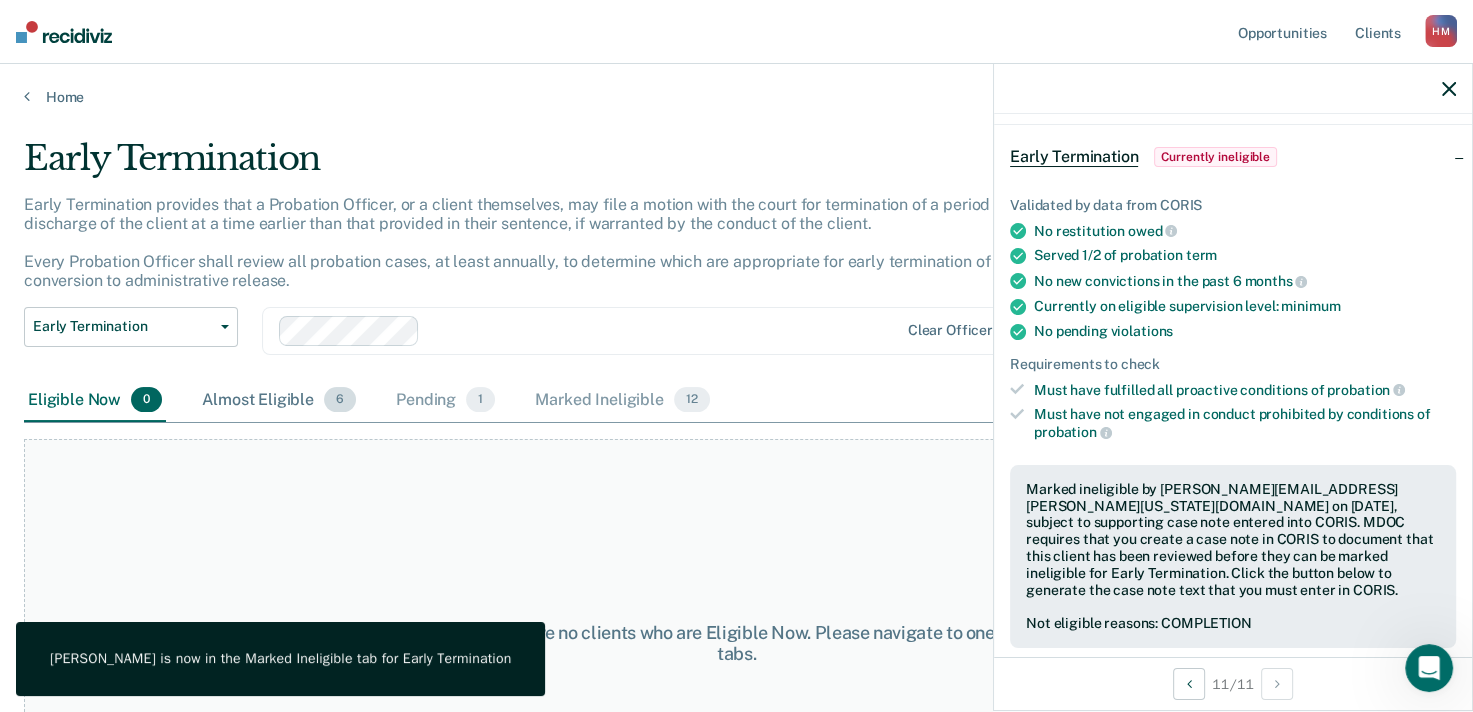 click on "Almost Eligible 6" at bounding box center (279, 401) 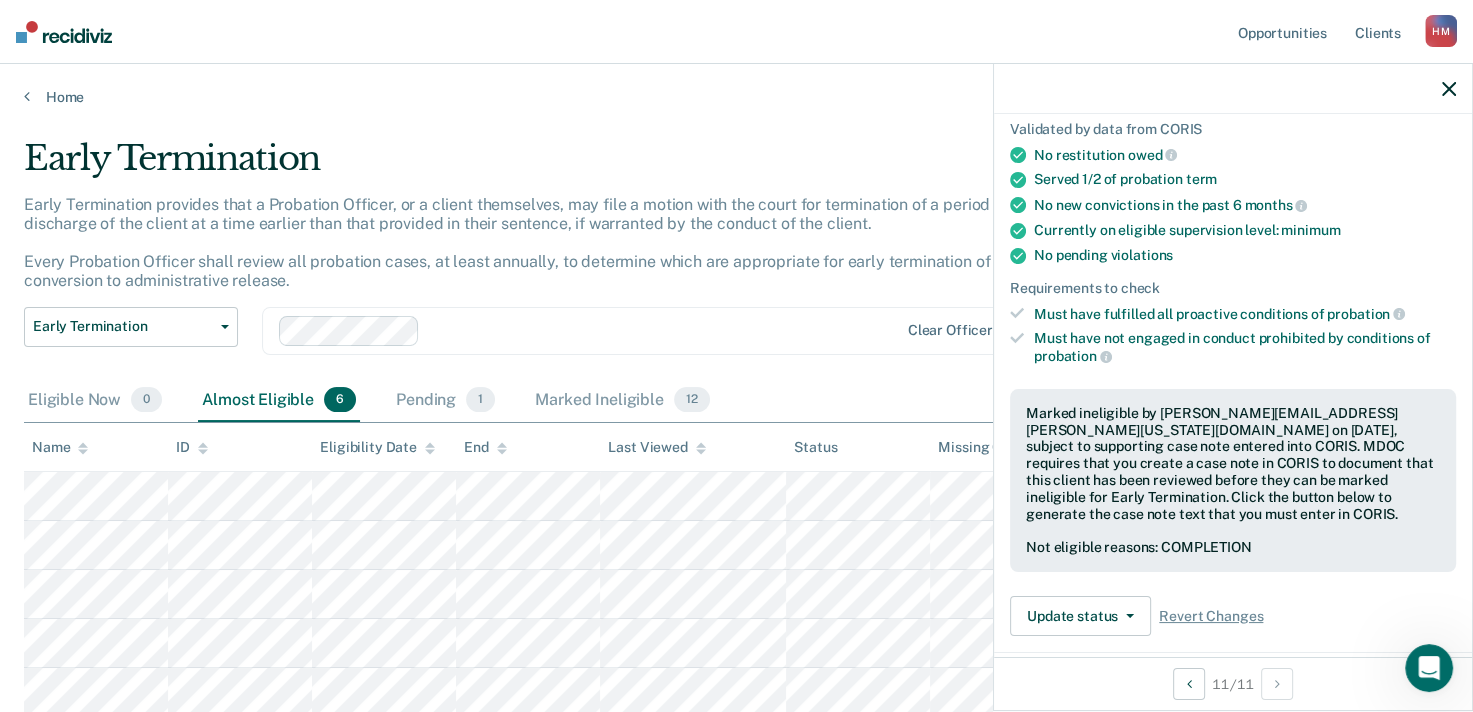 scroll, scrollTop: 150, scrollLeft: 0, axis: vertical 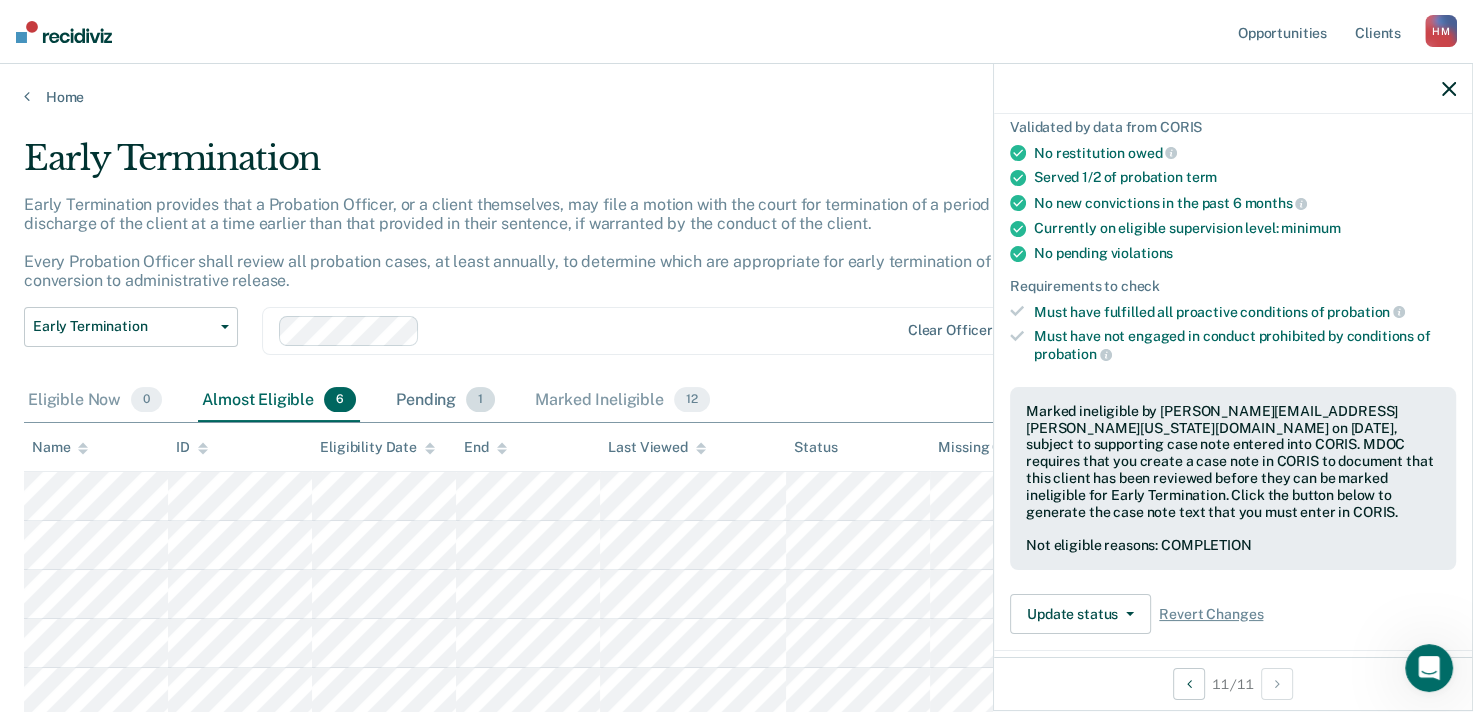 click on "Pending 1" at bounding box center (445, 401) 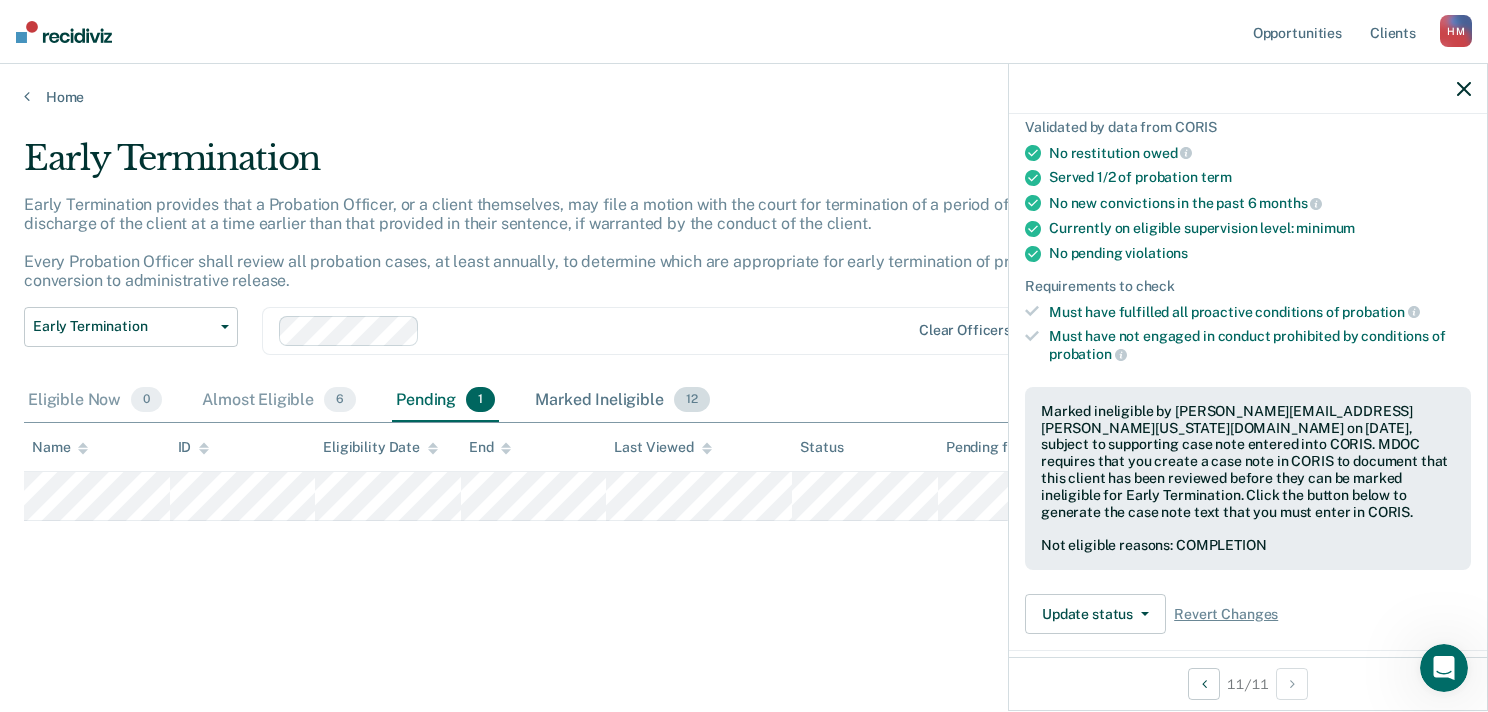 click on "Marked Ineligible 12" at bounding box center [622, 401] 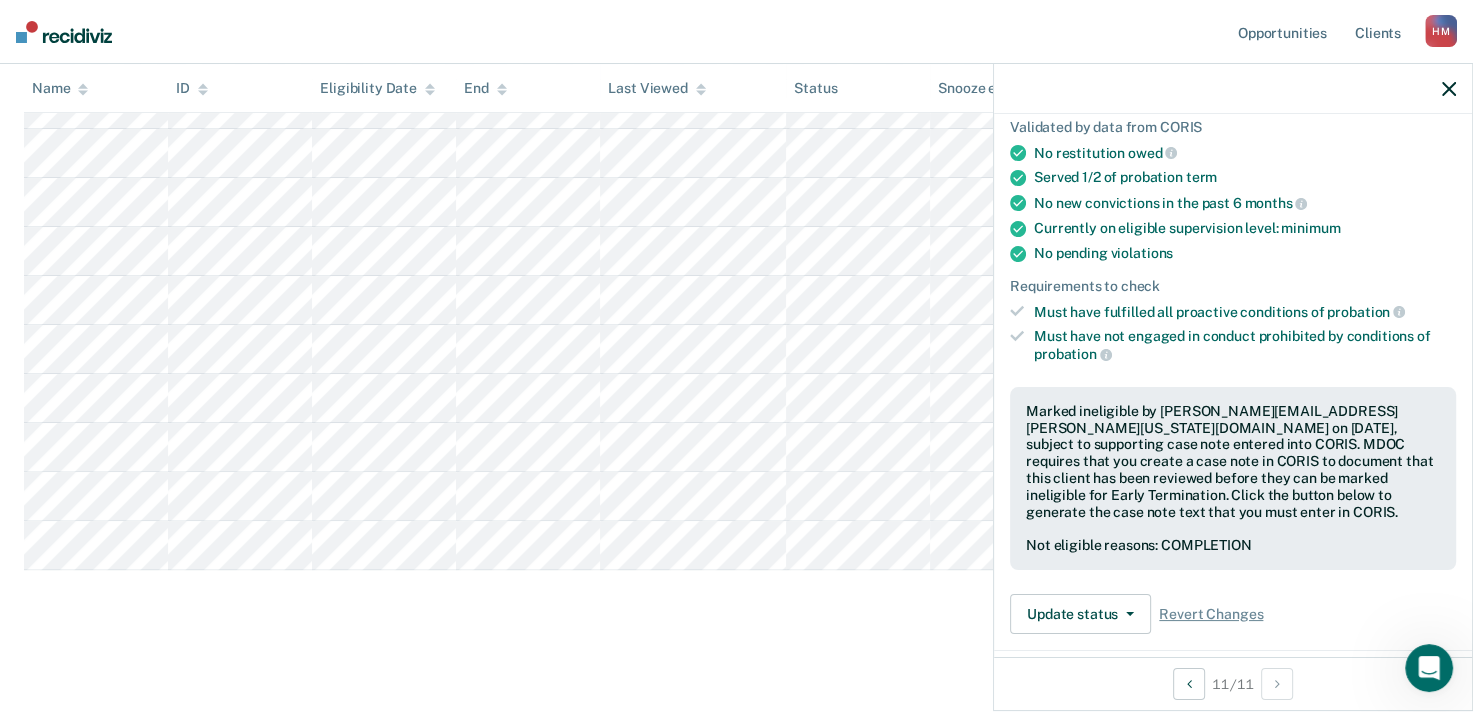 scroll, scrollTop: 0, scrollLeft: 0, axis: both 